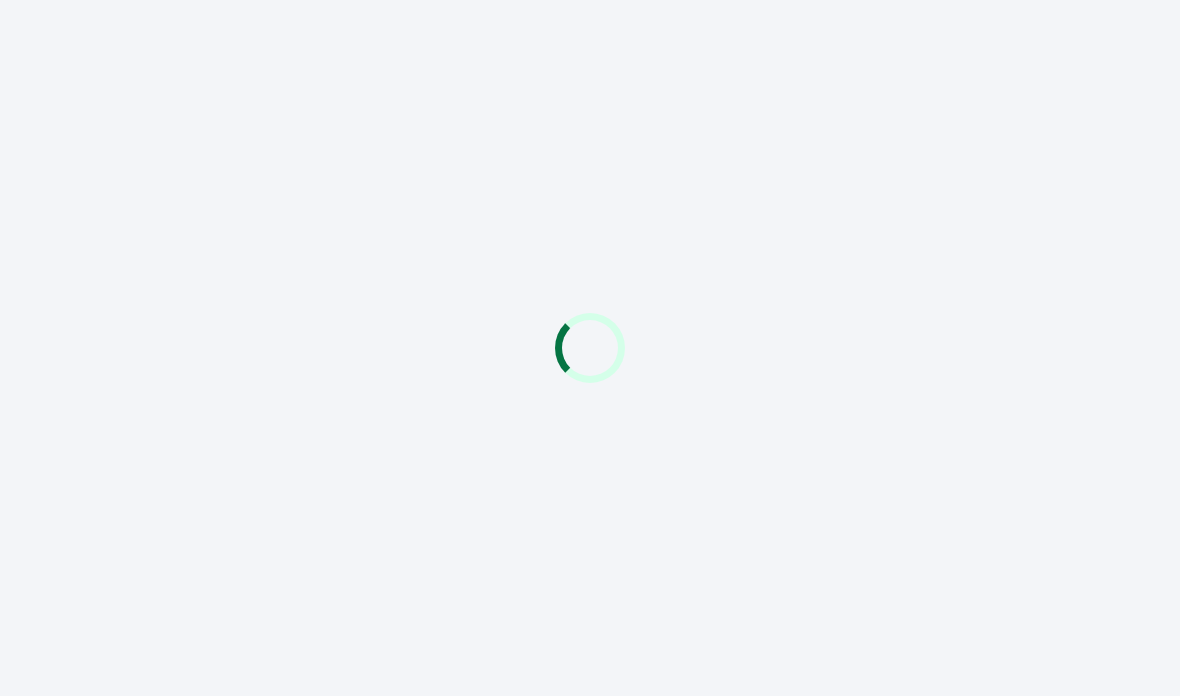 scroll, scrollTop: 0, scrollLeft: 0, axis: both 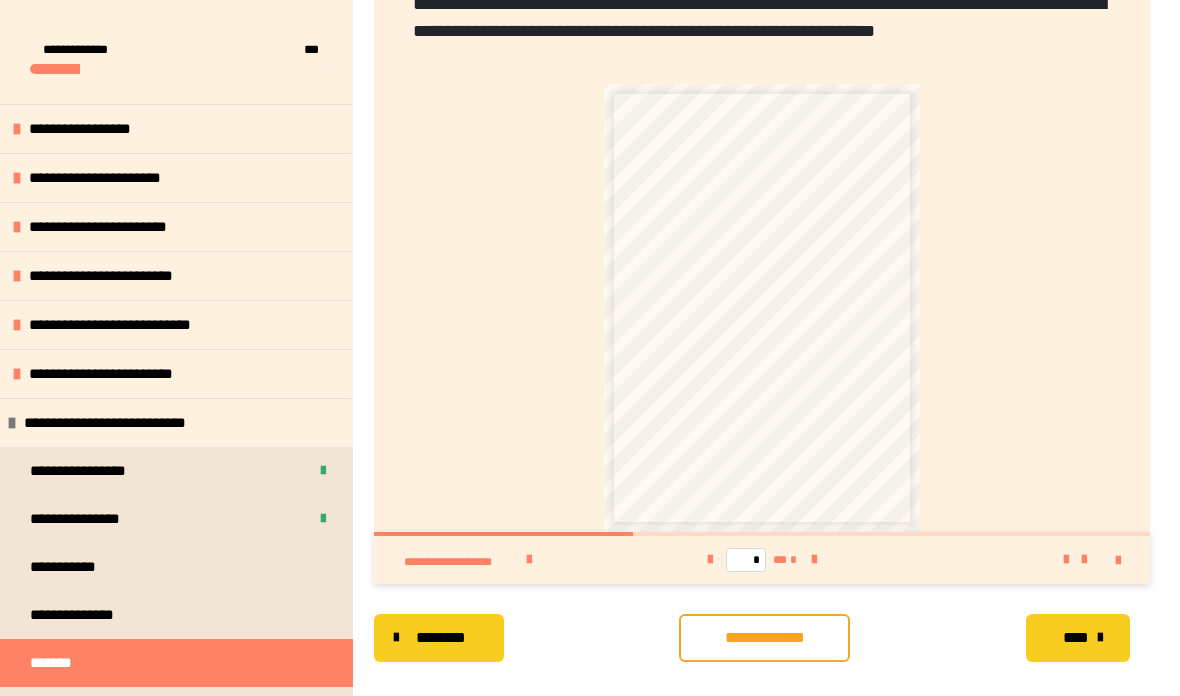click on "**********" at bounding box center (176, 373) 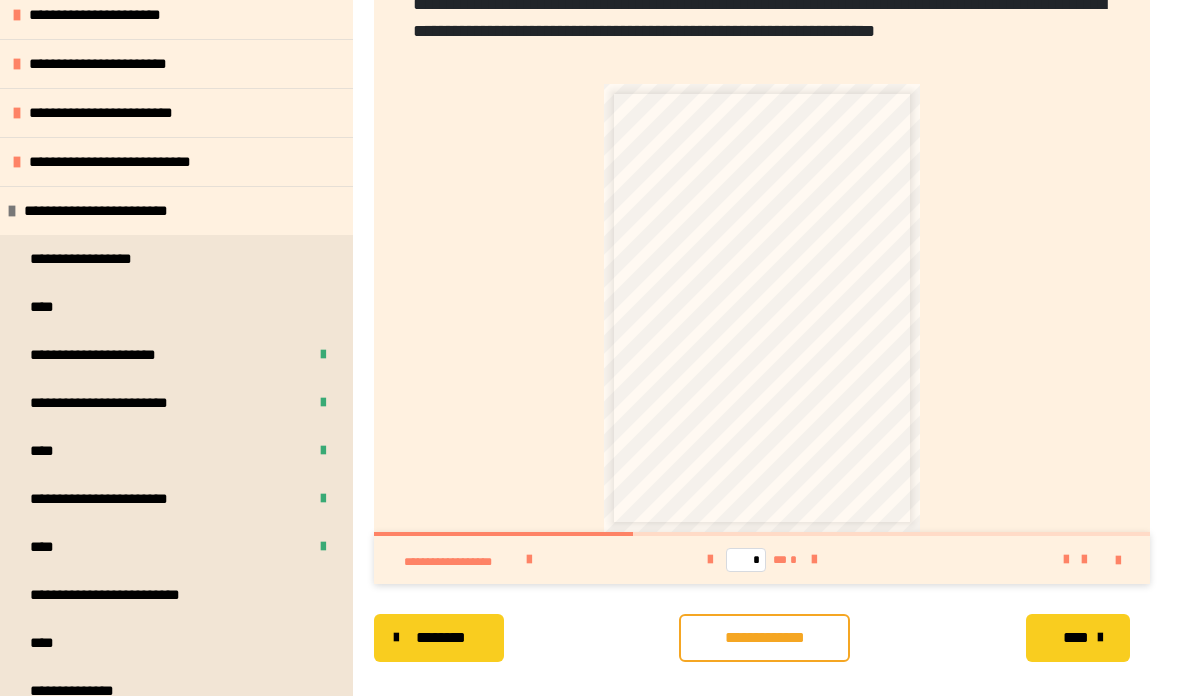 scroll, scrollTop: 183, scrollLeft: 0, axis: vertical 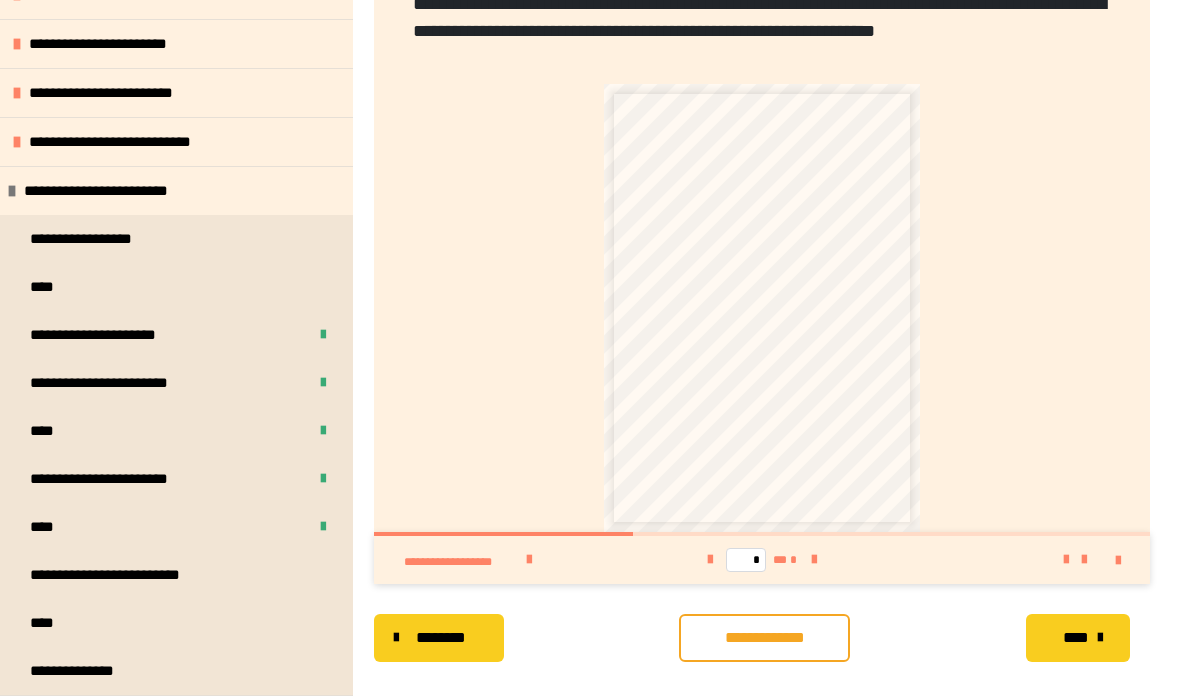 click on "****" at bounding box center [176, 287] 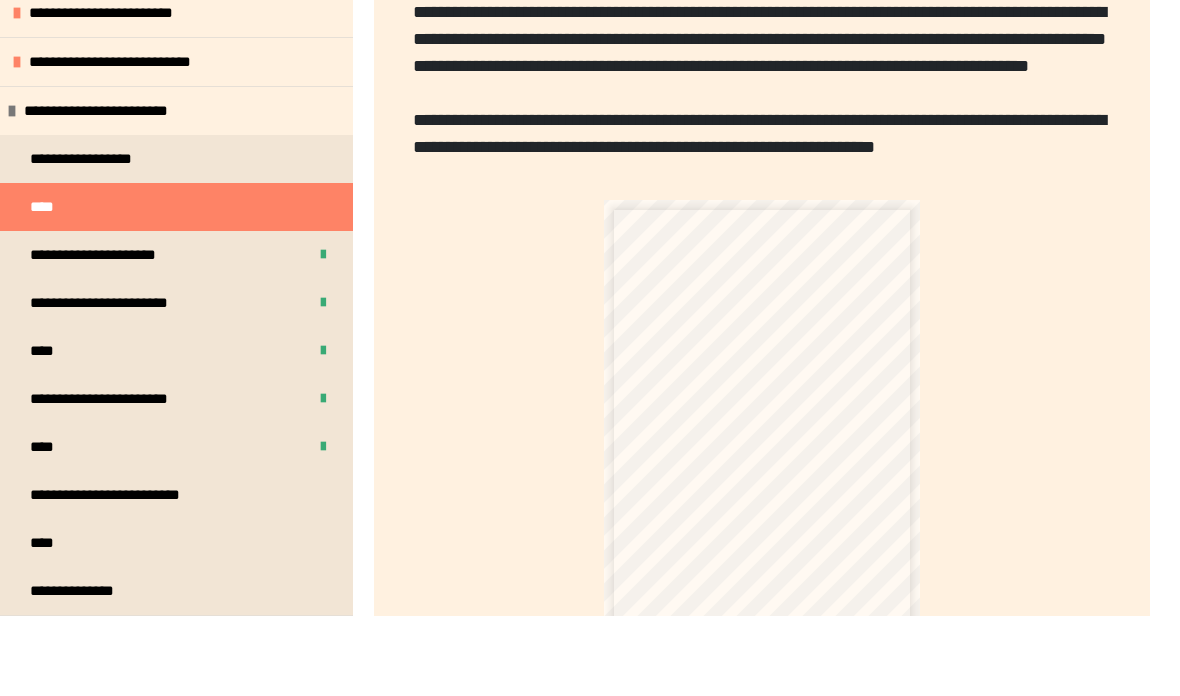 scroll, scrollTop: 367, scrollLeft: 0, axis: vertical 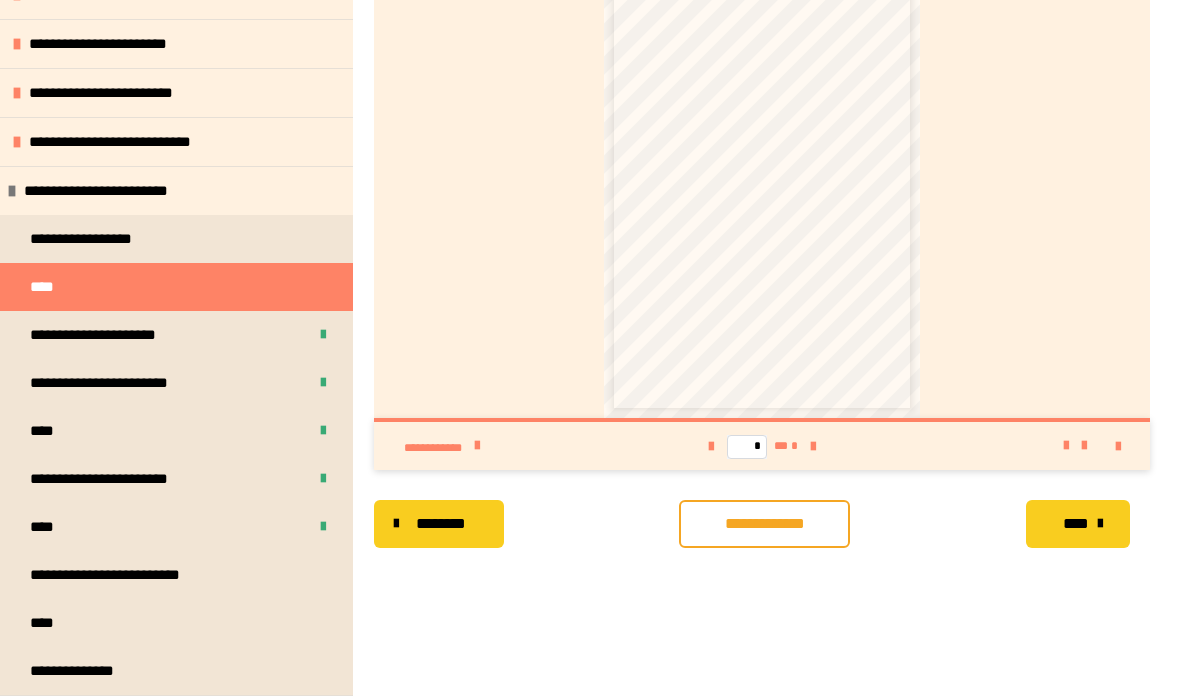 click on "**********" at bounding box center (176, 239) 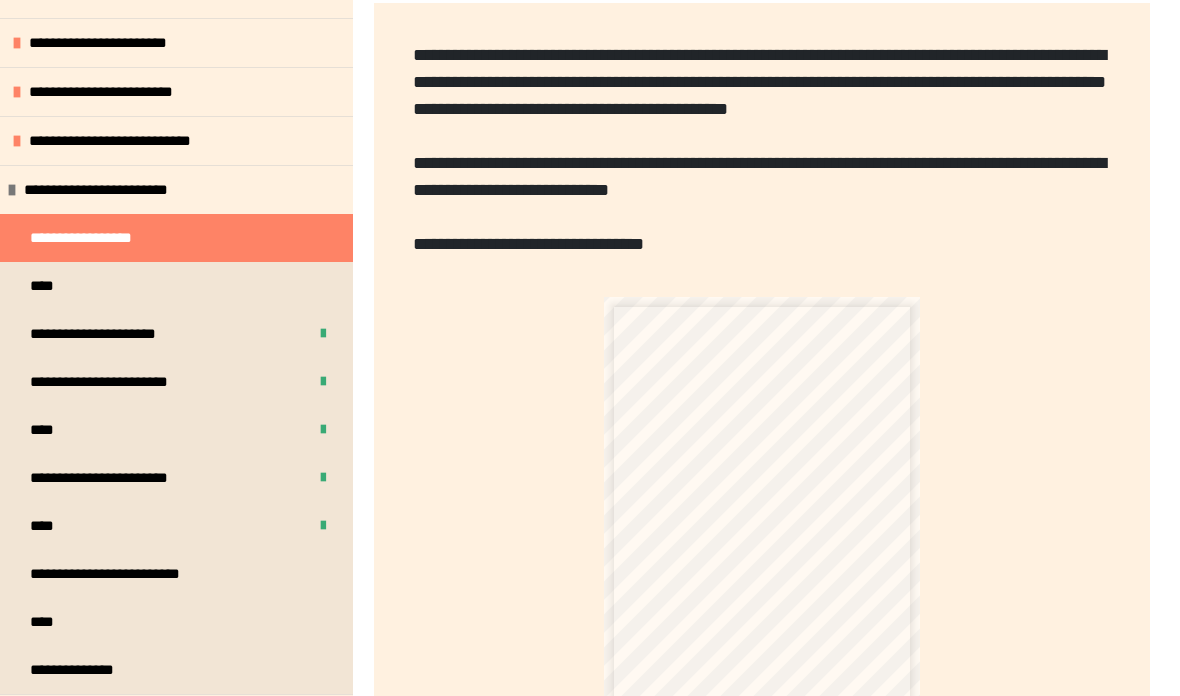scroll, scrollTop: 397, scrollLeft: 0, axis: vertical 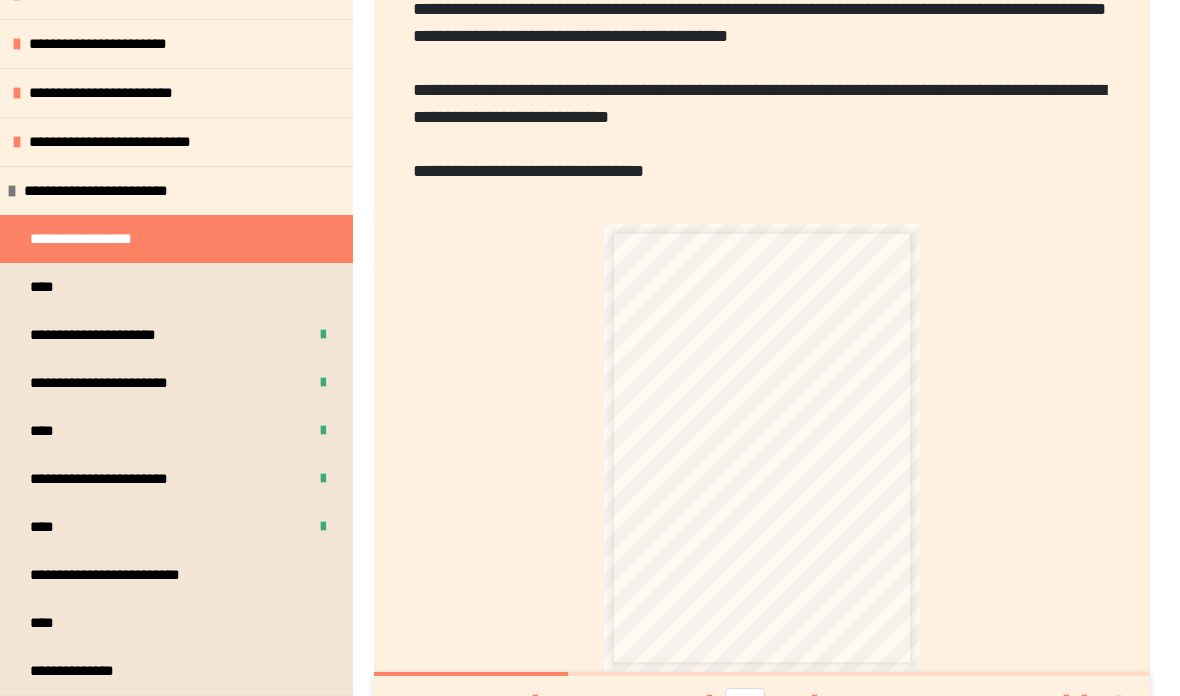 click at bounding box center [814, 700] 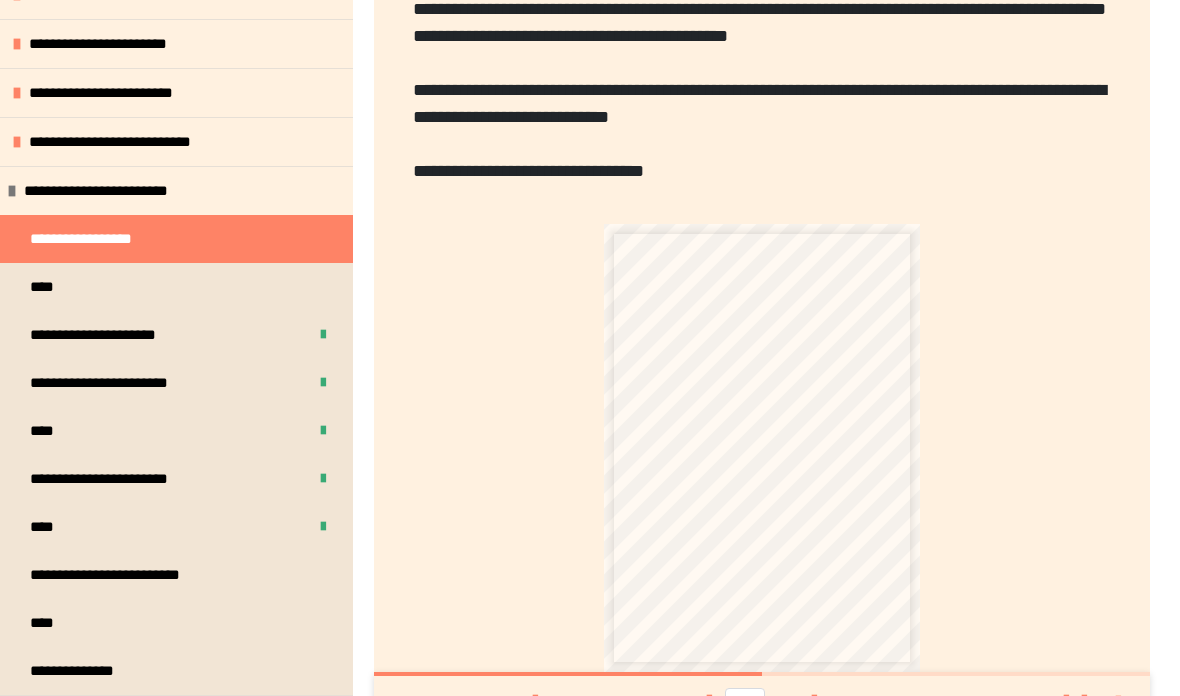 click at bounding box center [709, 700] 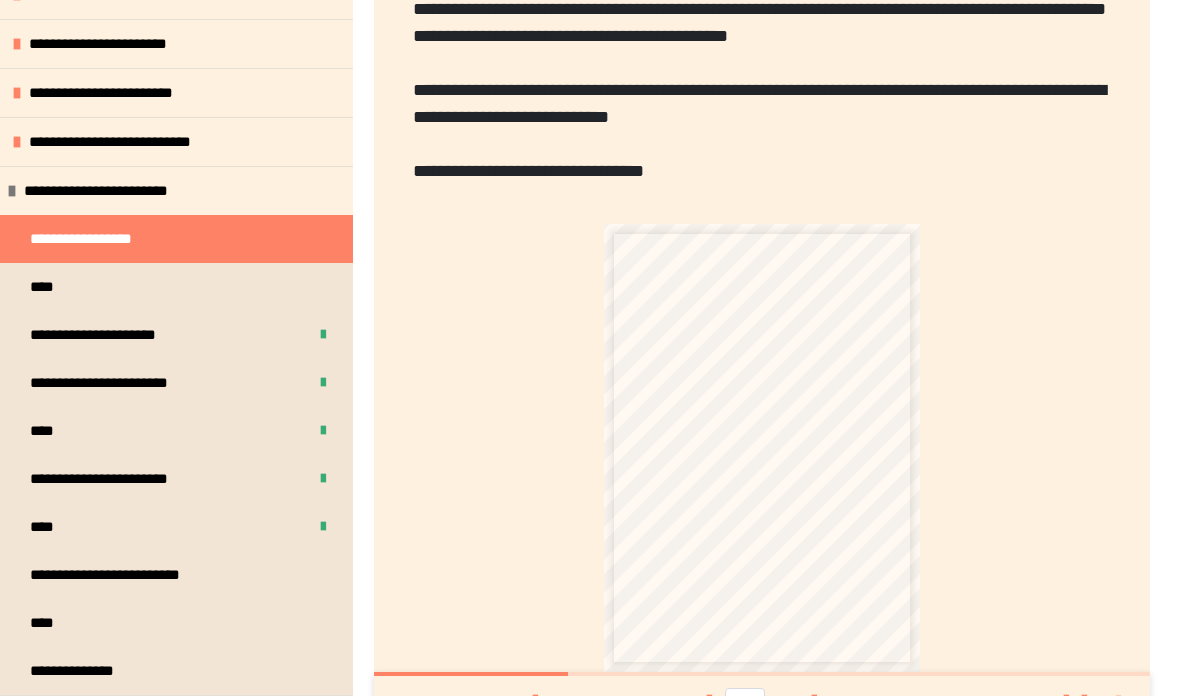 click on "*" at bounding box center [792, 700] 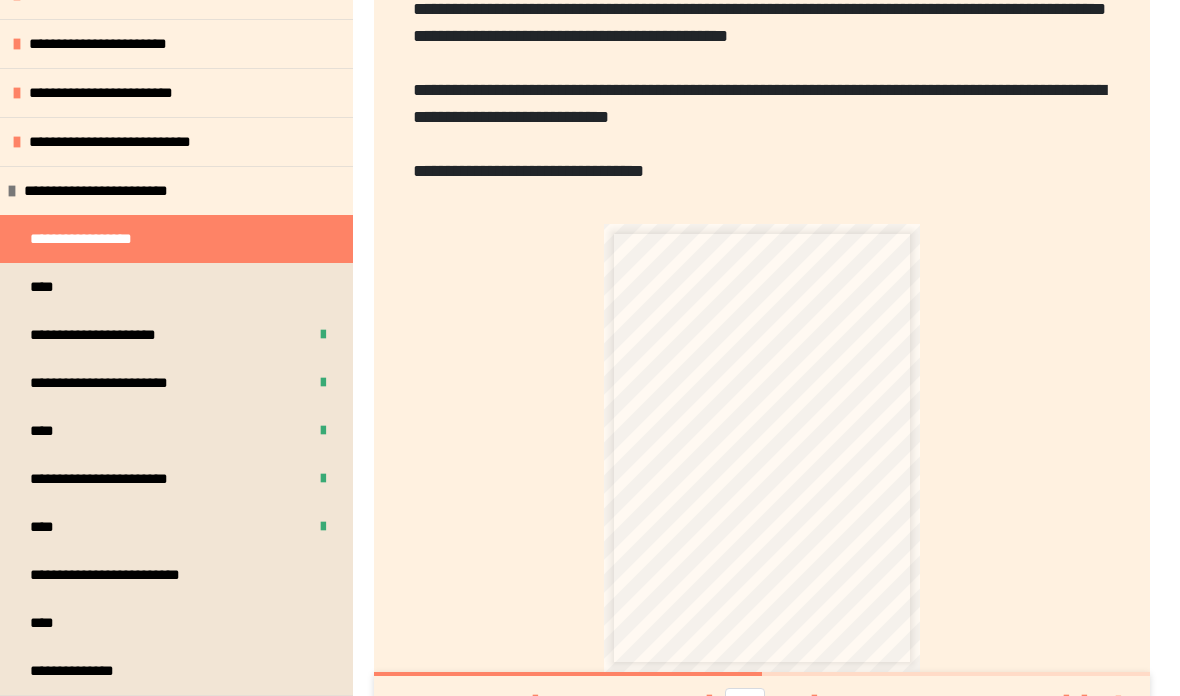click at bounding box center [1048, 700] 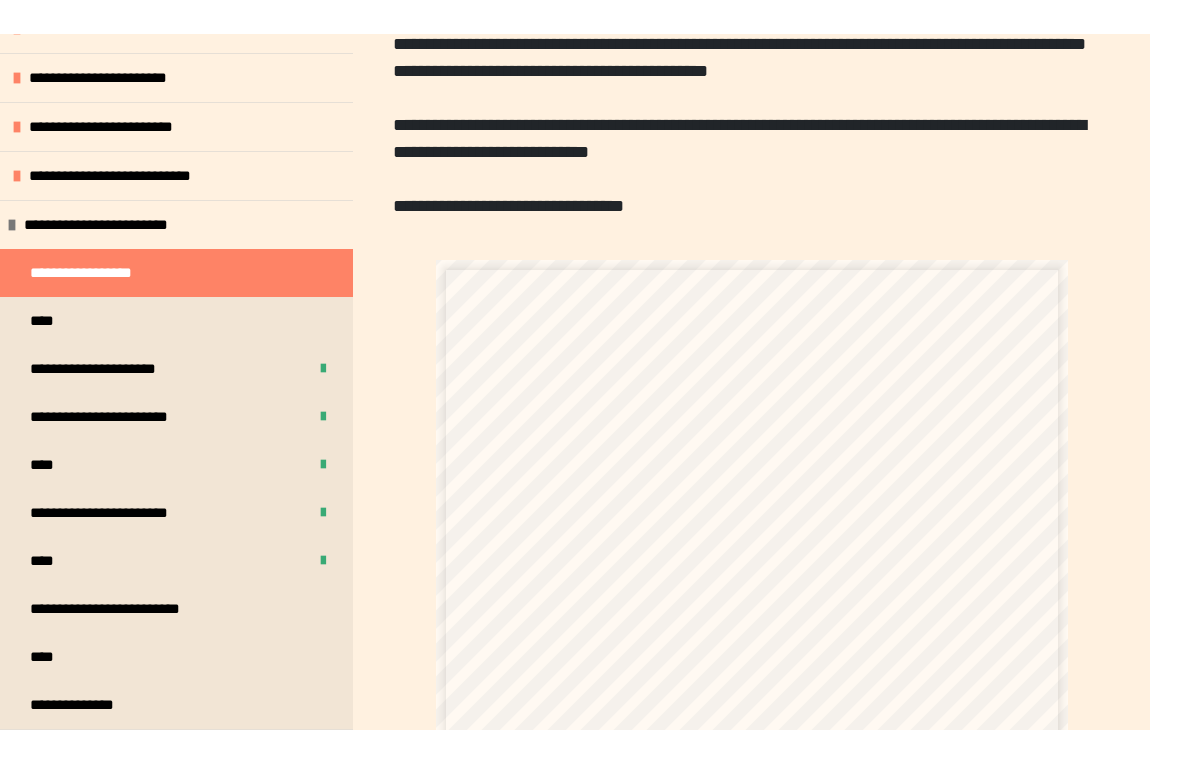 scroll, scrollTop: 24, scrollLeft: 0, axis: vertical 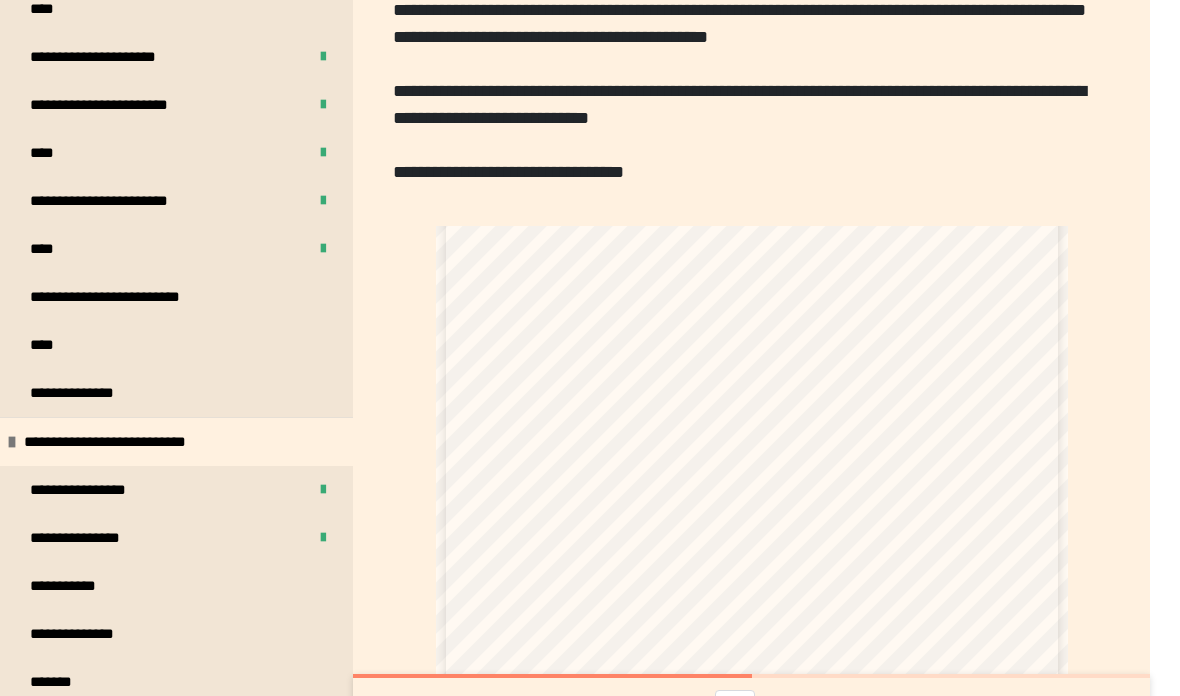 click on "**********" at bounding box center (126, 297) 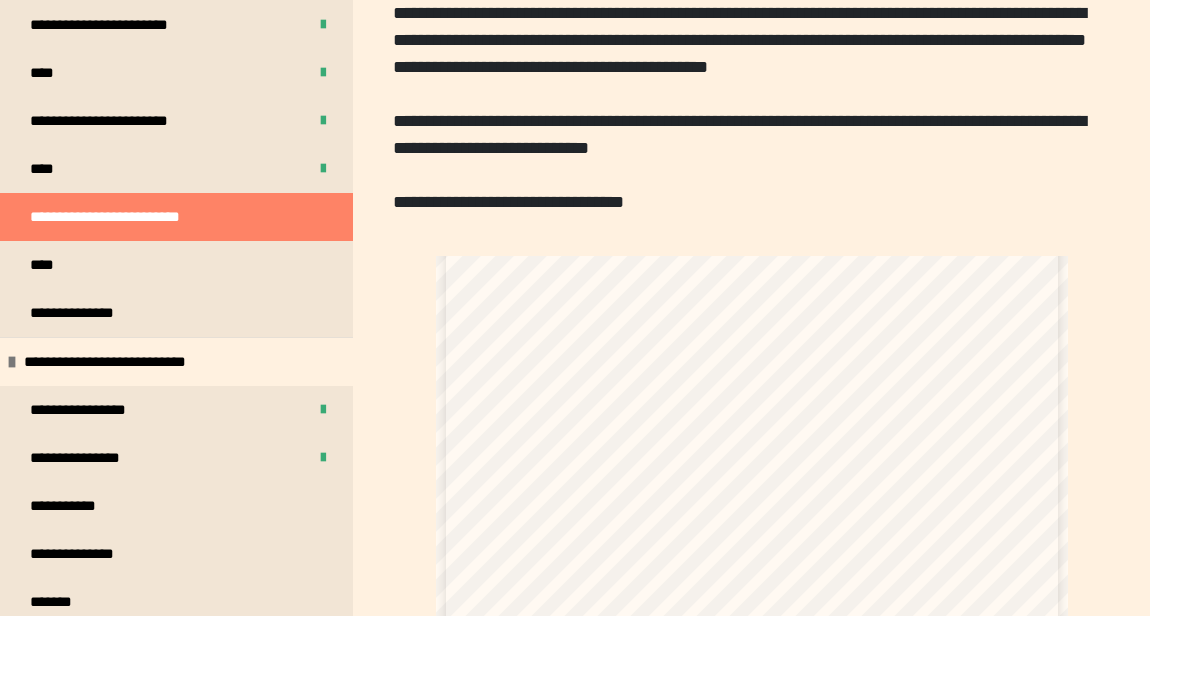 scroll, scrollTop: 367, scrollLeft: 0, axis: vertical 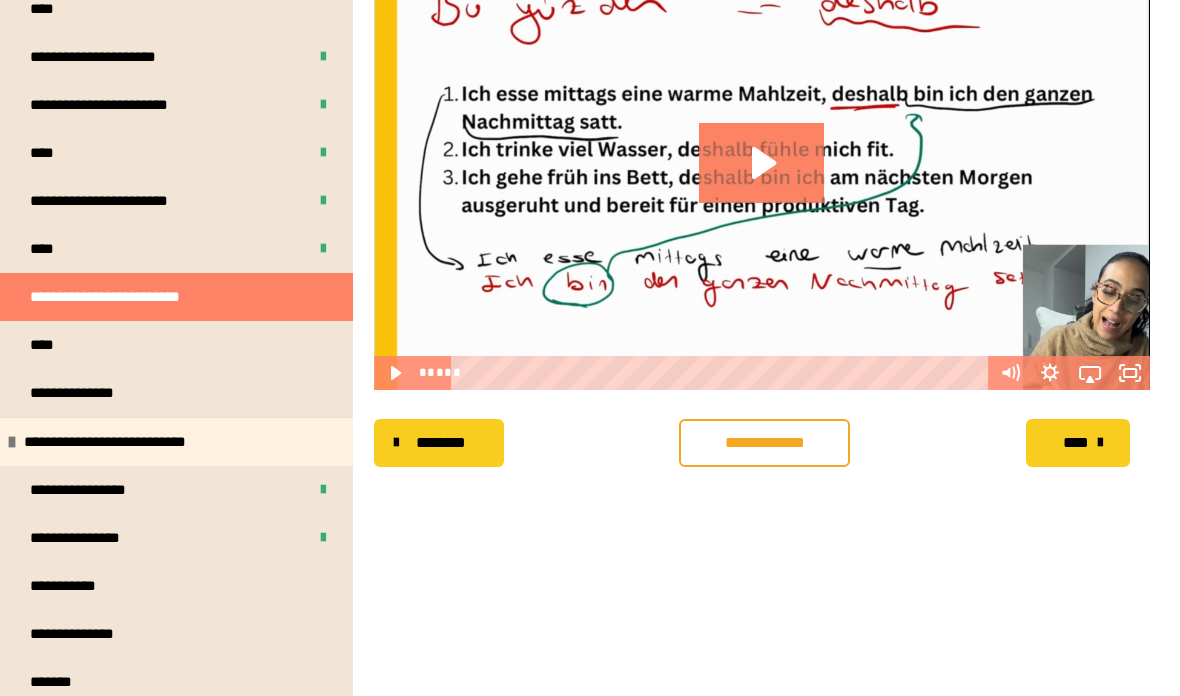 click 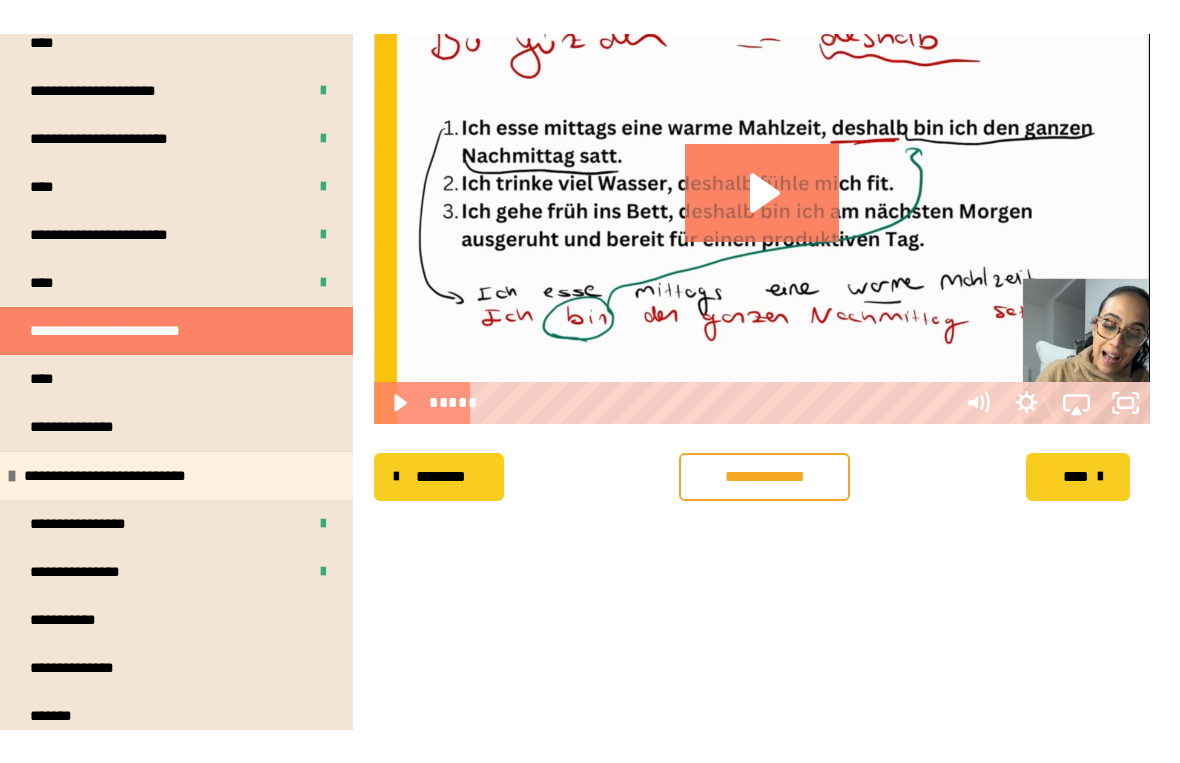 scroll, scrollTop: 24, scrollLeft: 0, axis: vertical 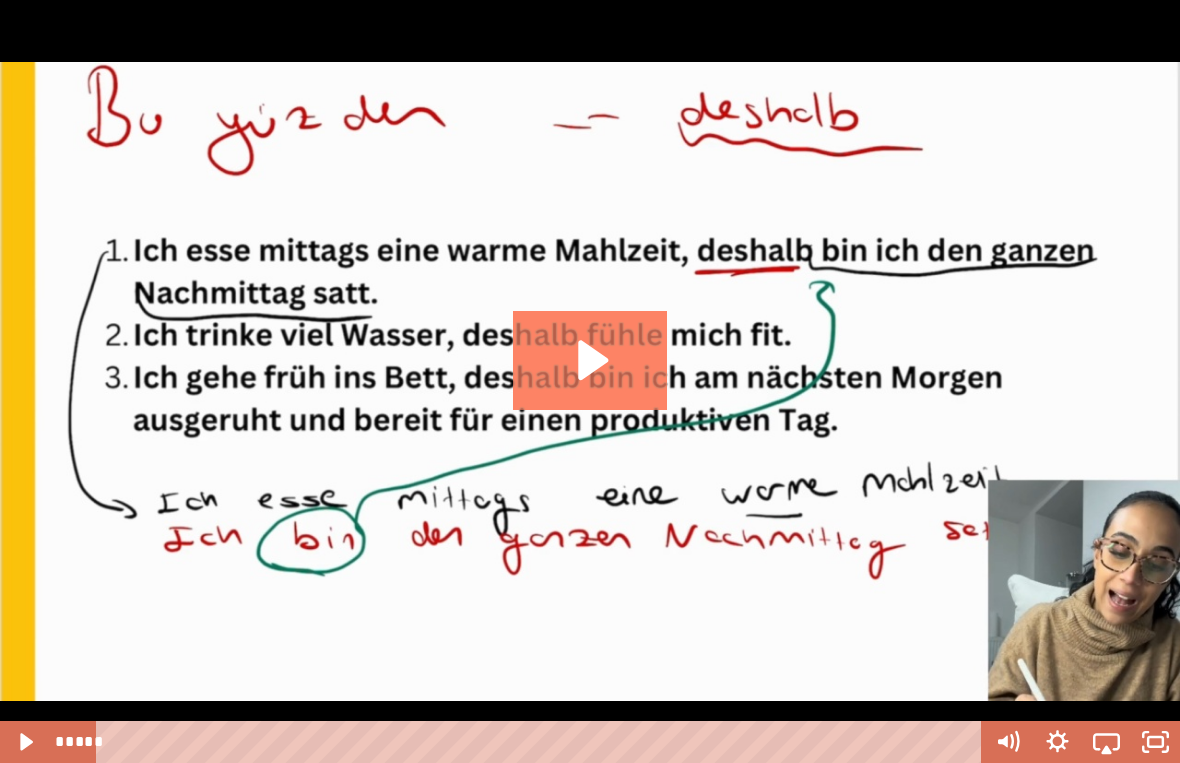 click 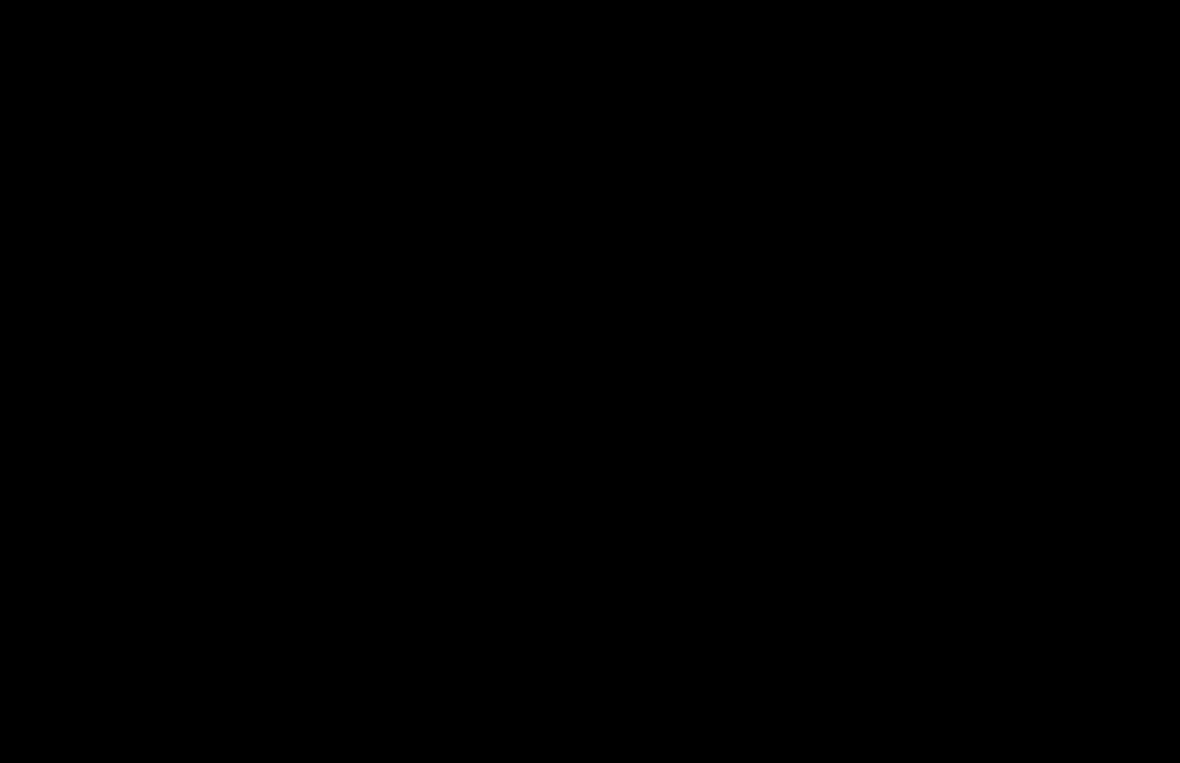 click at bounding box center (590, 381) 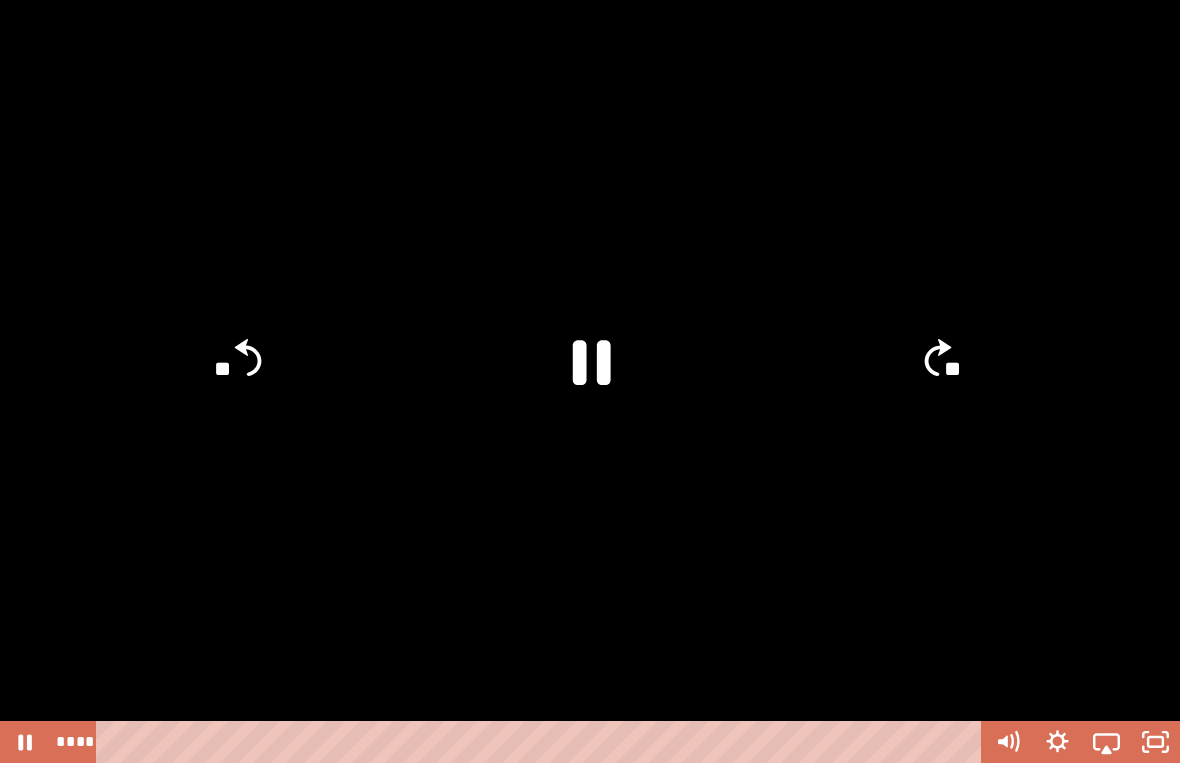 click 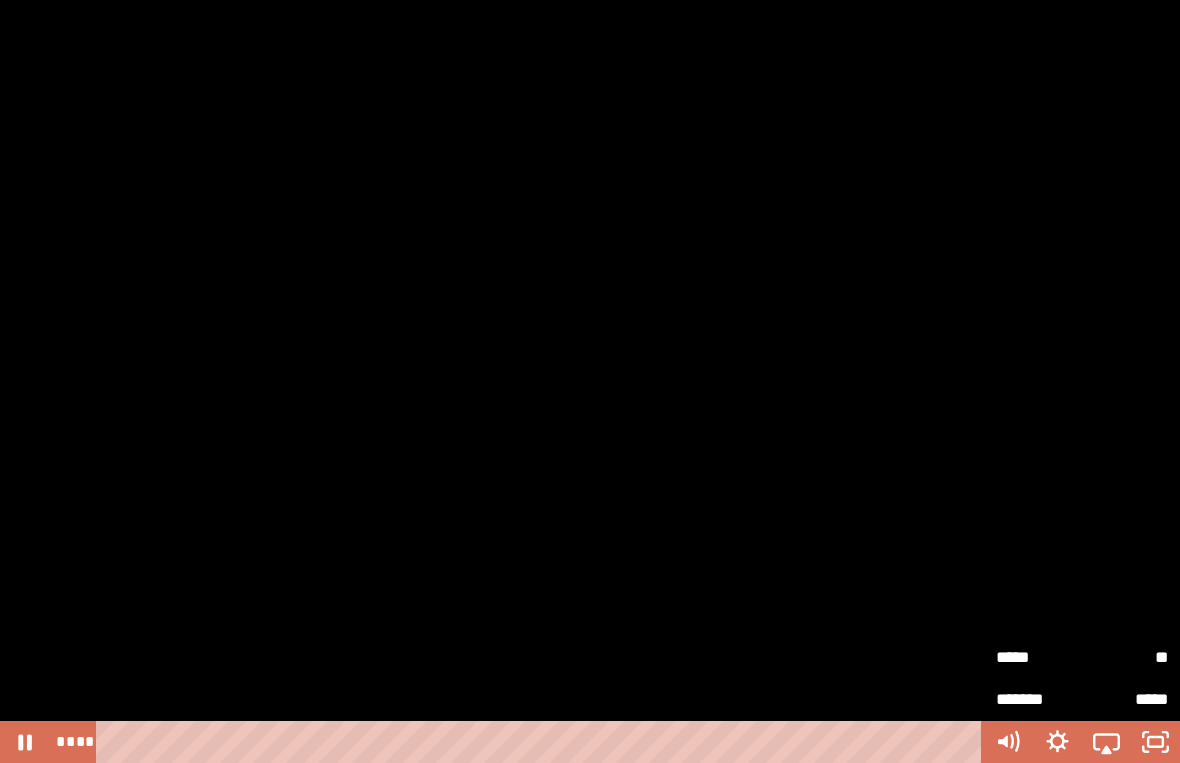 click on "**" at bounding box center [1125, 656] 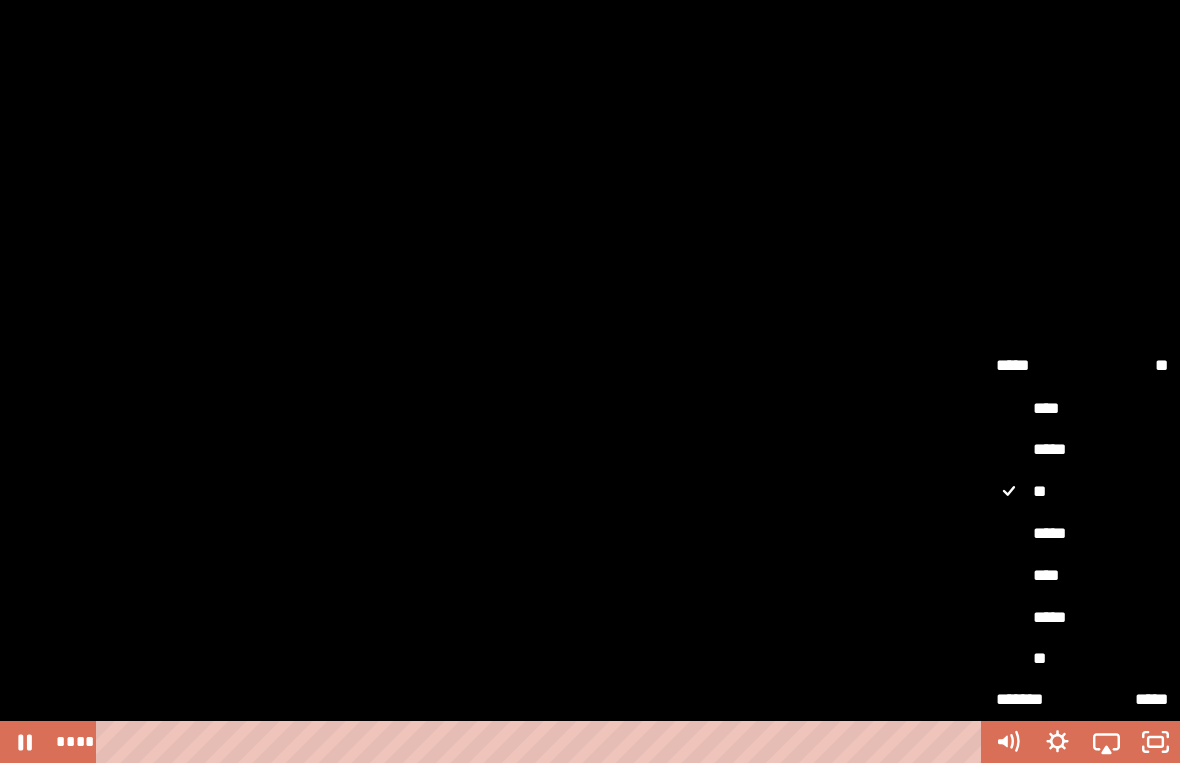 click on "****" at bounding box center [1081, 575] 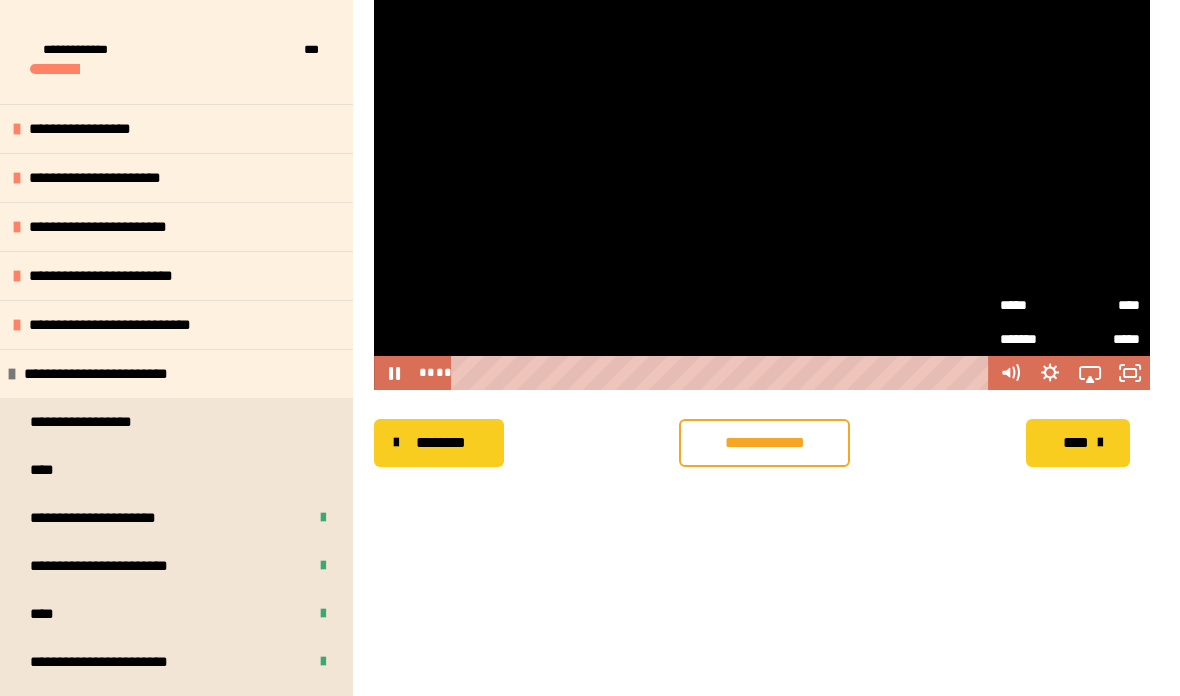 click 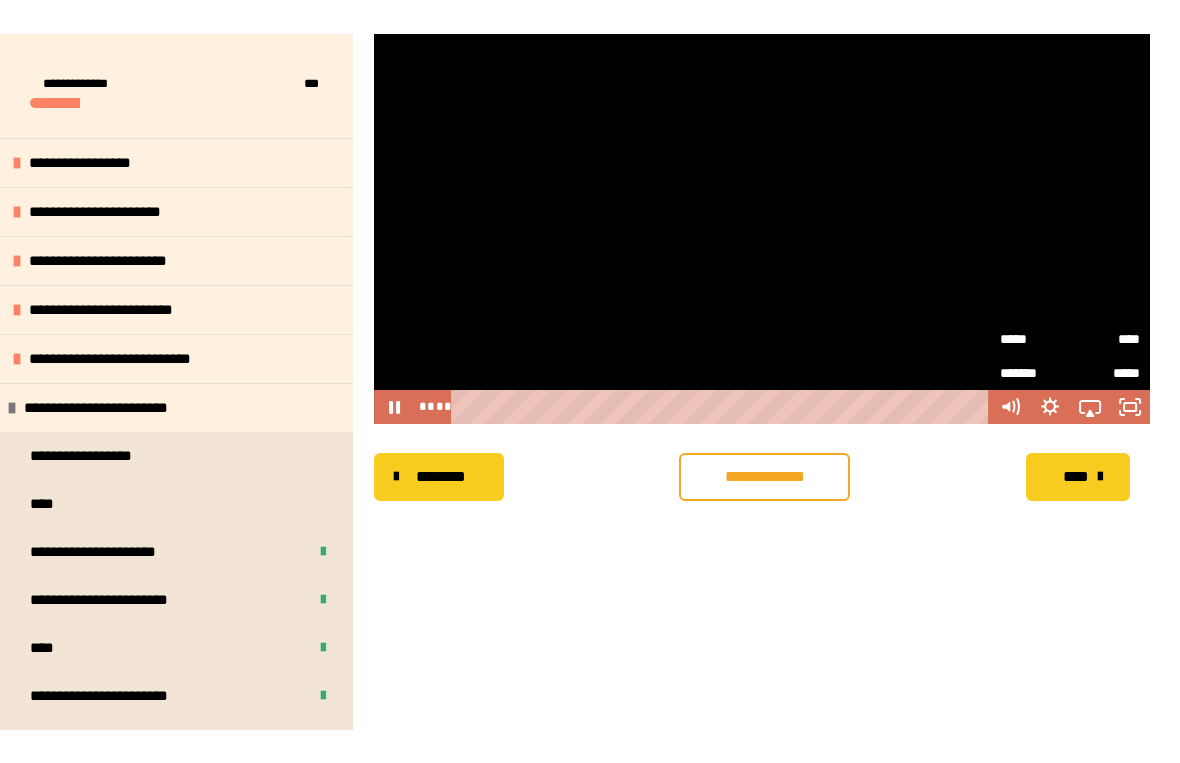 scroll, scrollTop: 24, scrollLeft: 0, axis: vertical 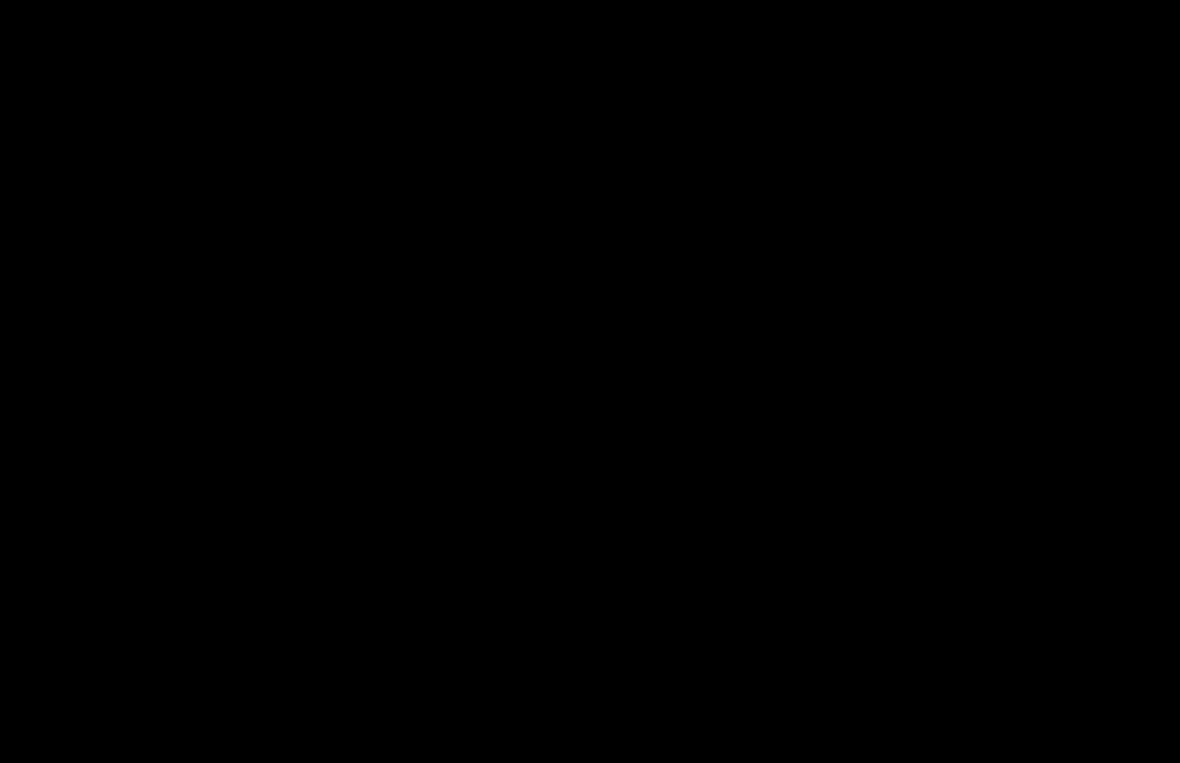 click at bounding box center (590, 381) 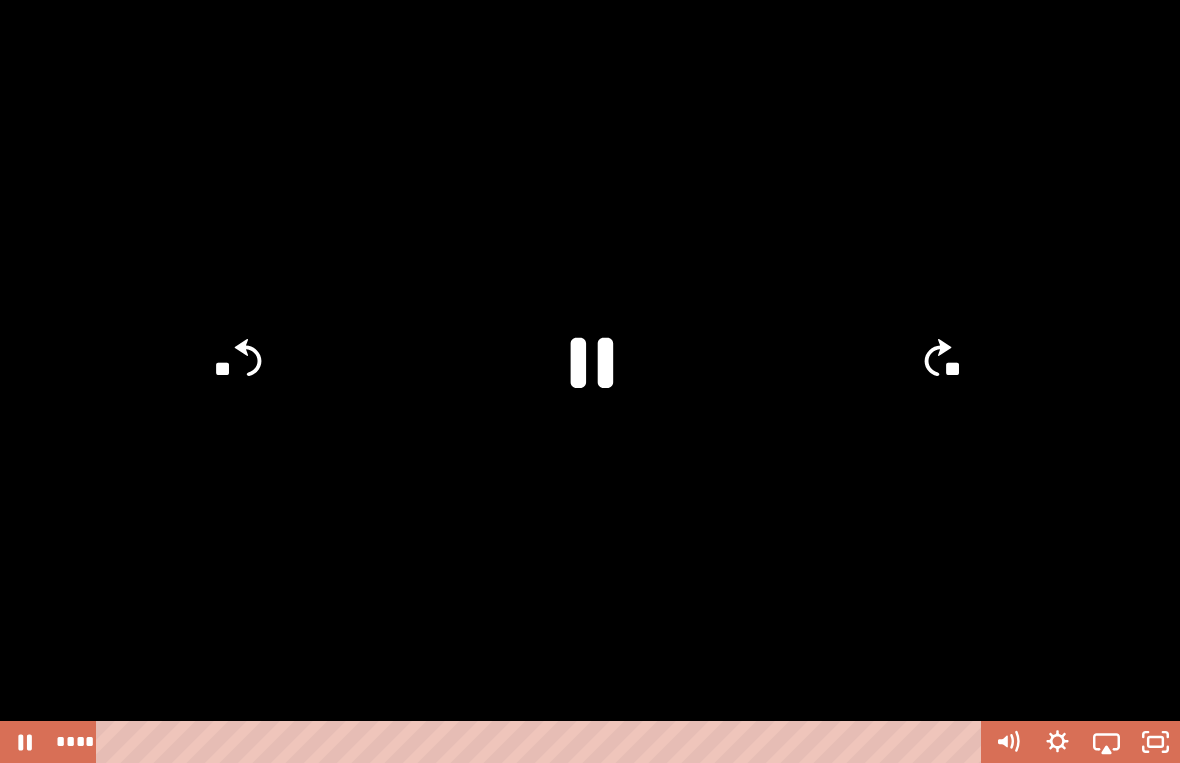 click 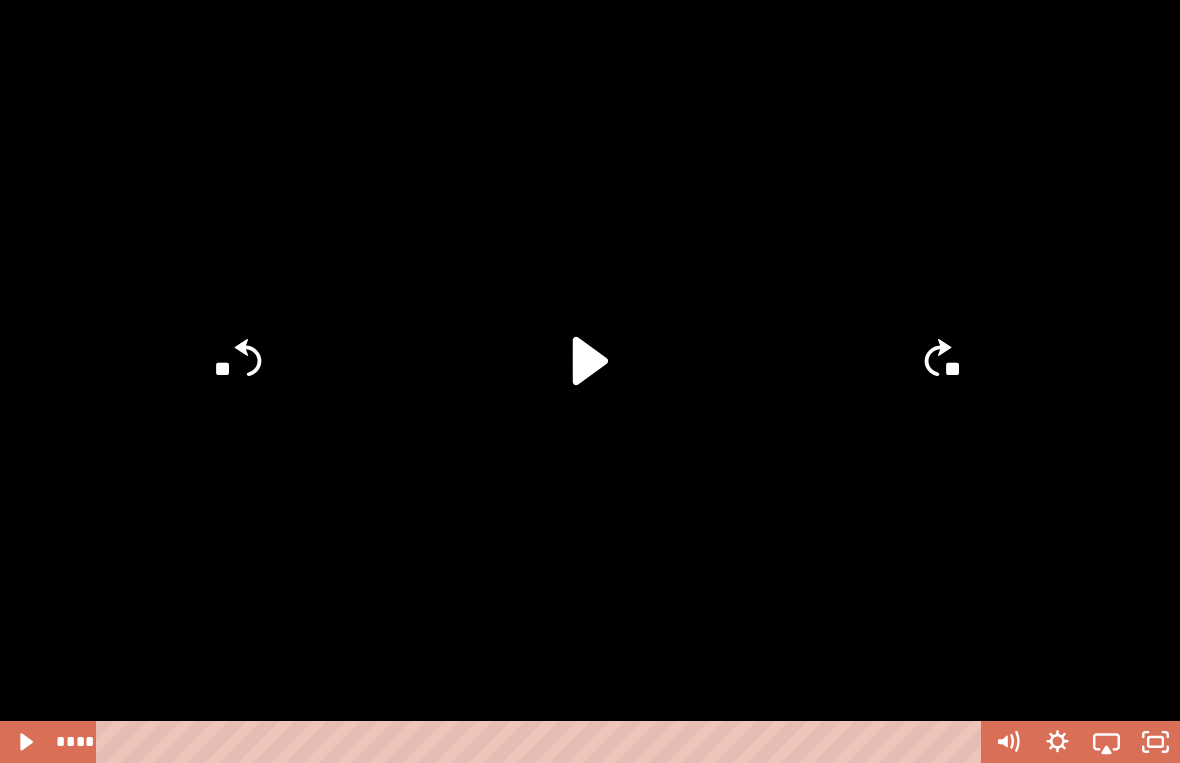 click on "**" 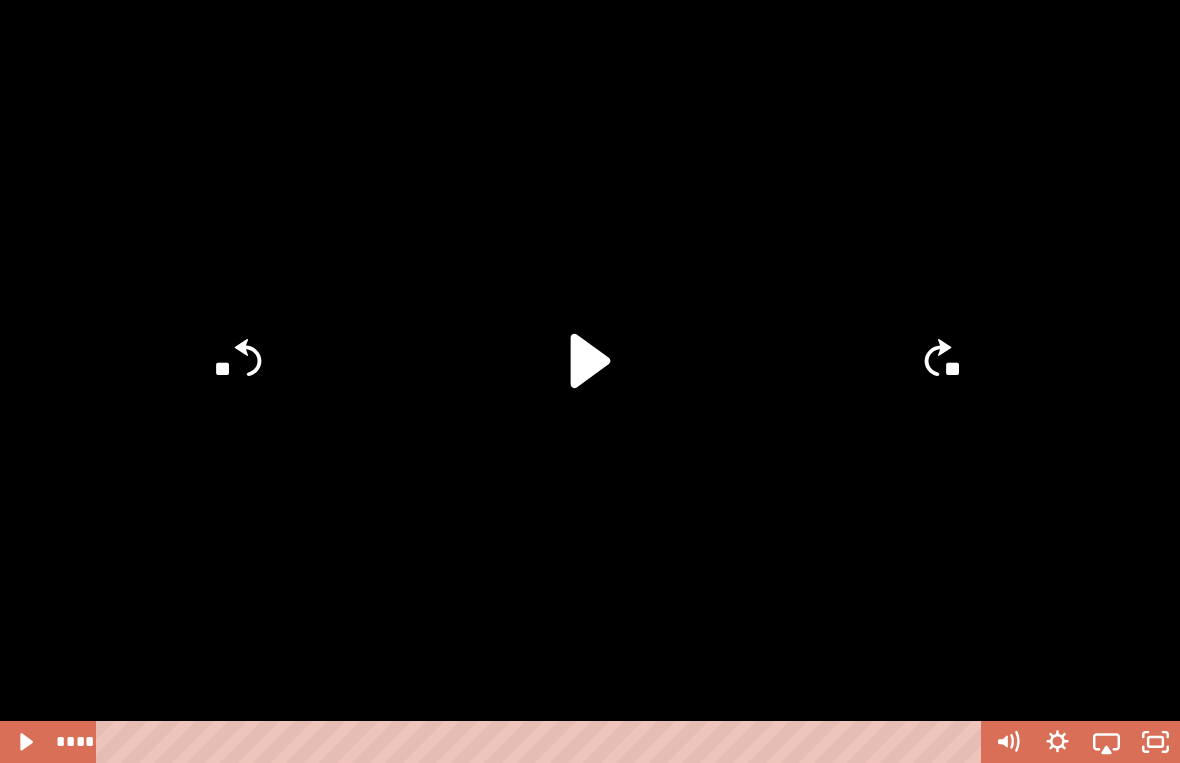 click 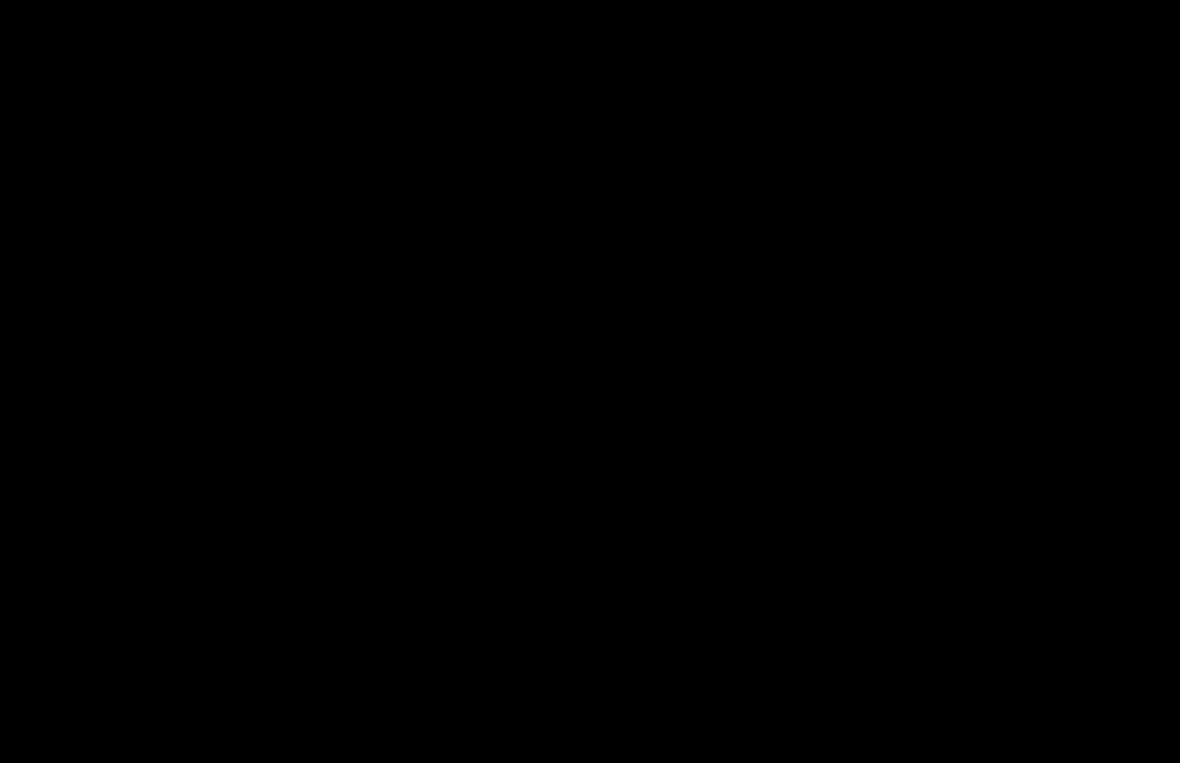 click at bounding box center [590, 381] 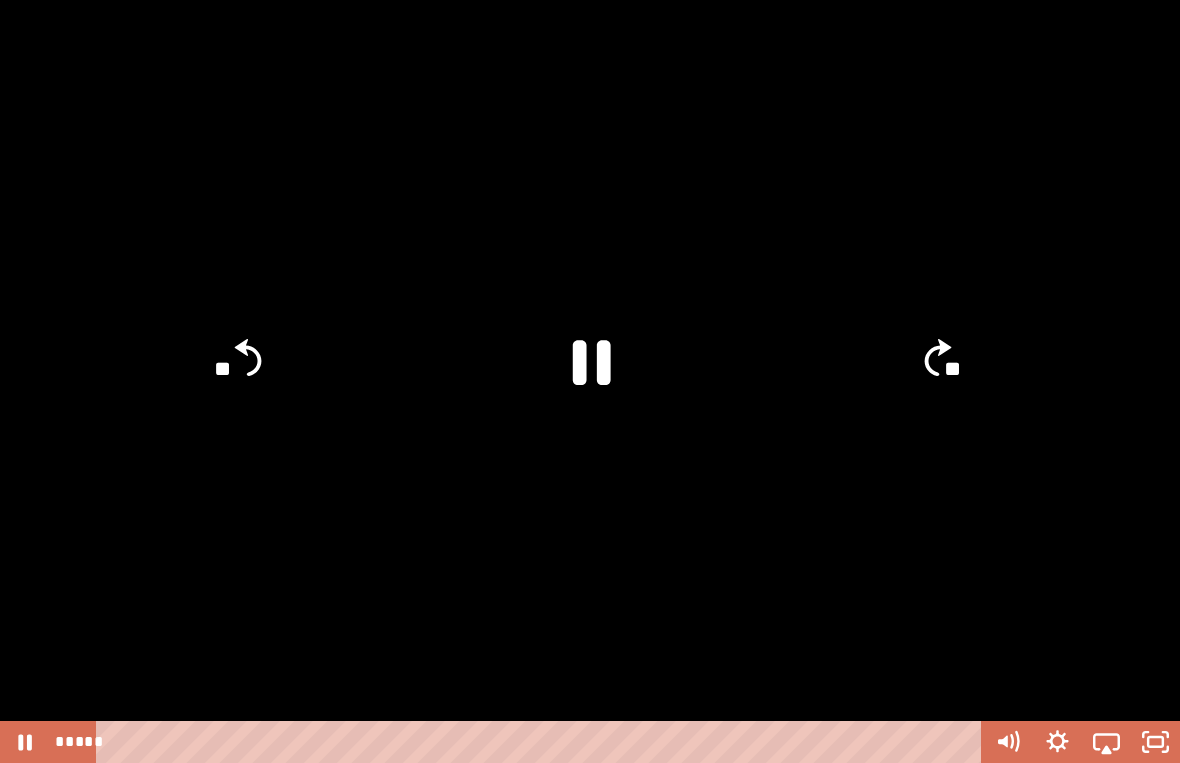 click 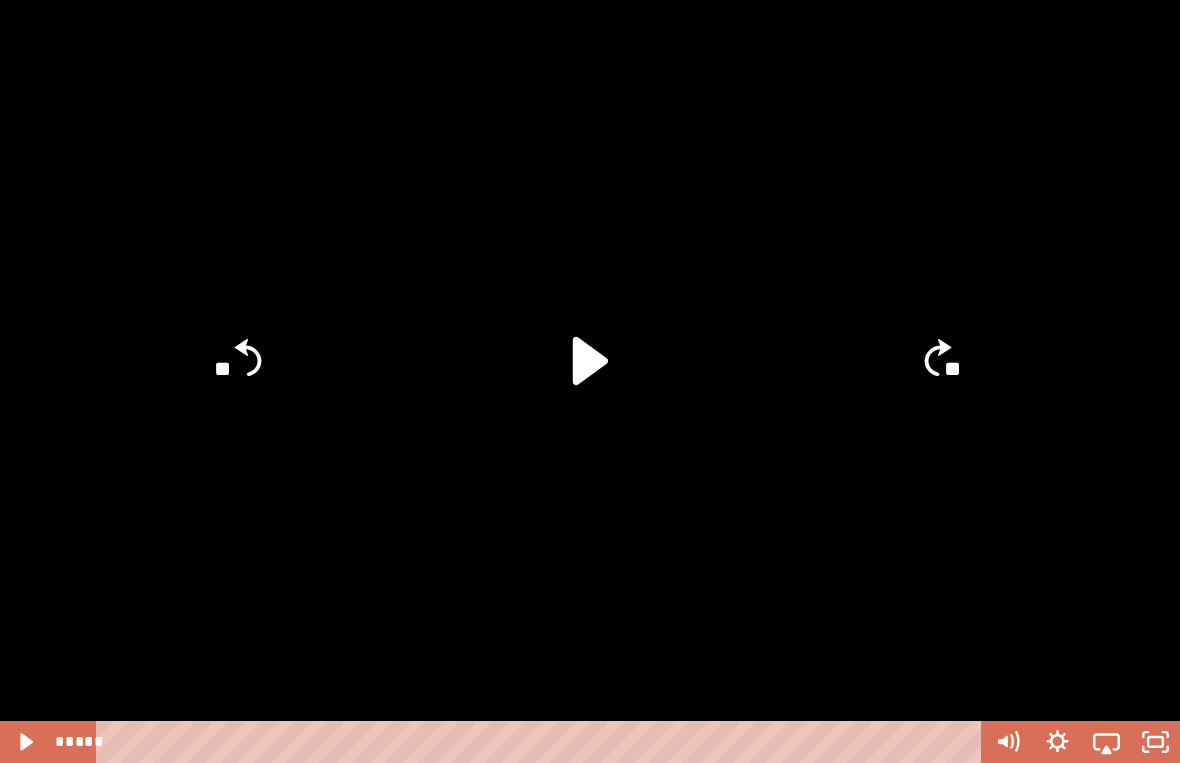 click 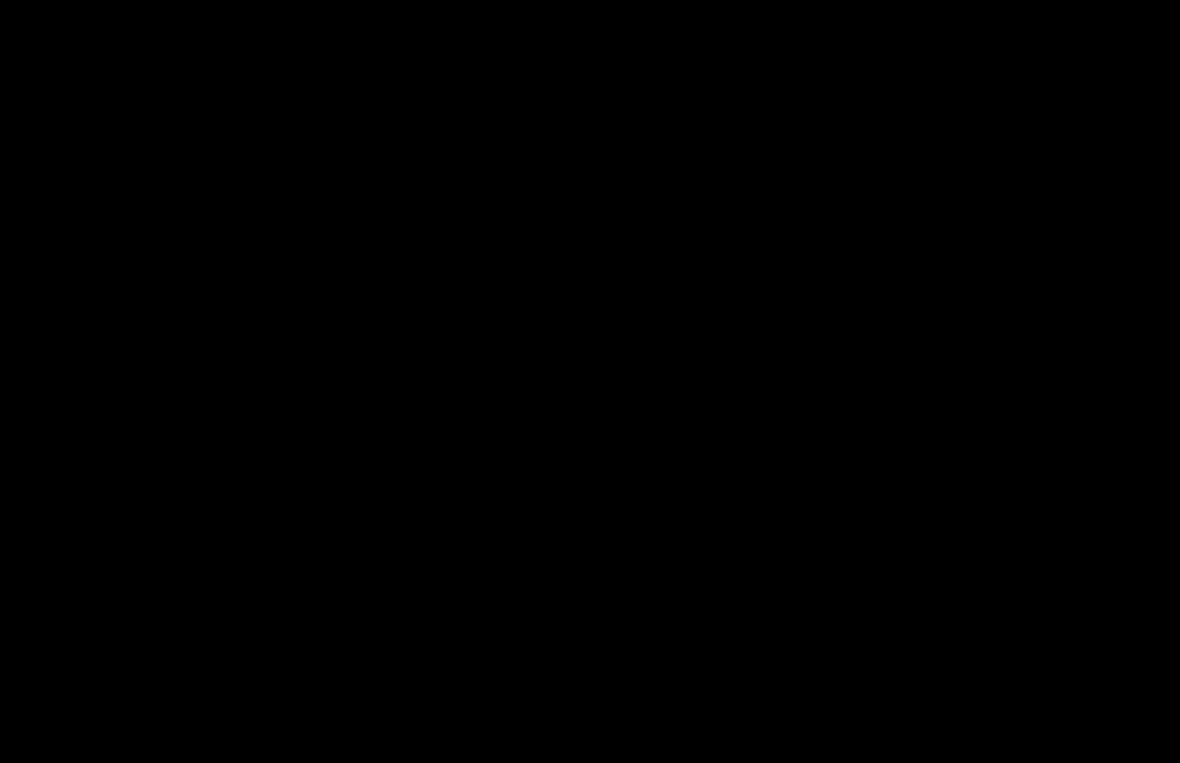 click at bounding box center [590, 381] 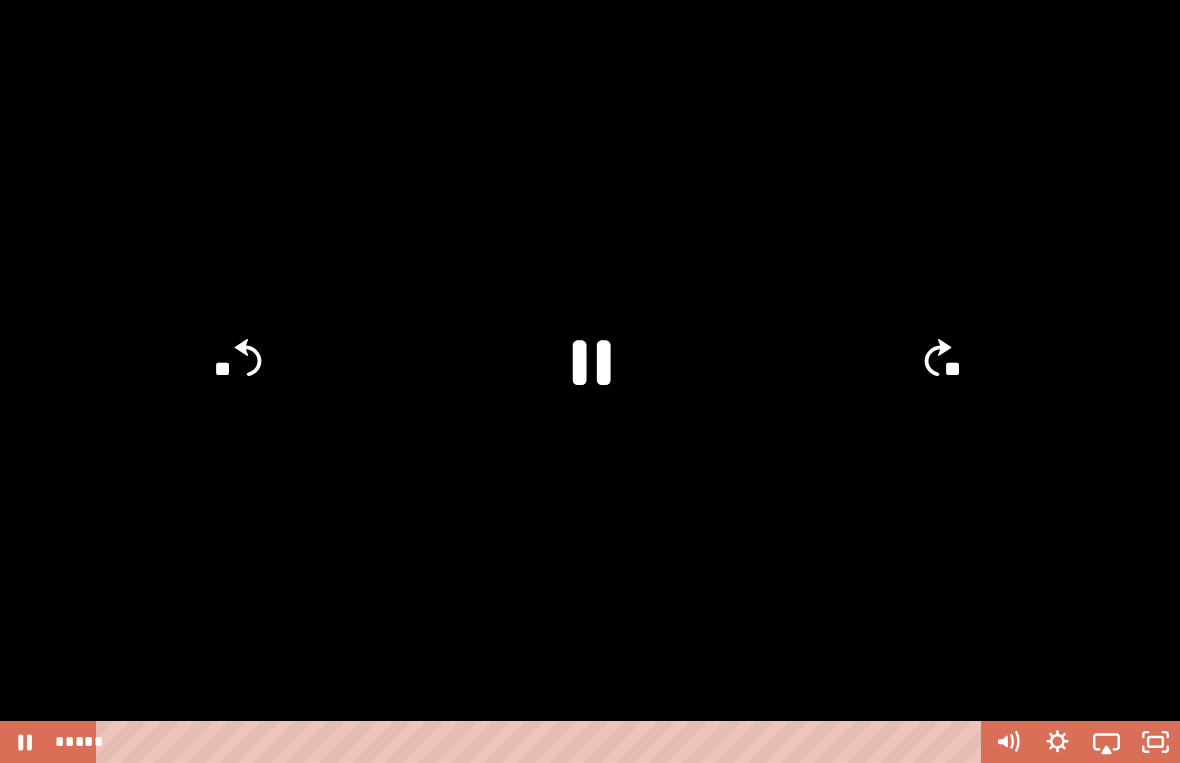 click on "**" 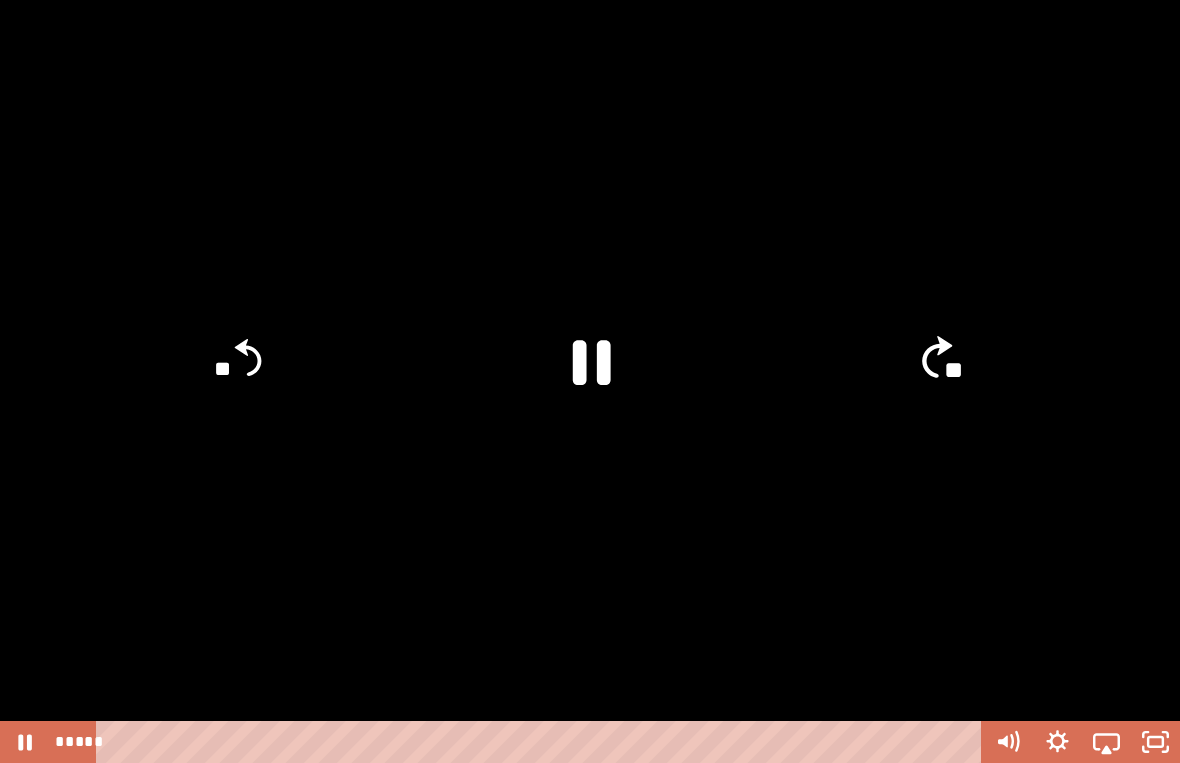 click on "**" 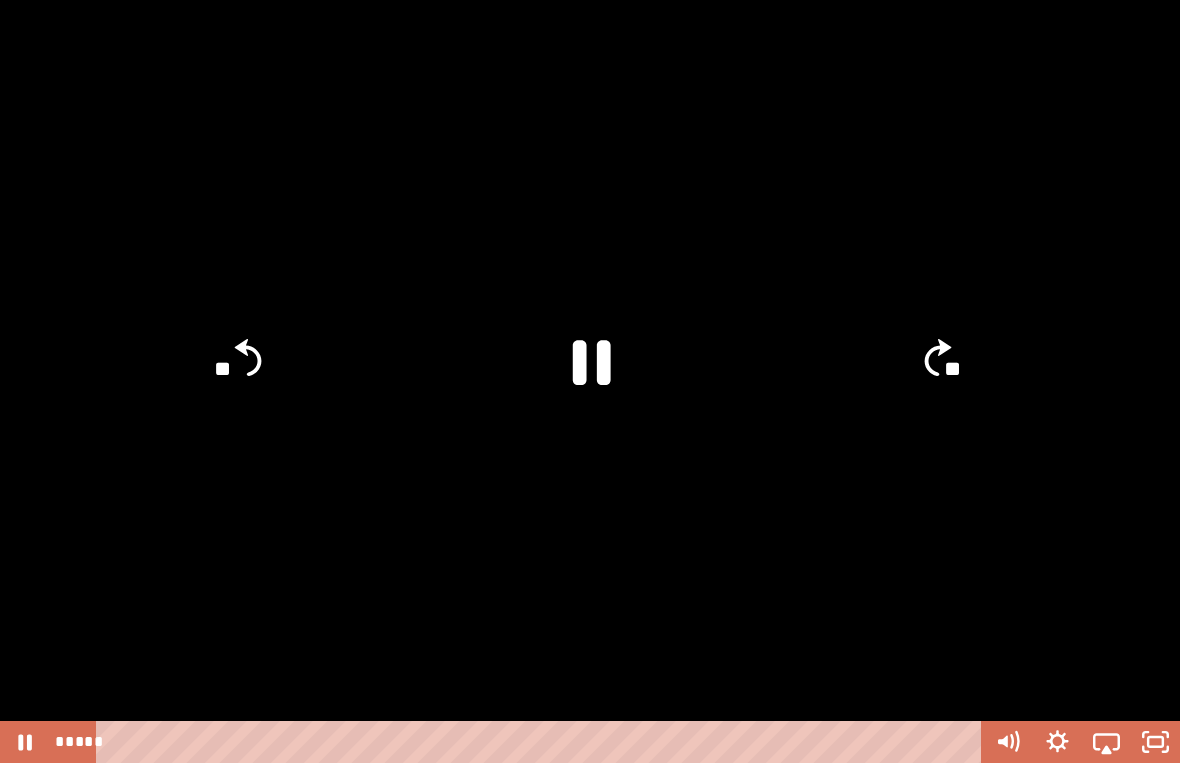click on "**" 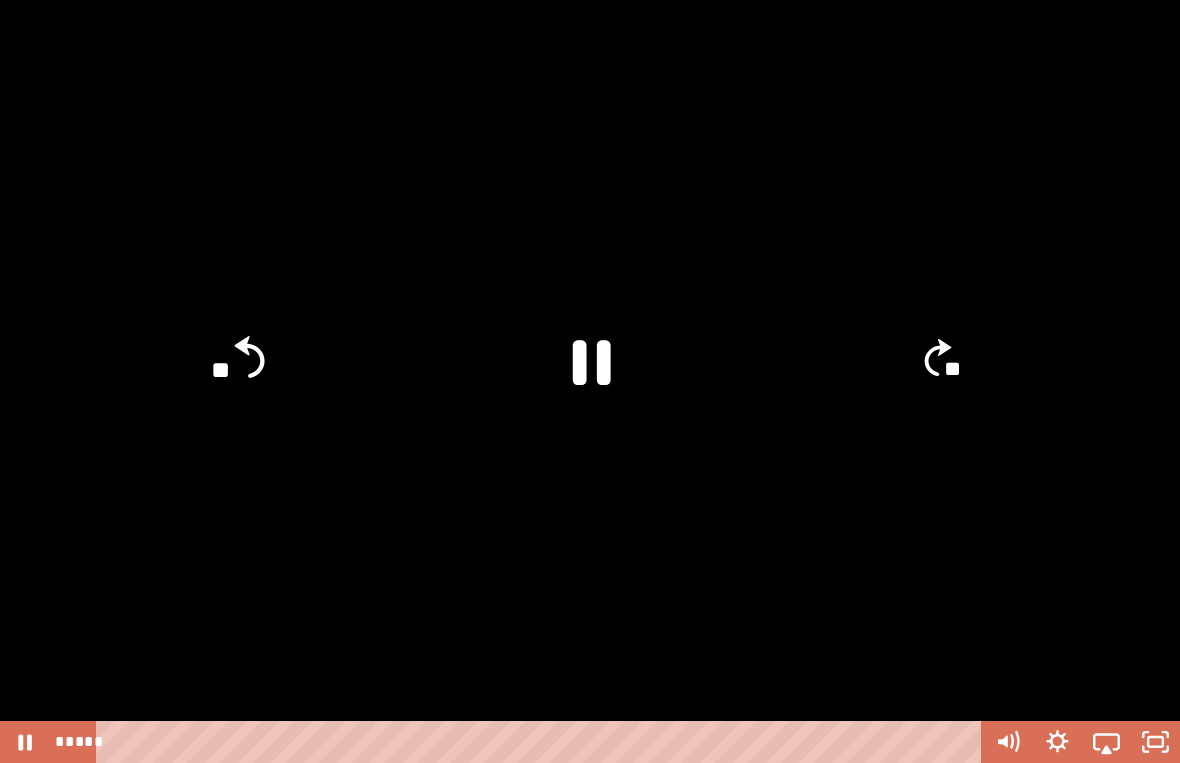 click on "**" 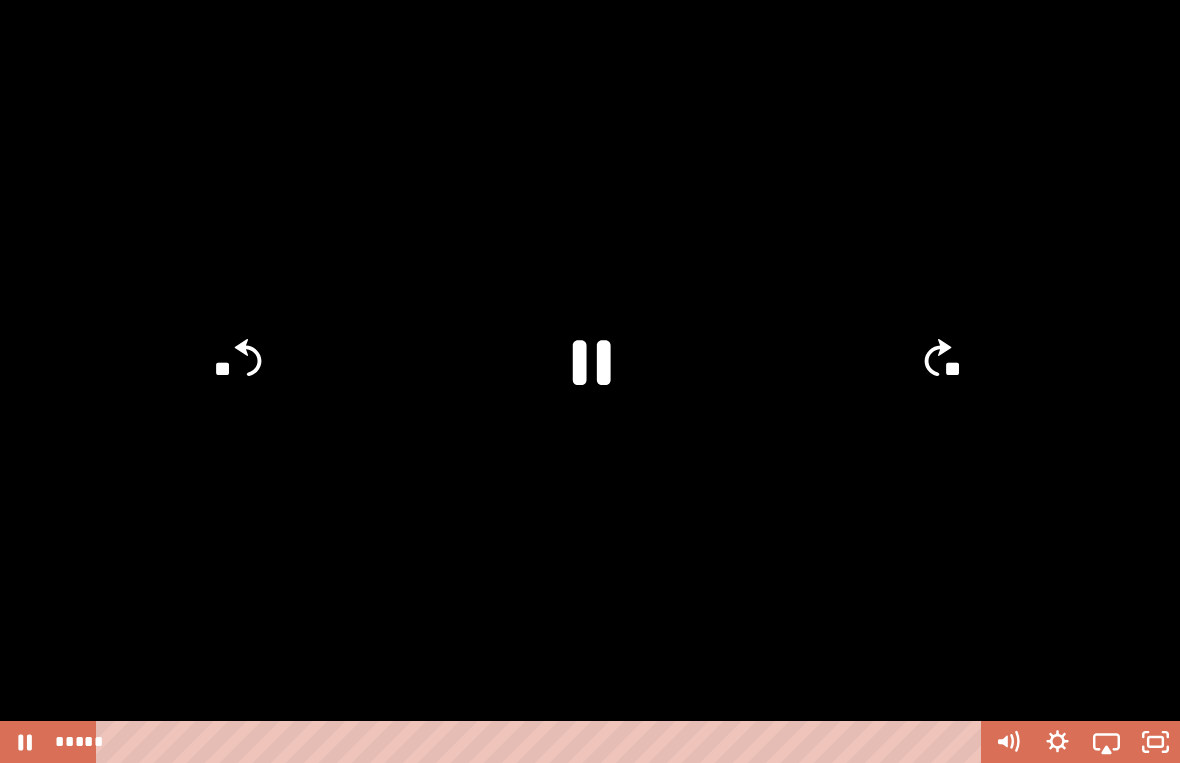 click on "**" 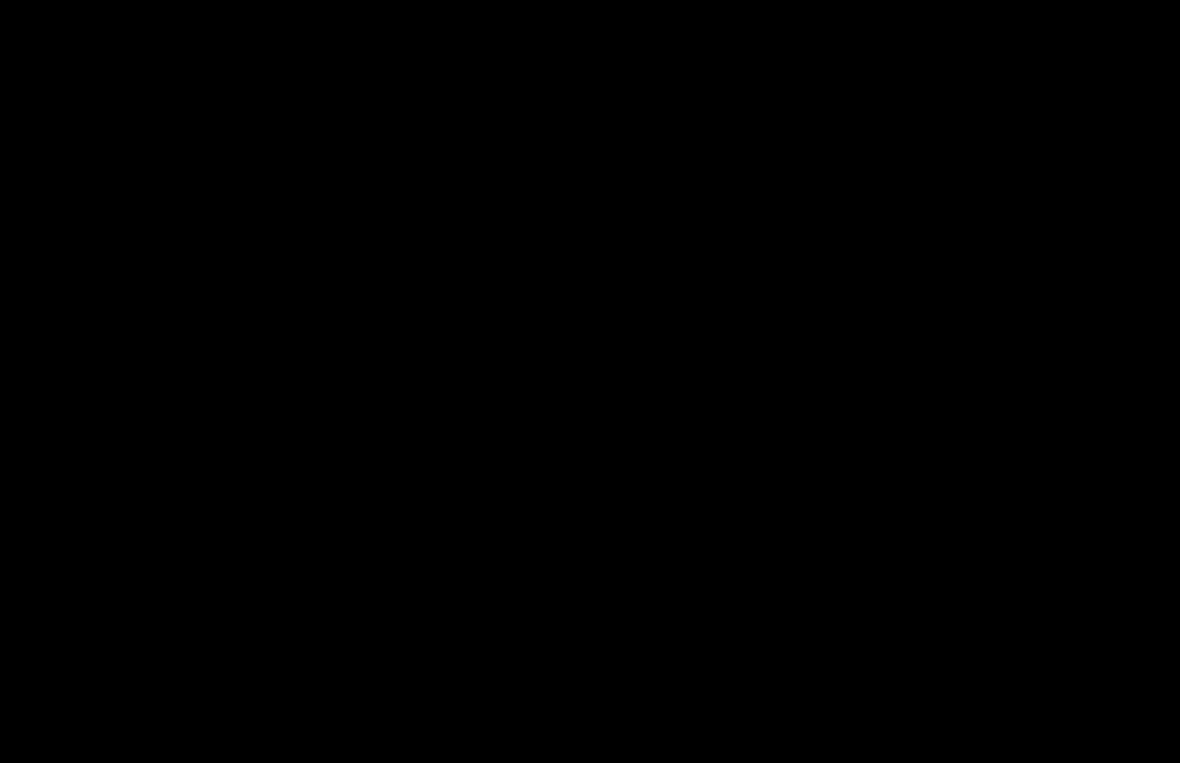 click at bounding box center [590, 381] 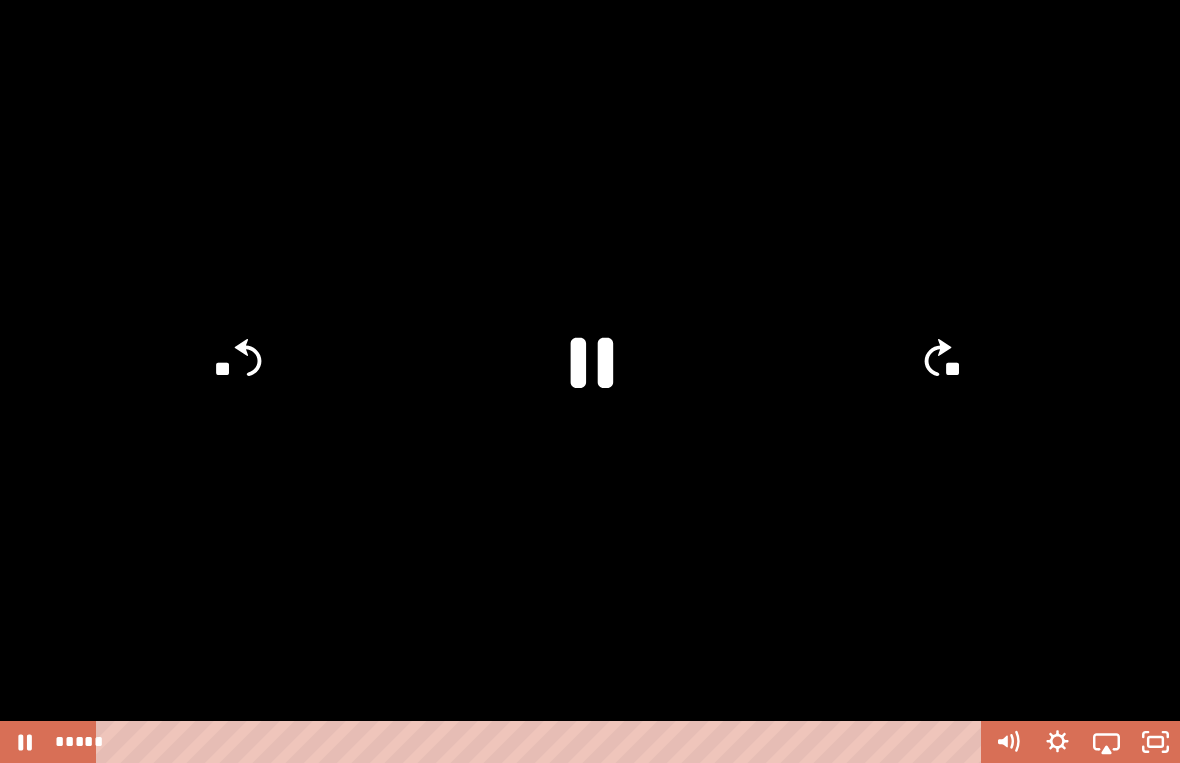 click 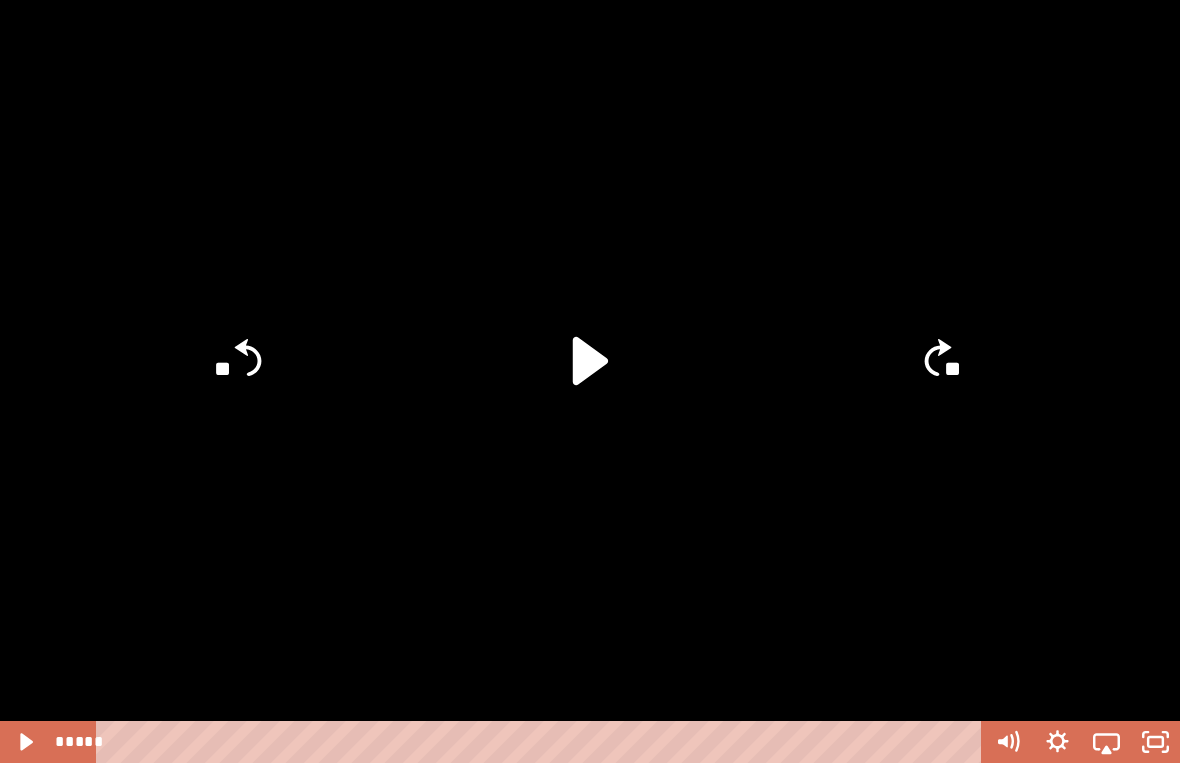 click 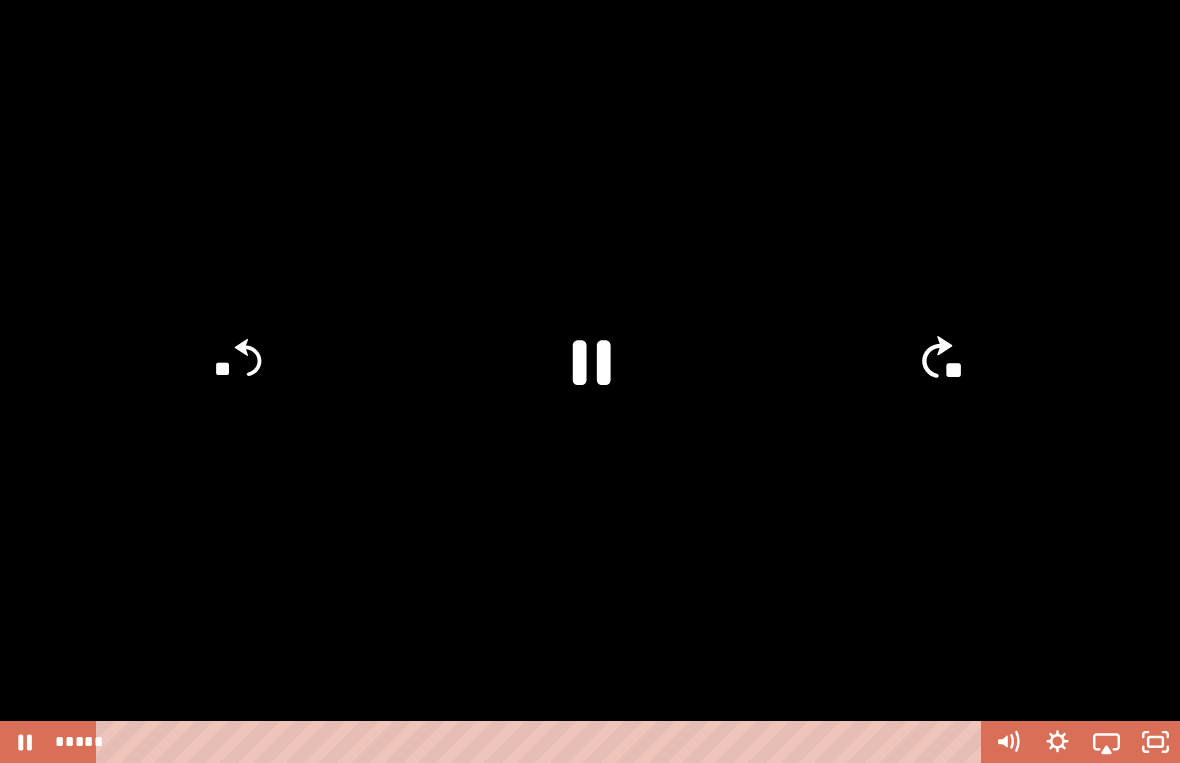 click on "**" 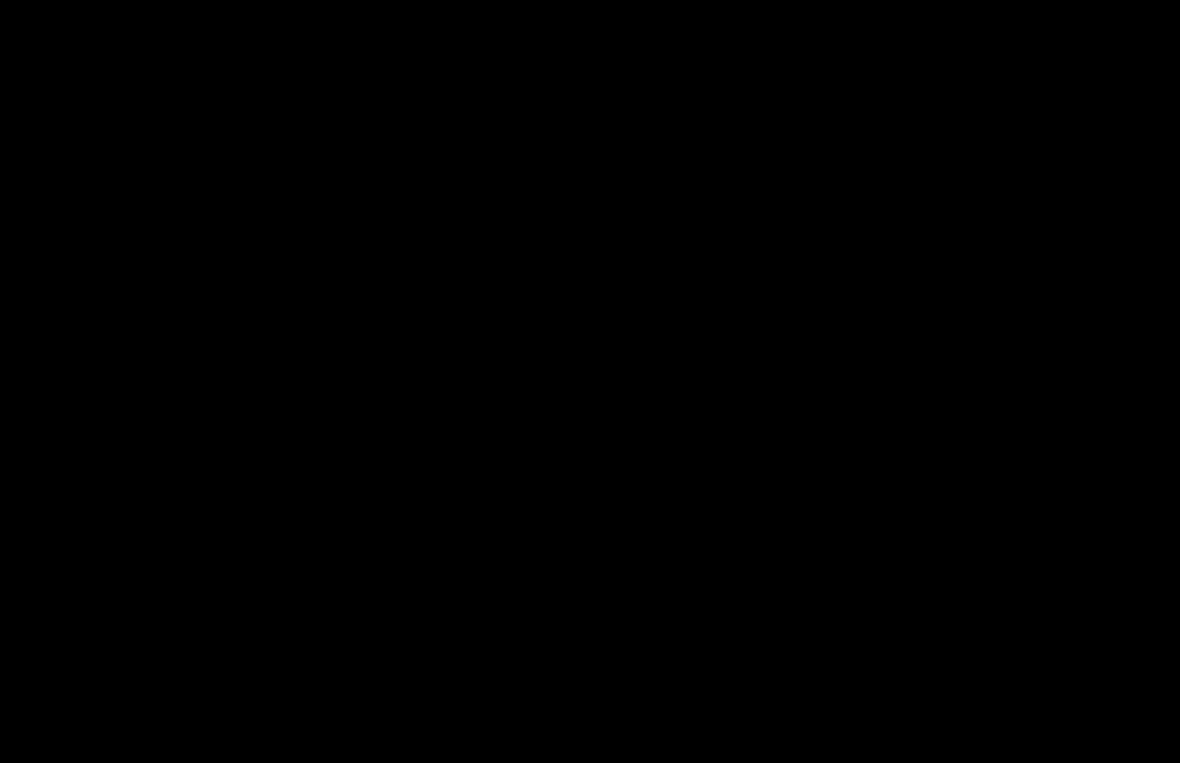 click at bounding box center [590, 381] 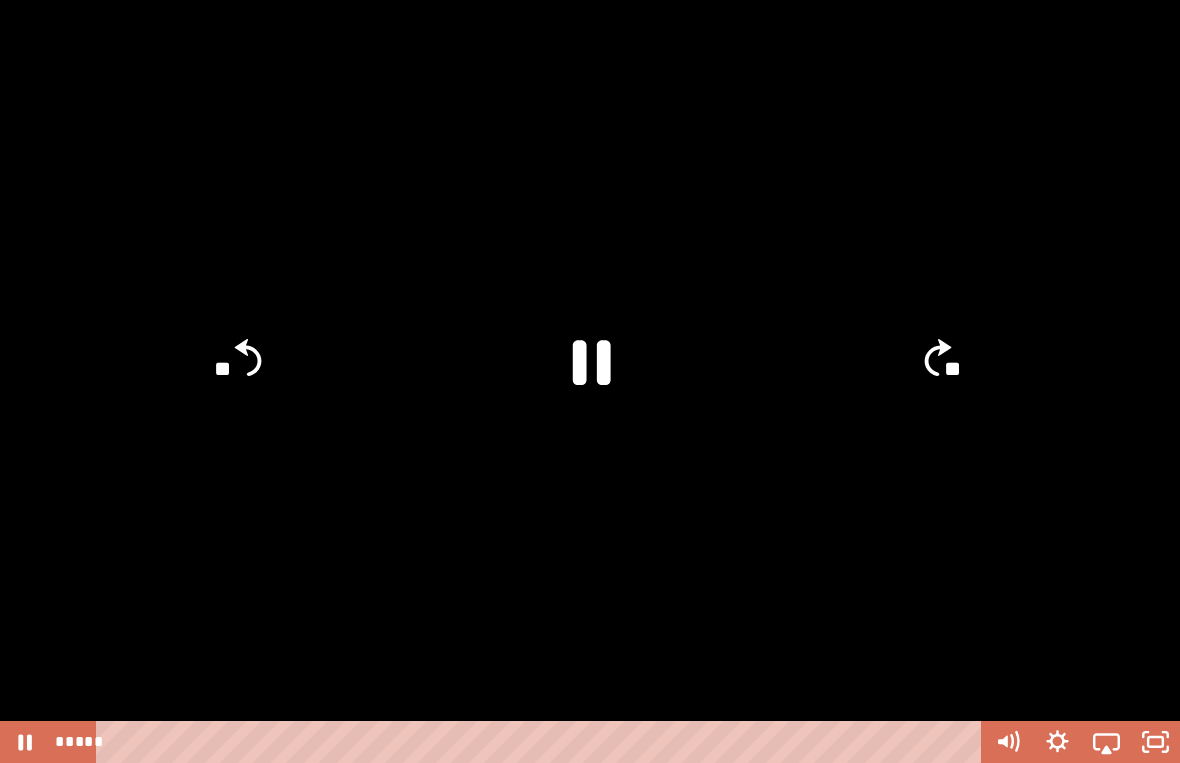 click on "**" 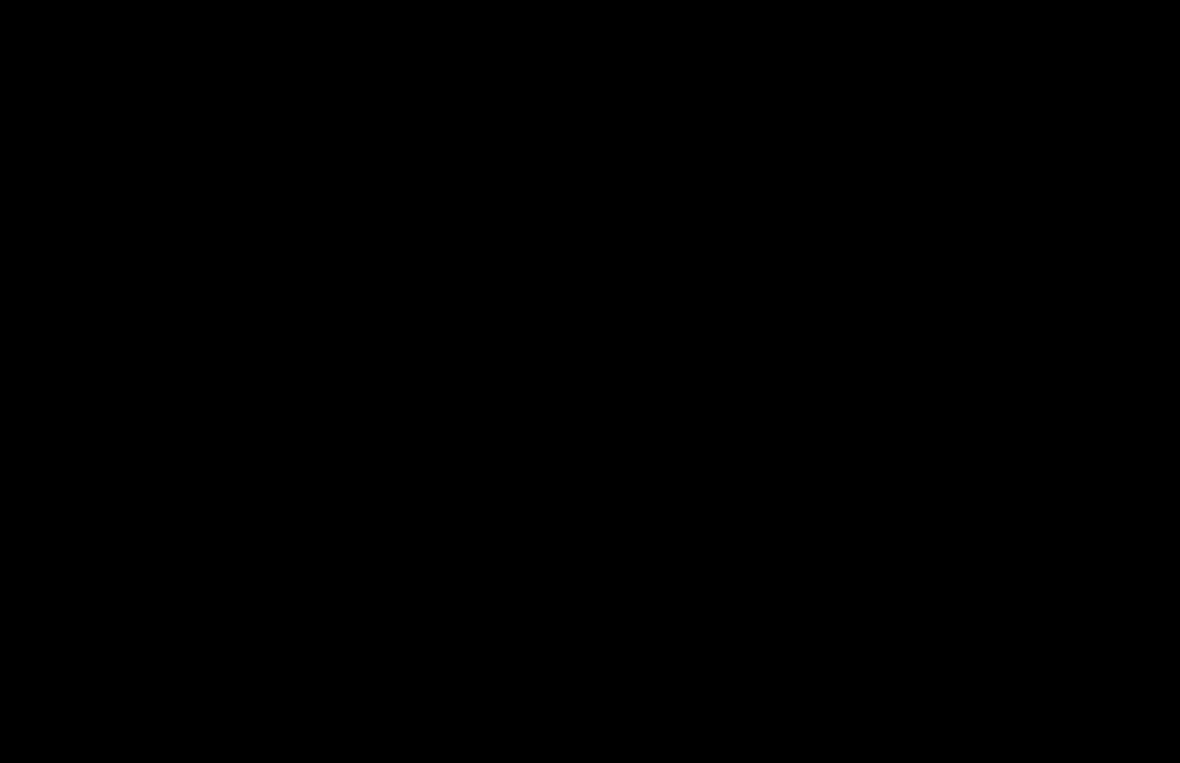 click at bounding box center [590, 381] 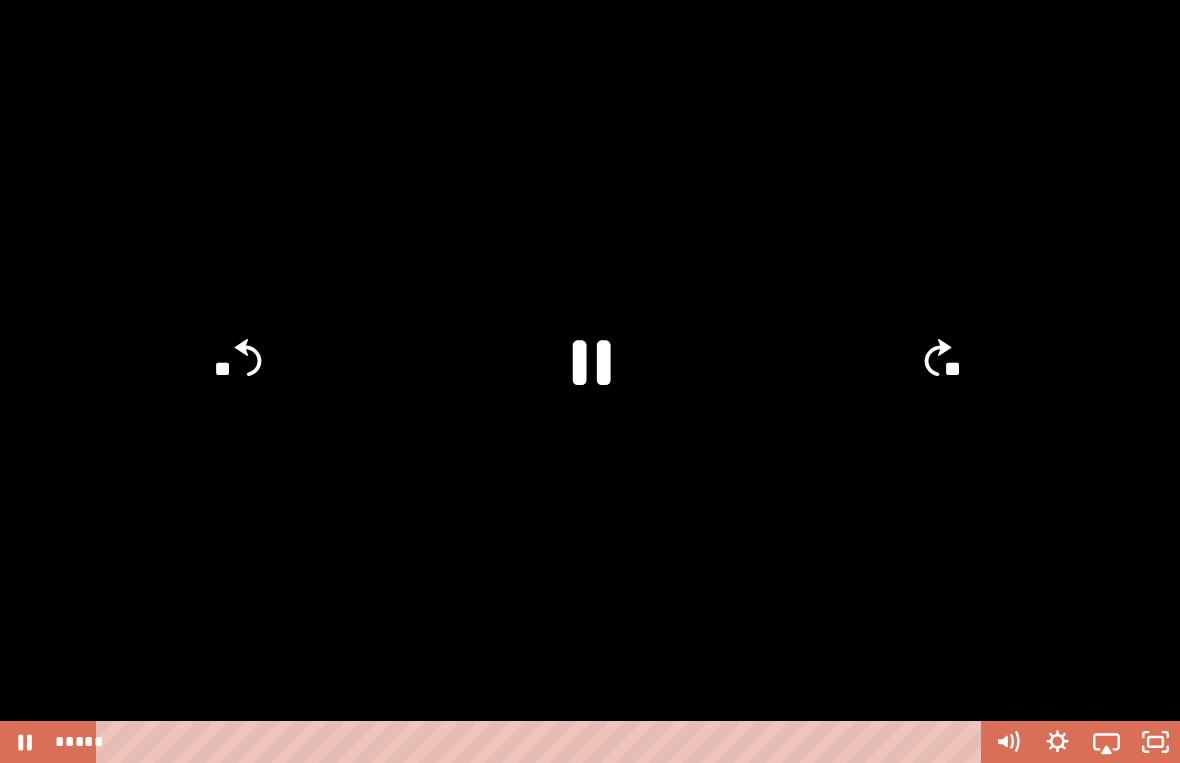 click 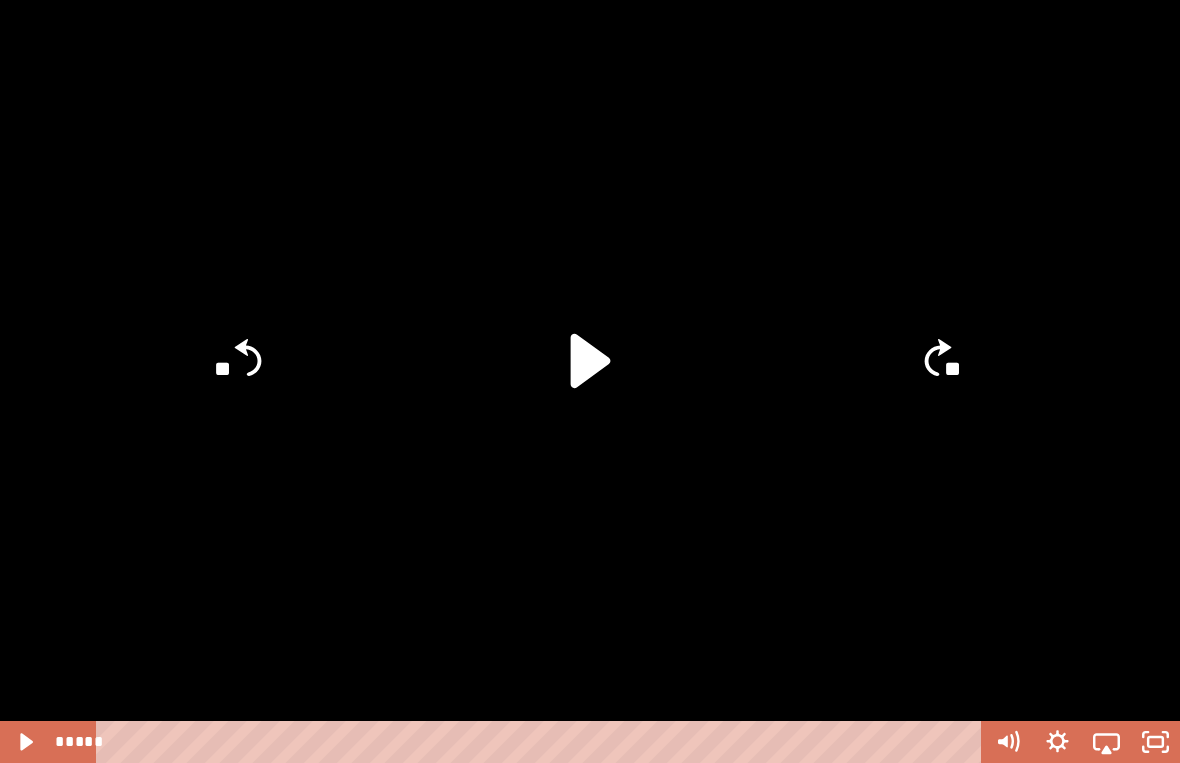 click 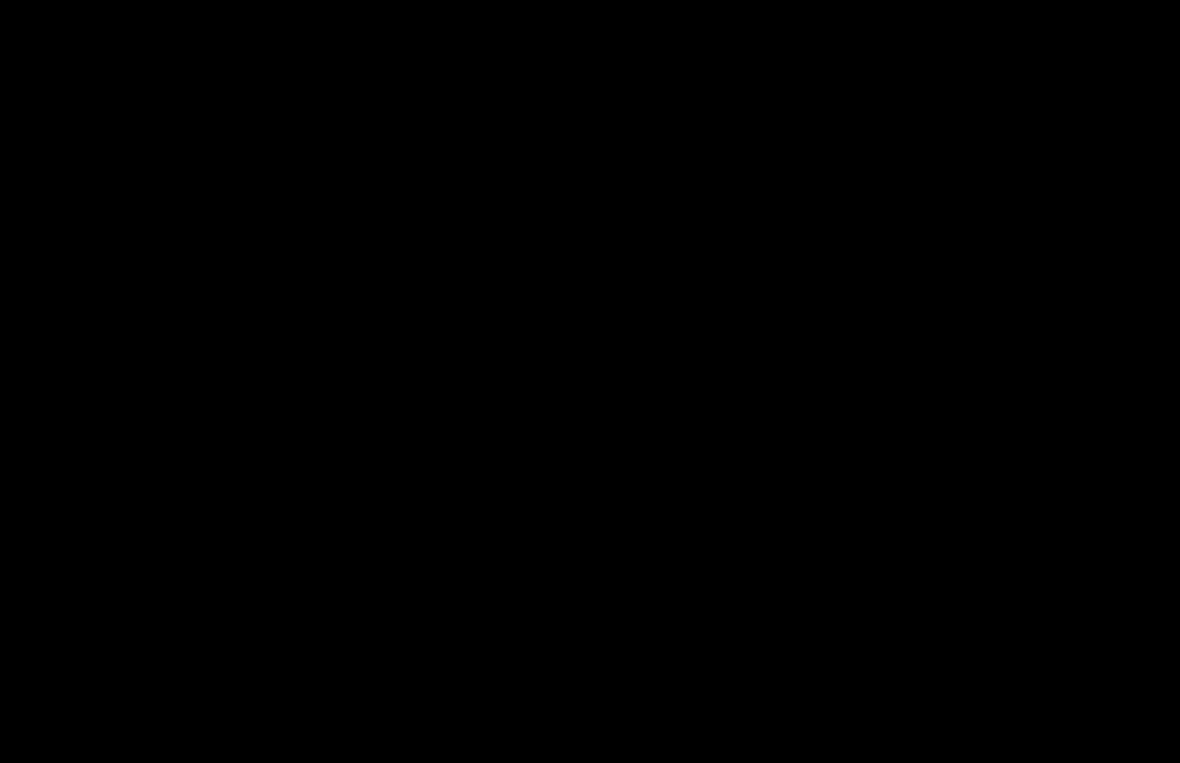 click at bounding box center [590, 381] 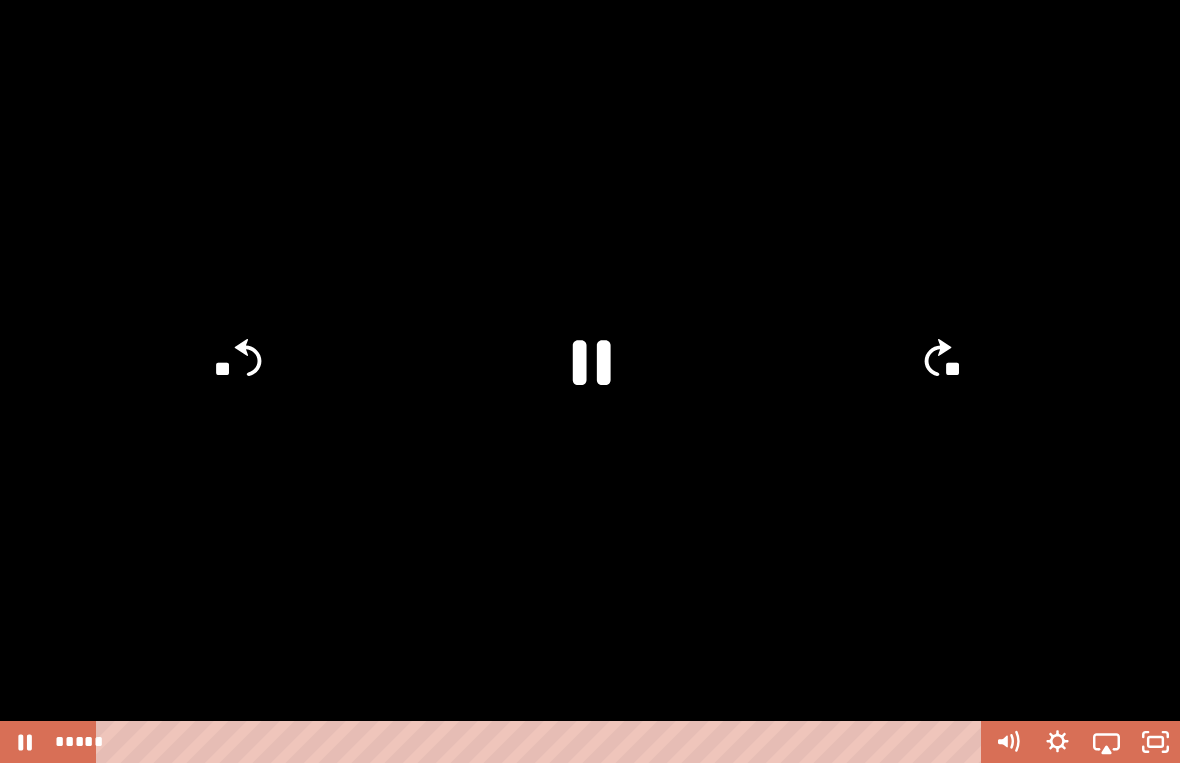 click 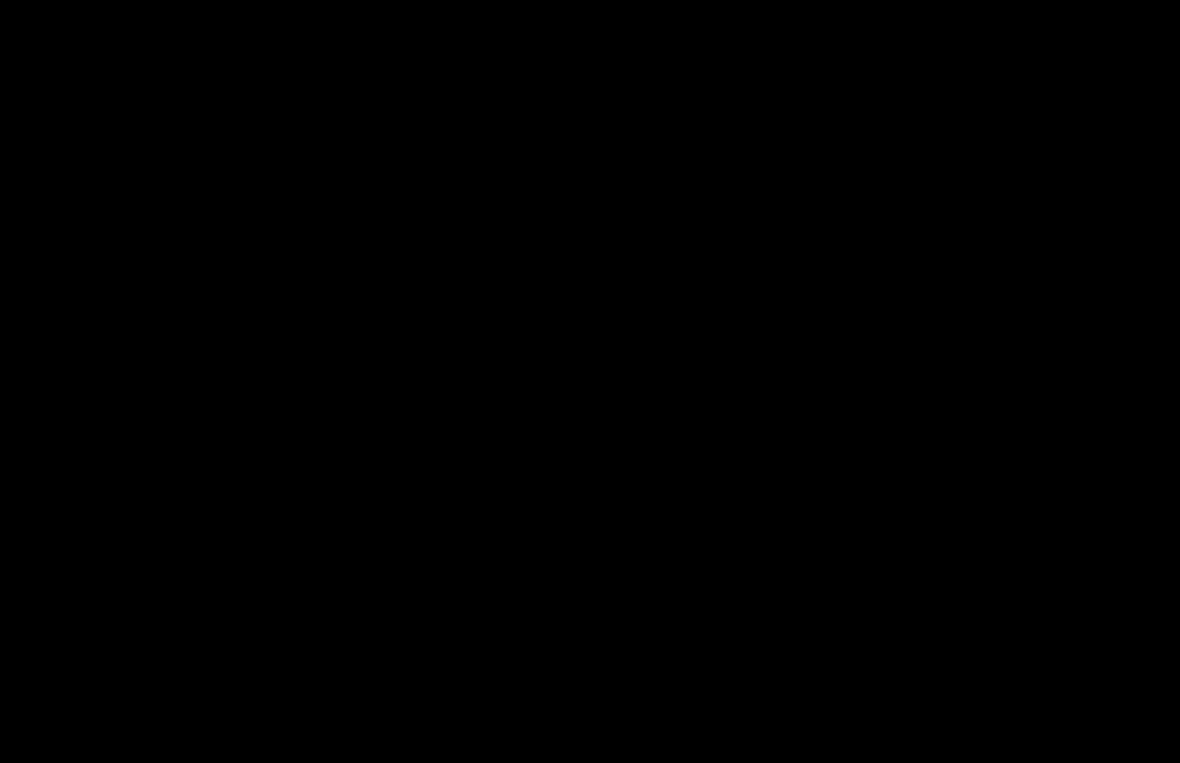 click at bounding box center [590, 381] 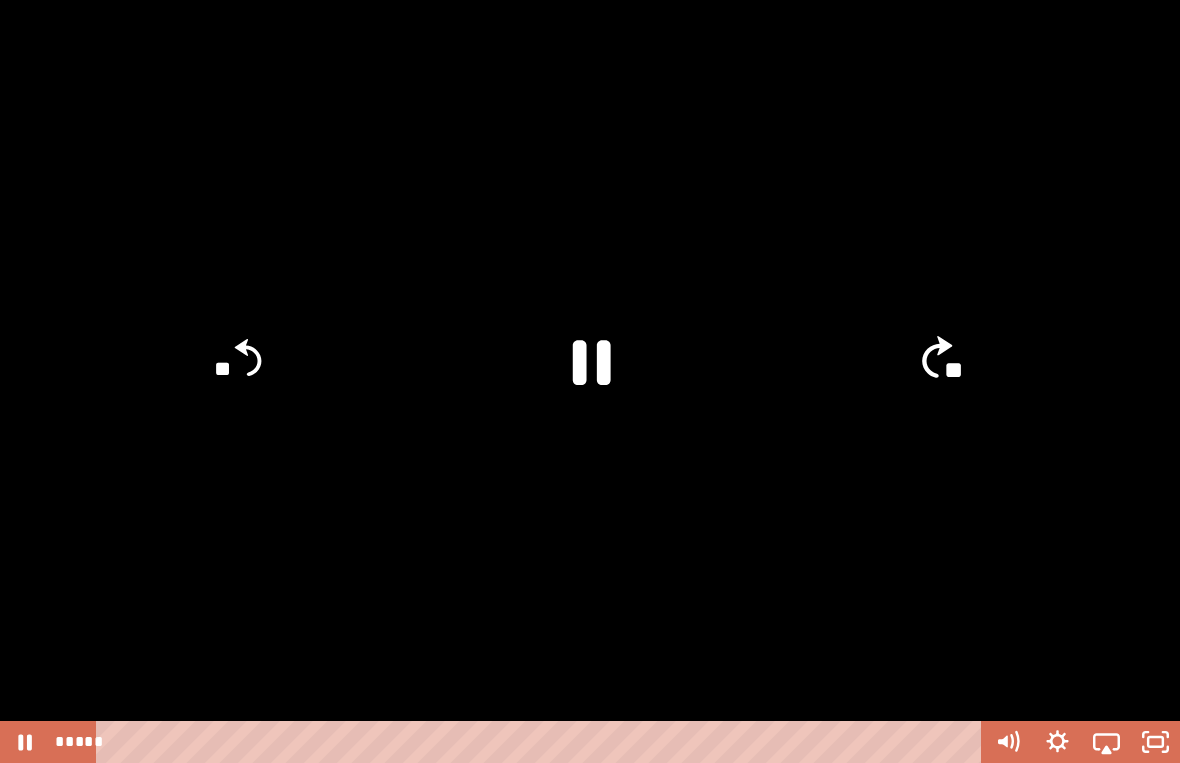 click on "**" 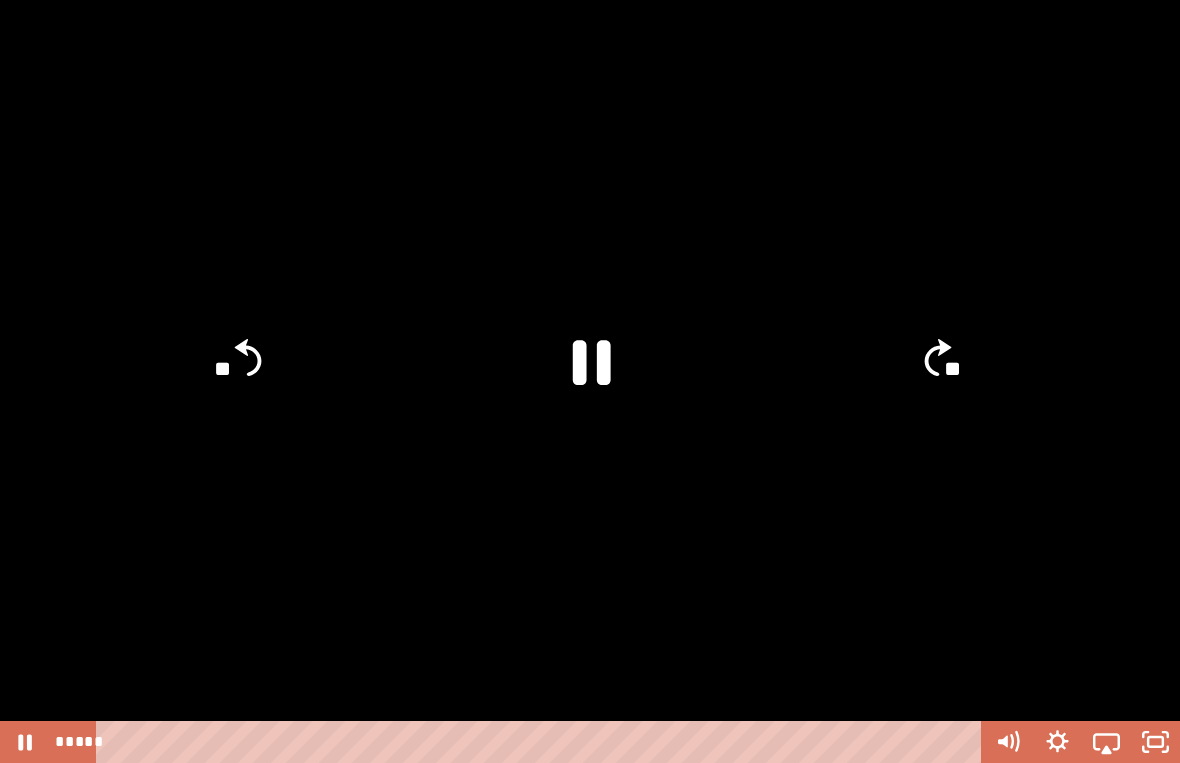 click on "**" 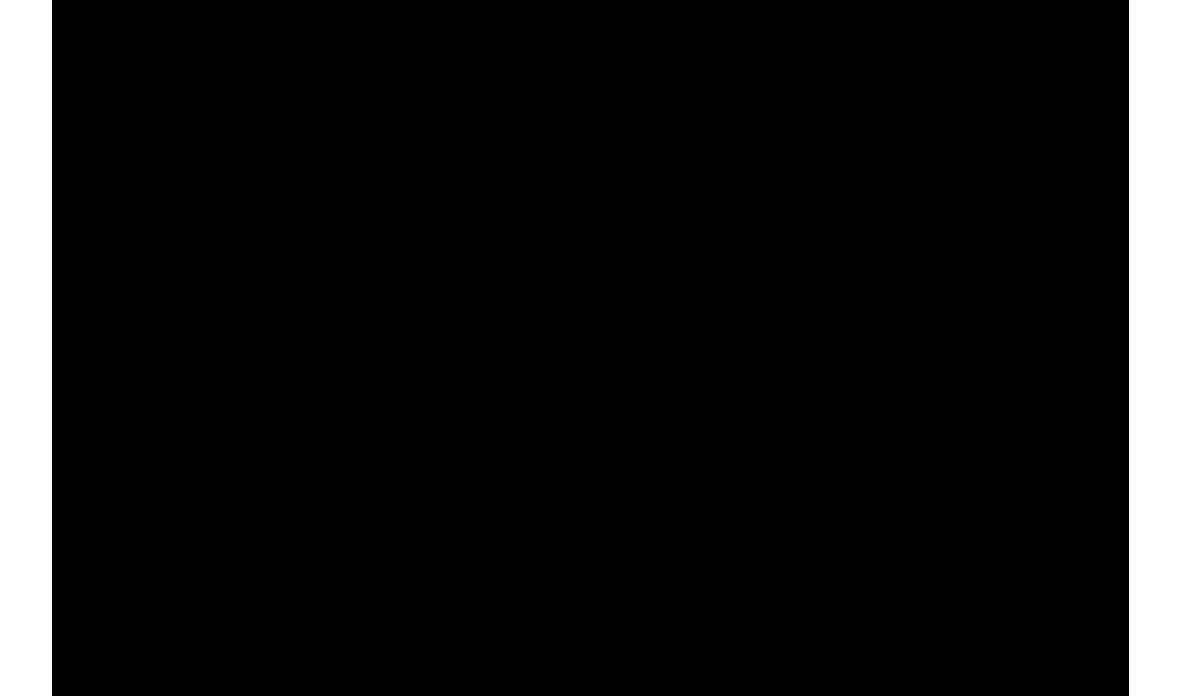 scroll, scrollTop: 343, scrollLeft: 0, axis: vertical 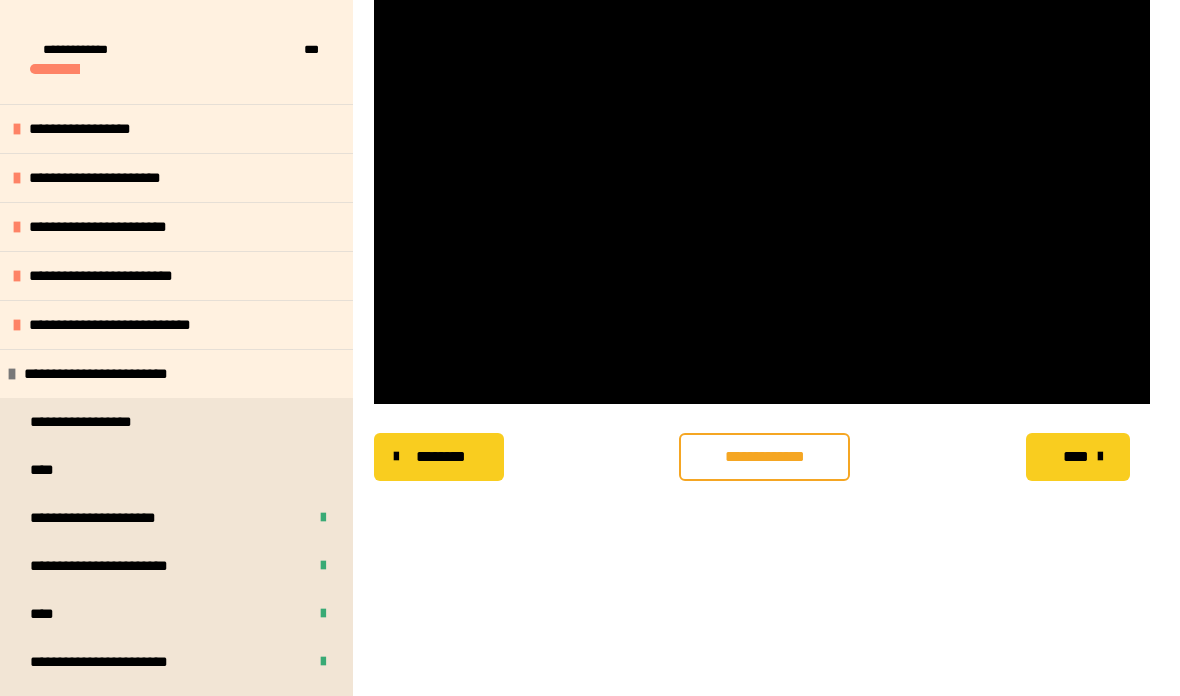 click on "**********" at bounding box center (764, 457) 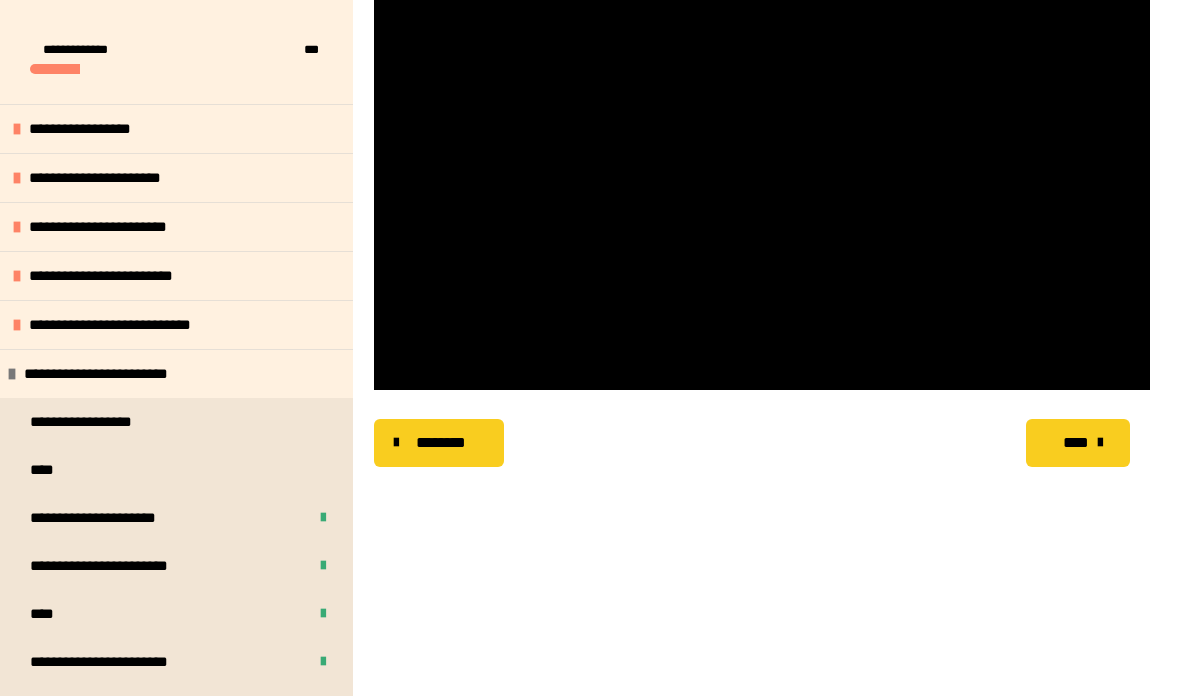 scroll, scrollTop: 357, scrollLeft: 0, axis: vertical 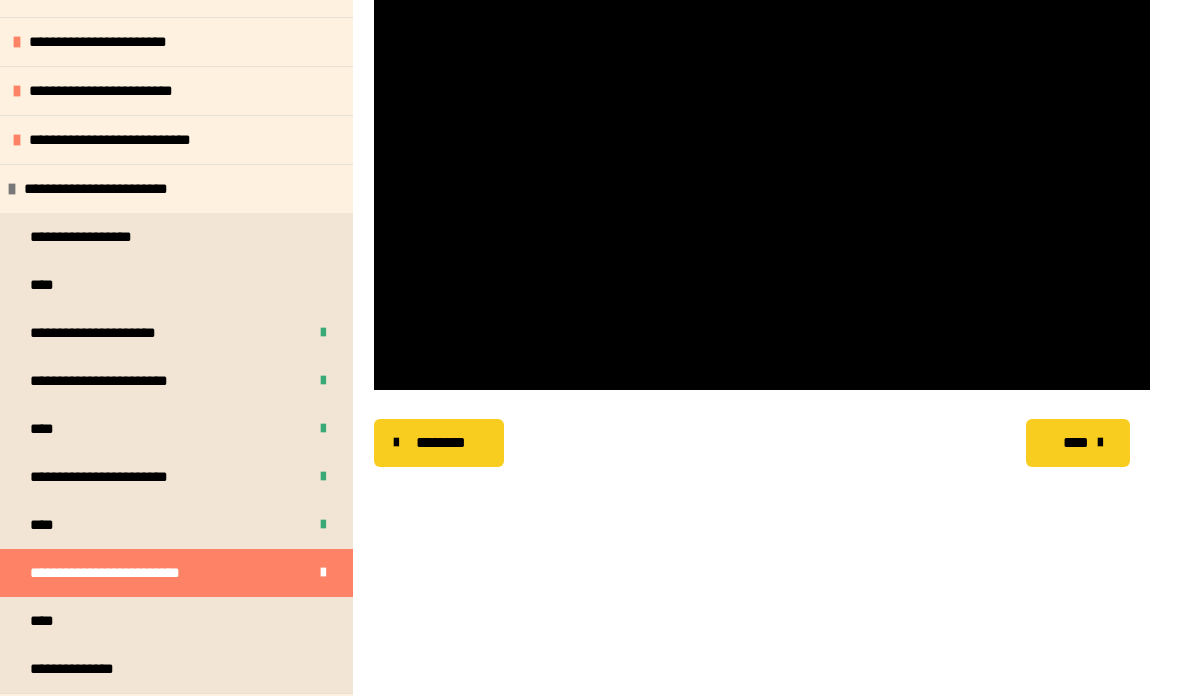 click on "****" at bounding box center [176, 621] 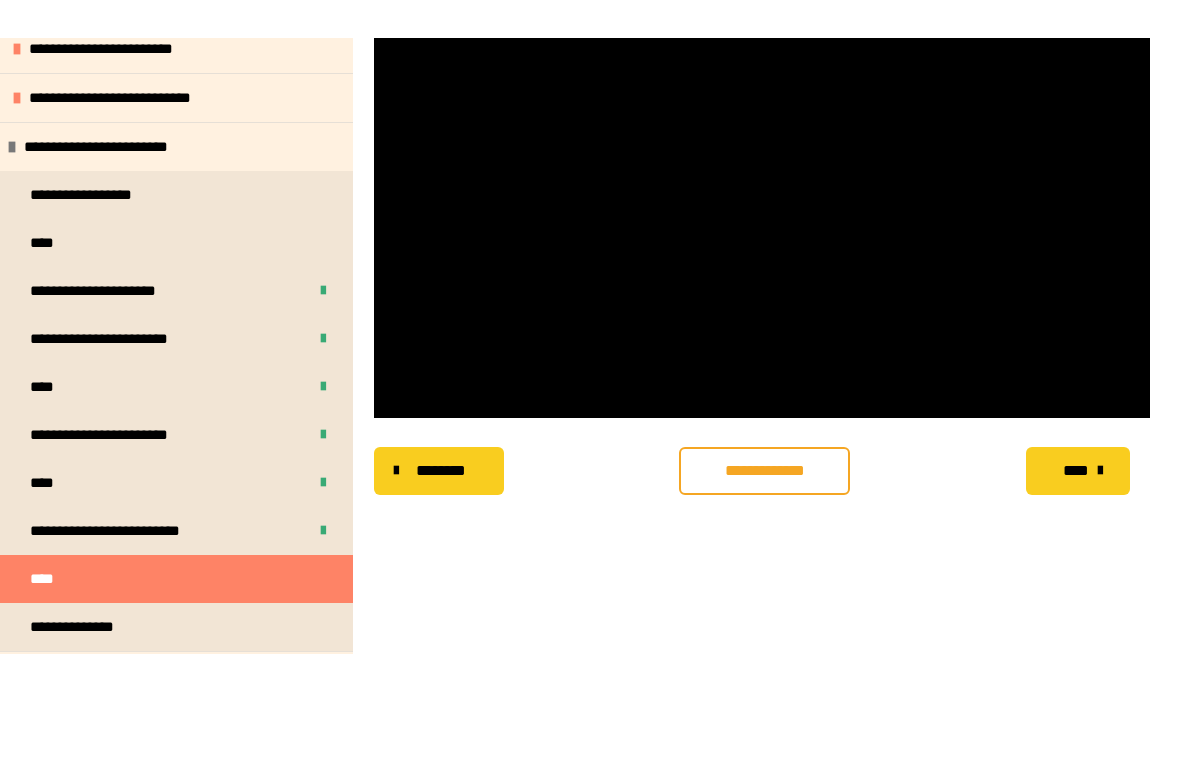 scroll, scrollTop: 367, scrollLeft: 0, axis: vertical 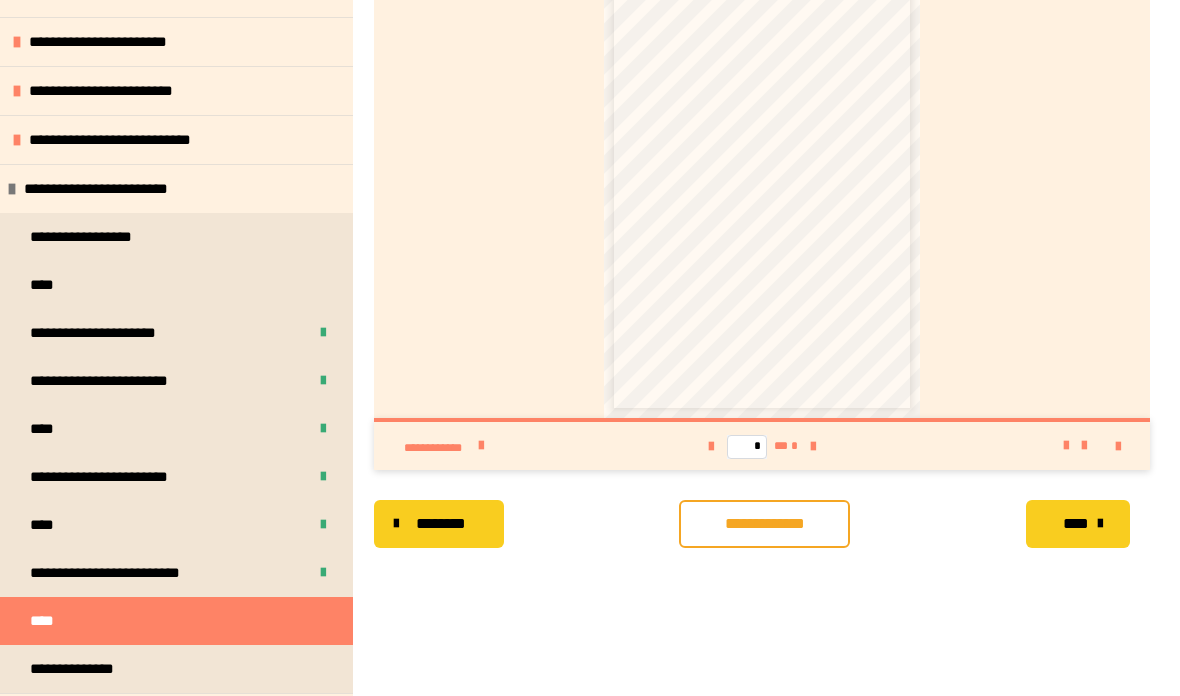 click at bounding box center (1118, 447) 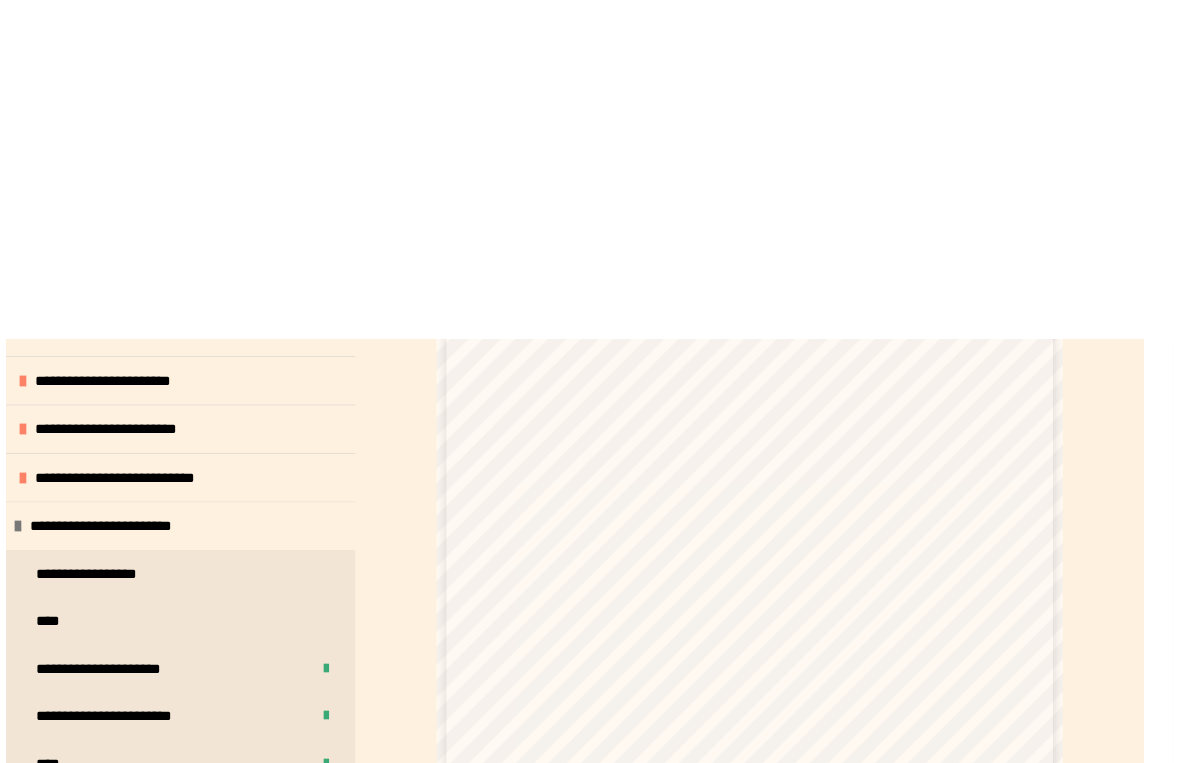 scroll, scrollTop: 24, scrollLeft: 0, axis: vertical 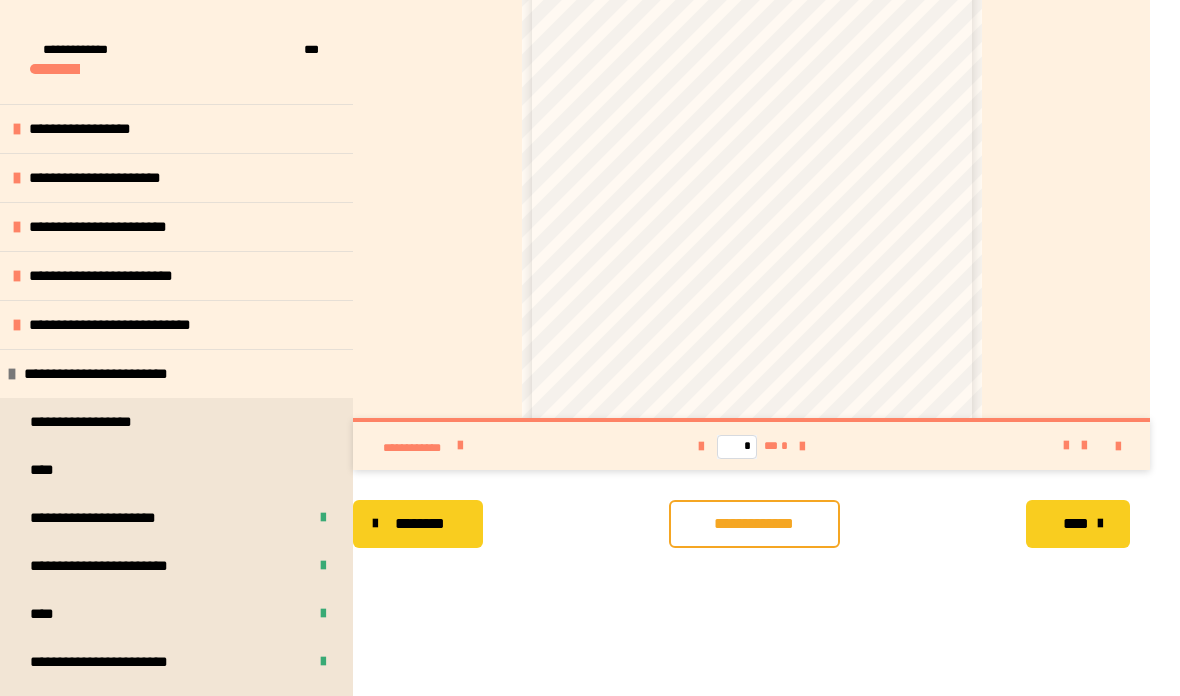 click on "**********" at bounding box center [754, 524] 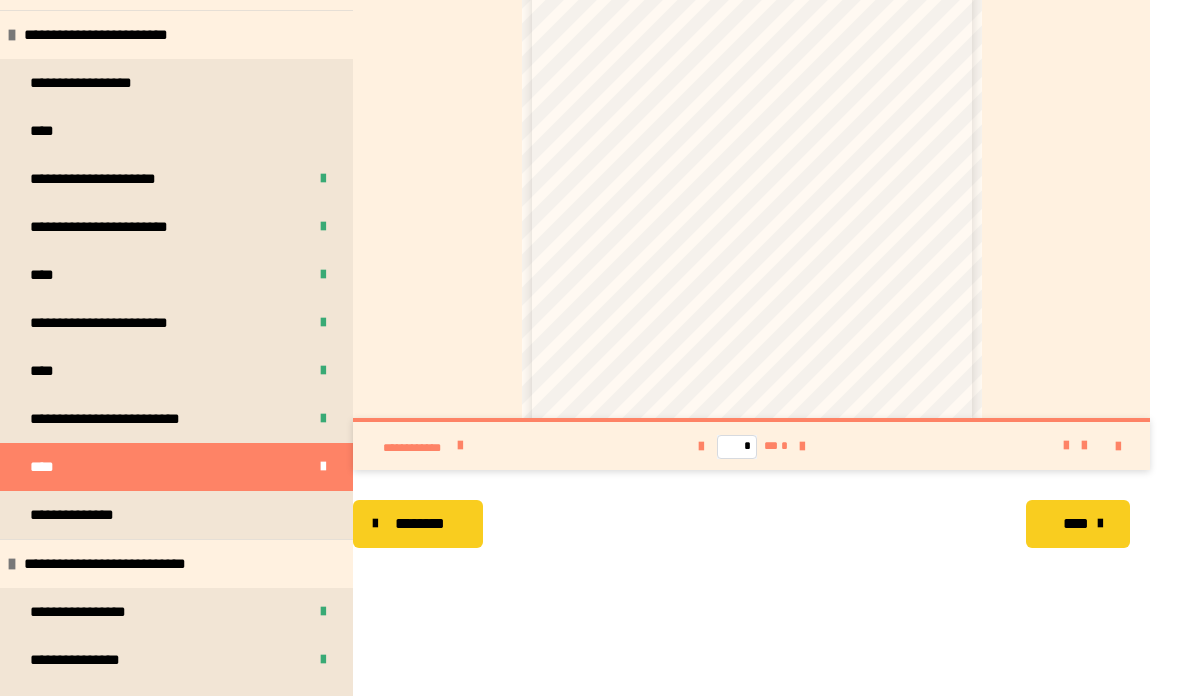 scroll, scrollTop: 287, scrollLeft: 0, axis: vertical 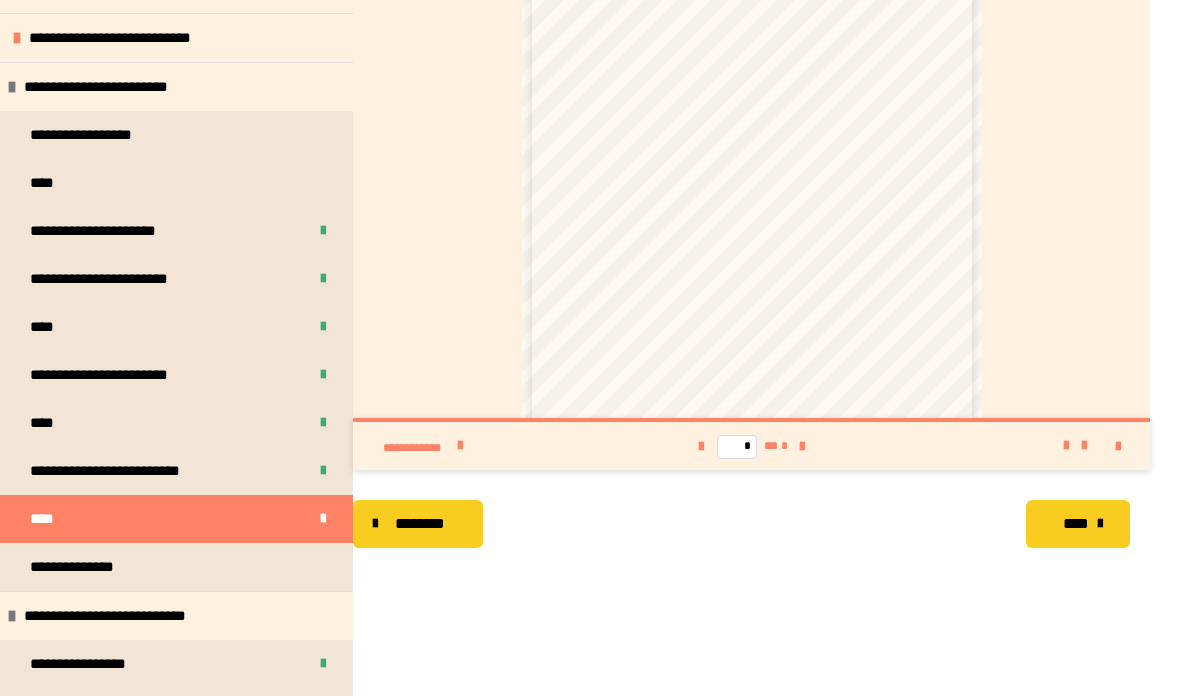 click on "****" at bounding box center (47, 183) 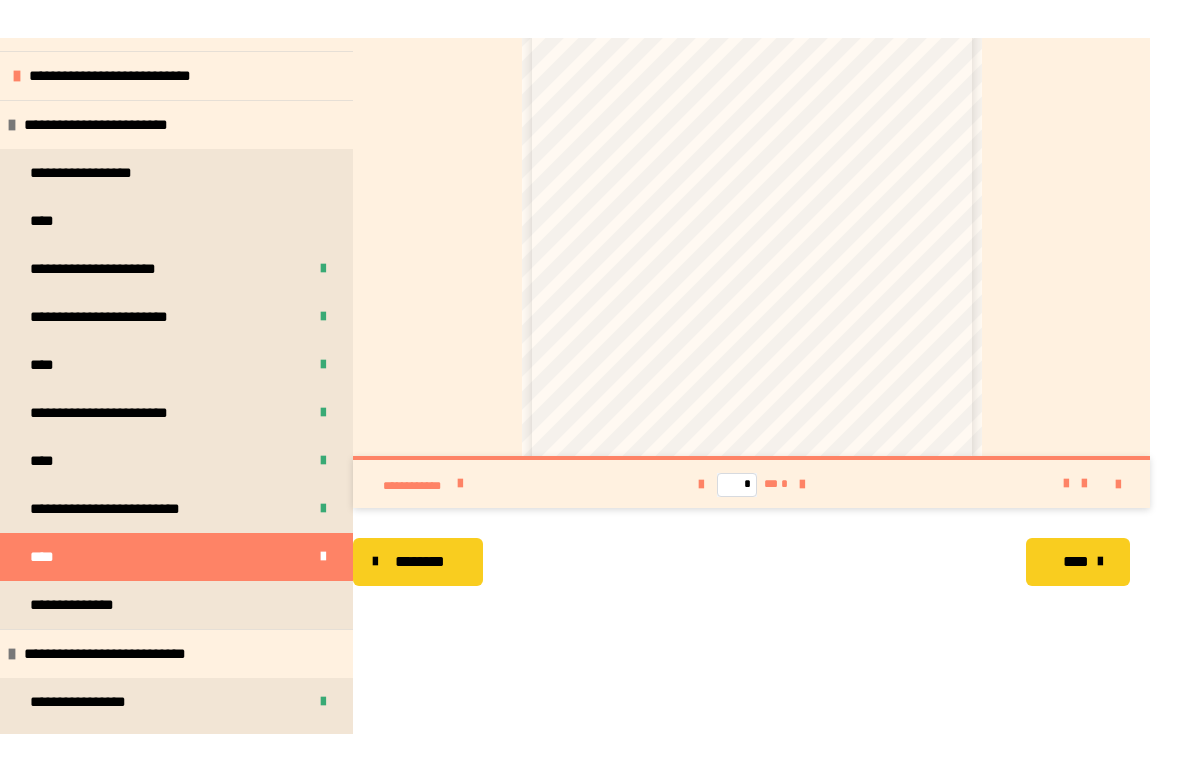scroll, scrollTop: 287, scrollLeft: 0, axis: vertical 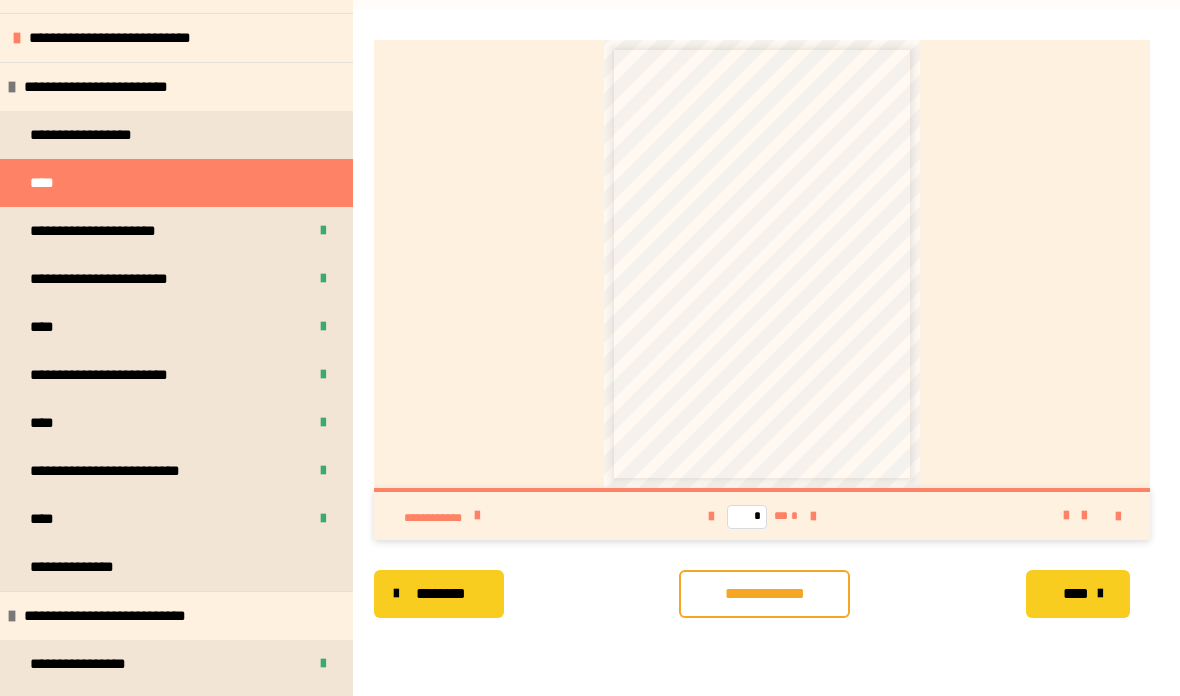 click at bounding box center [1118, 517] 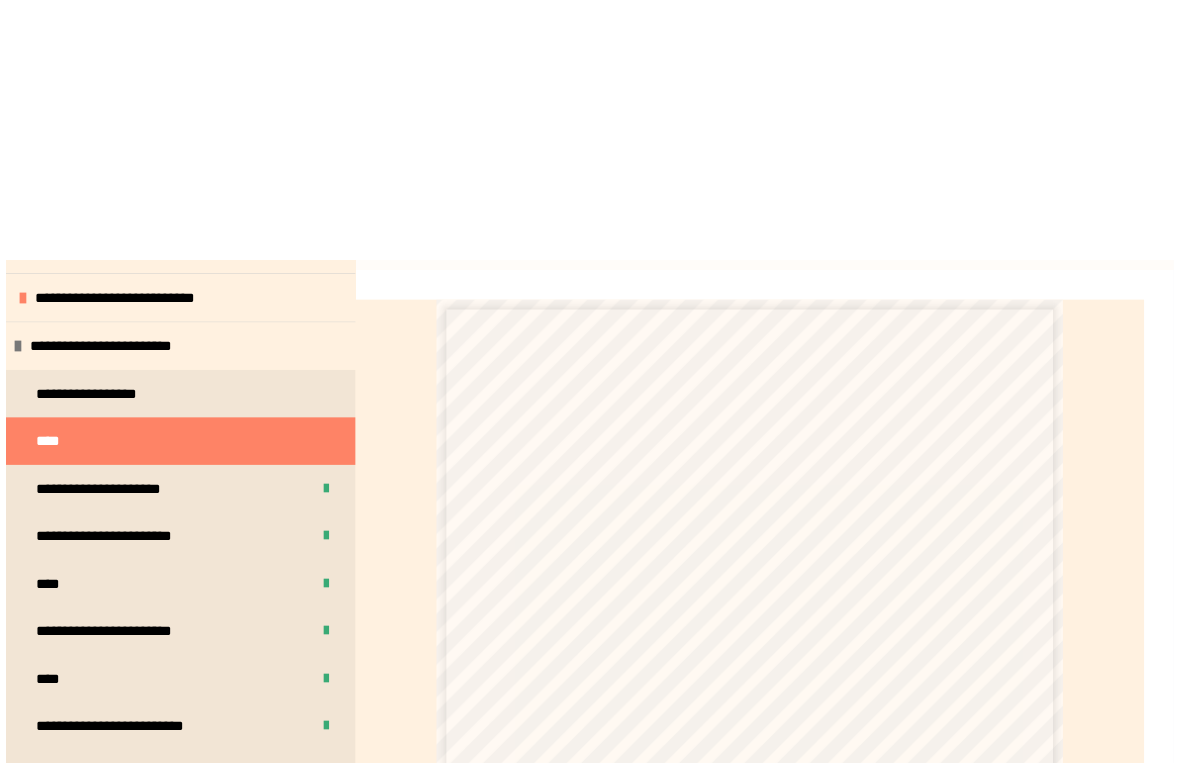 scroll, scrollTop: 24, scrollLeft: 0, axis: vertical 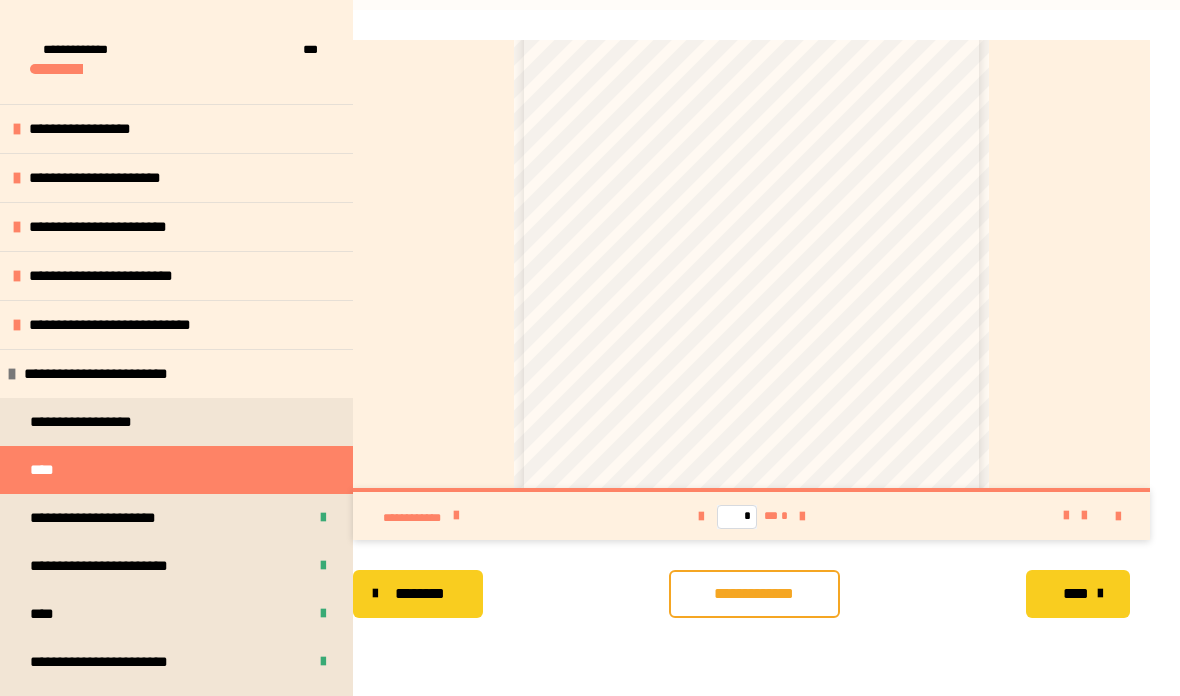click on "**********" at bounding box center (754, 594) 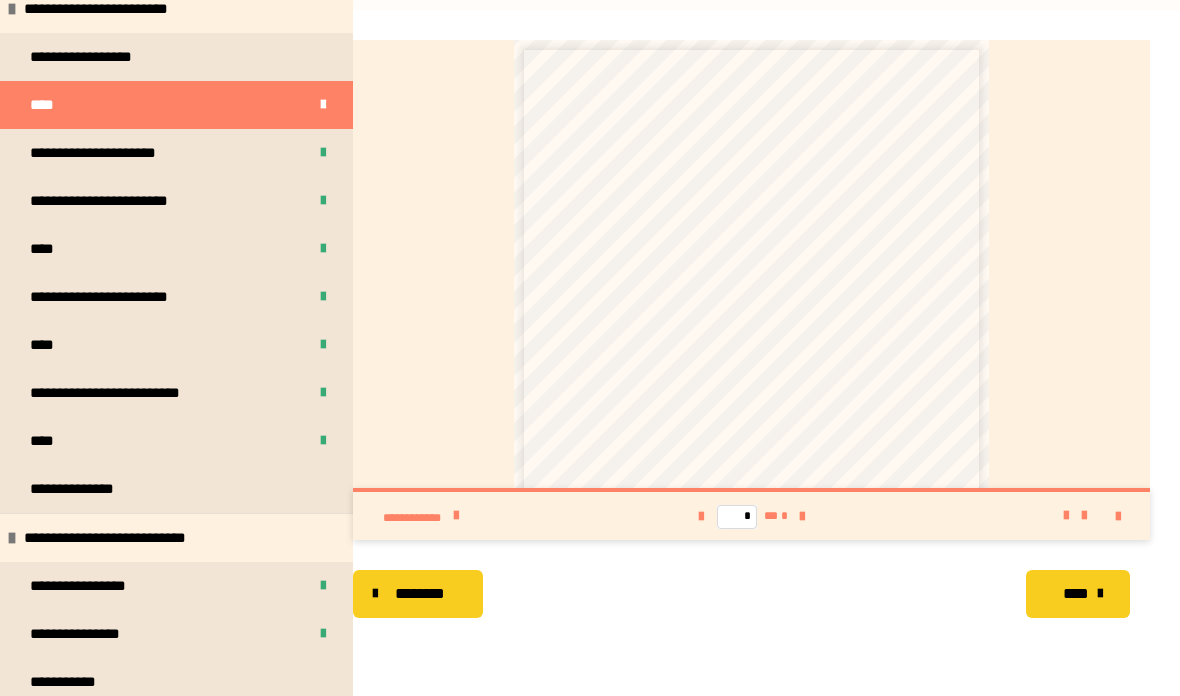 scroll, scrollTop: 384, scrollLeft: 0, axis: vertical 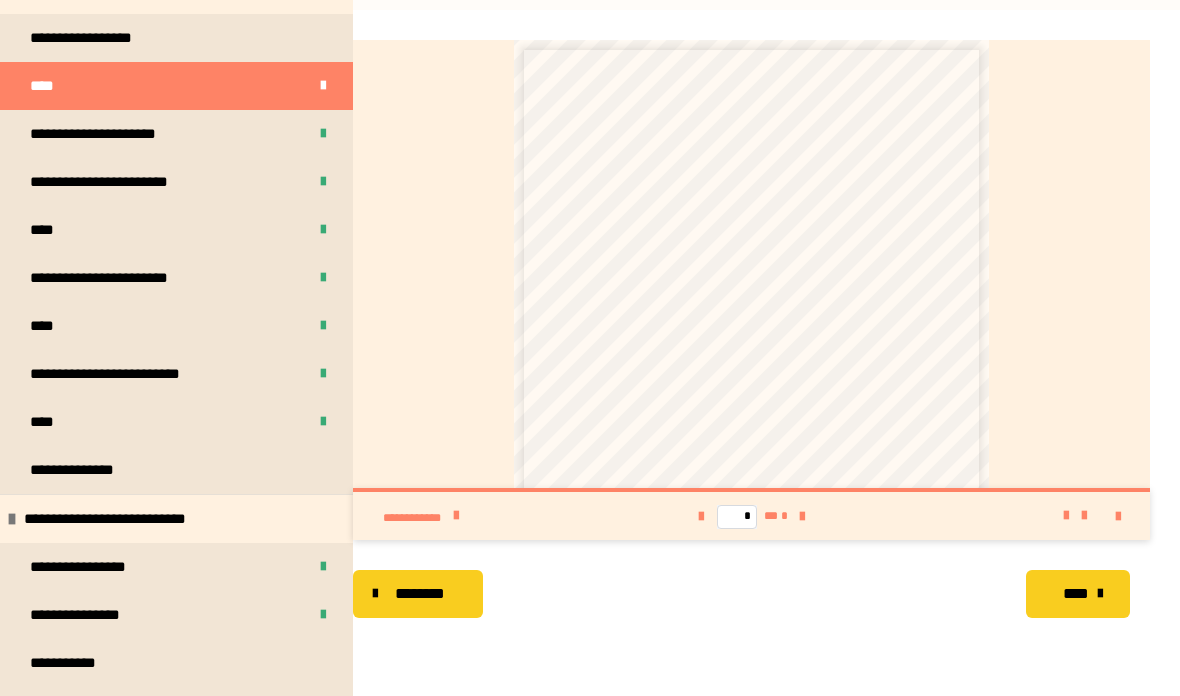 click on "**********" at bounding box center (92, 470) 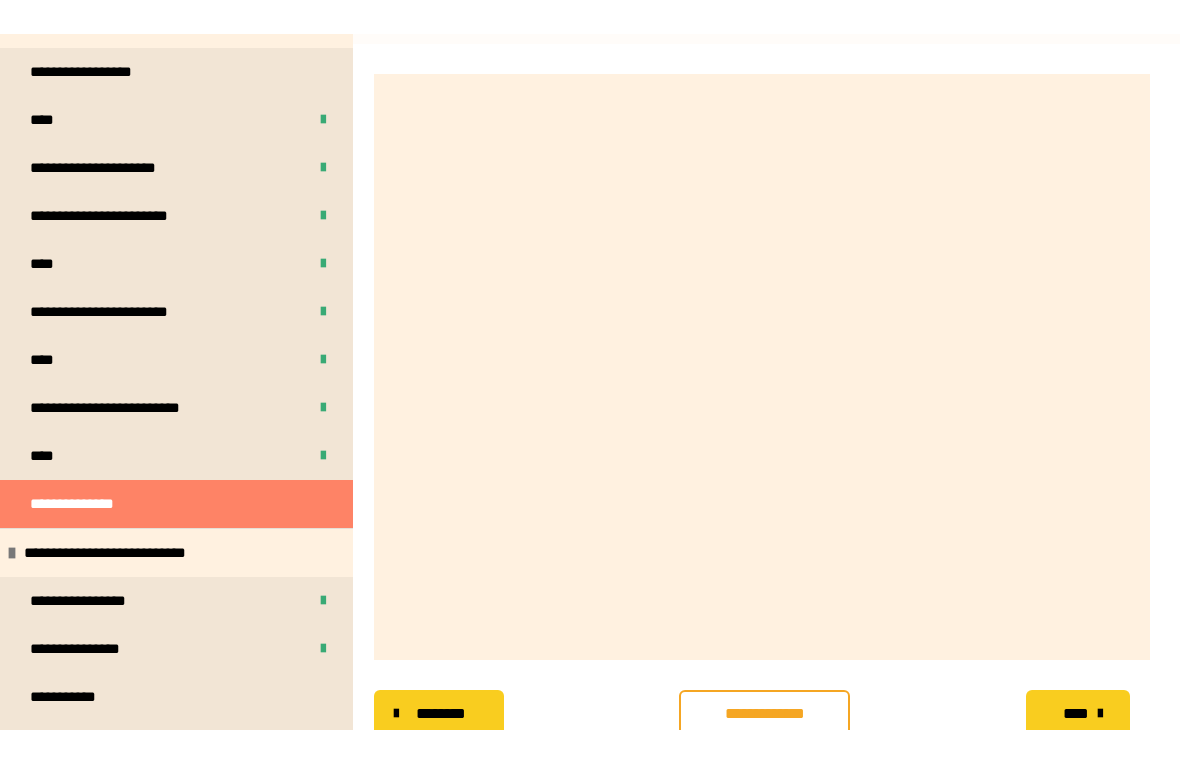 scroll, scrollTop: 24, scrollLeft: 0, axis: vertical 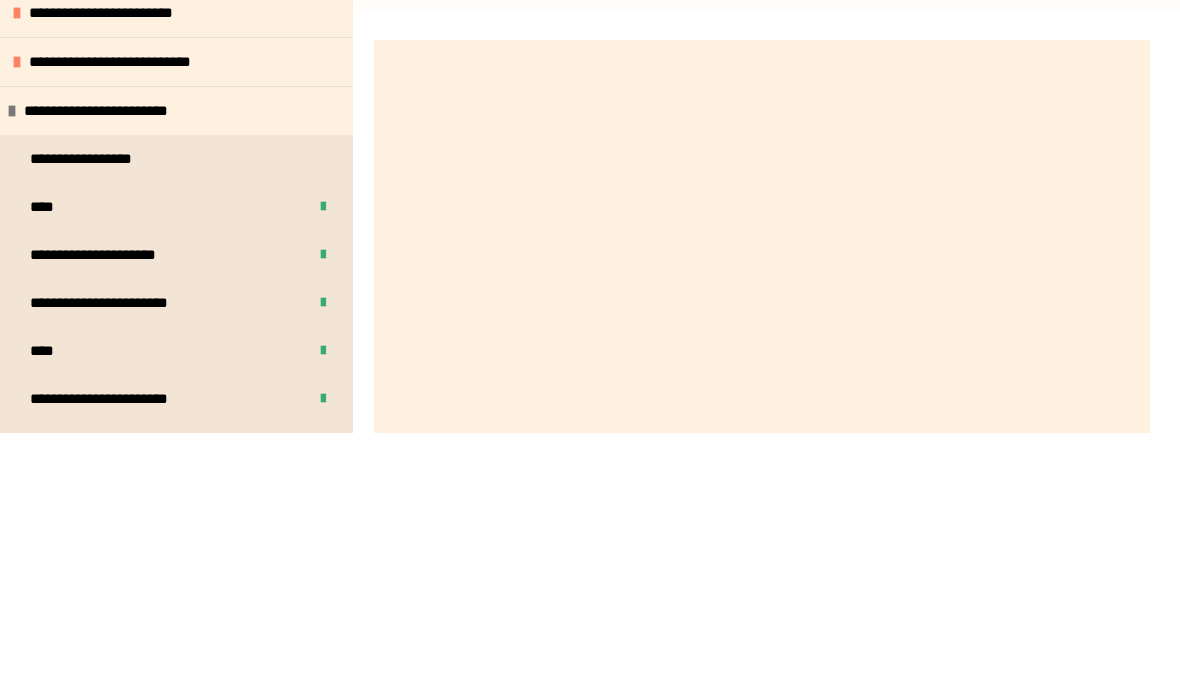 click on "**********" at bounding box center [764, 943] 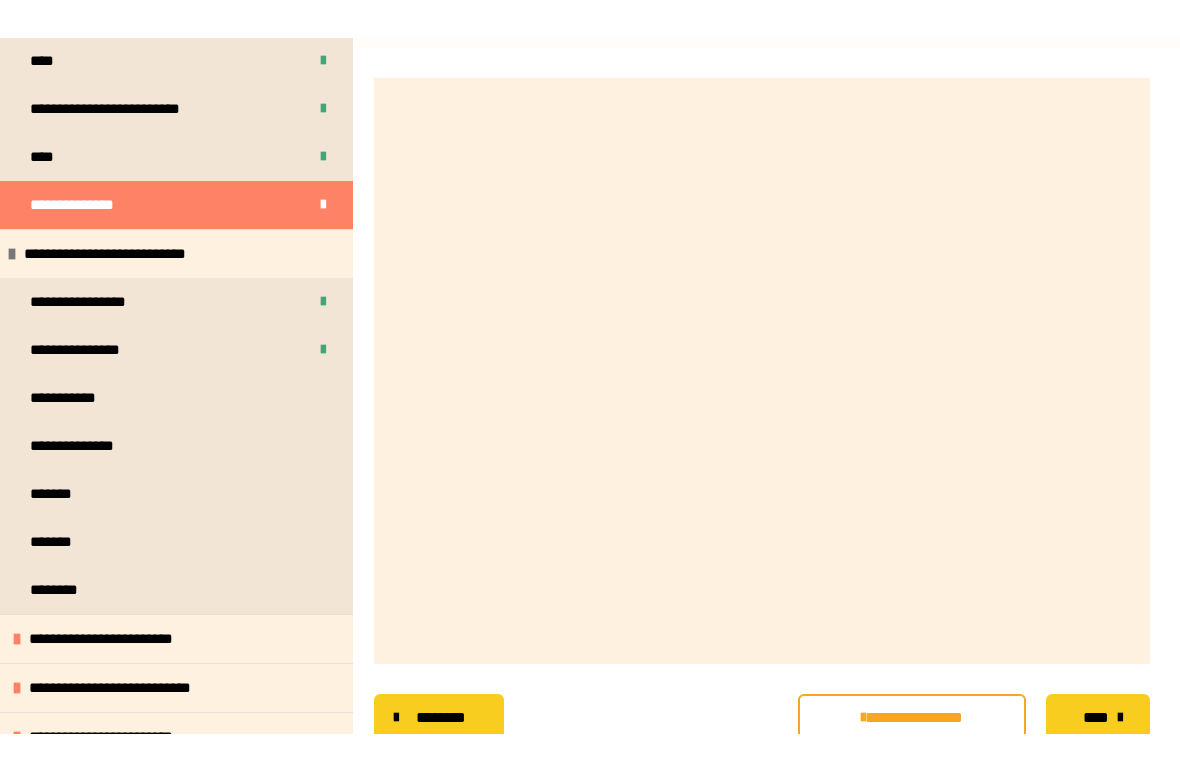 scroll, scrollTop: 695, scrollLeft: 0, axis: vertical 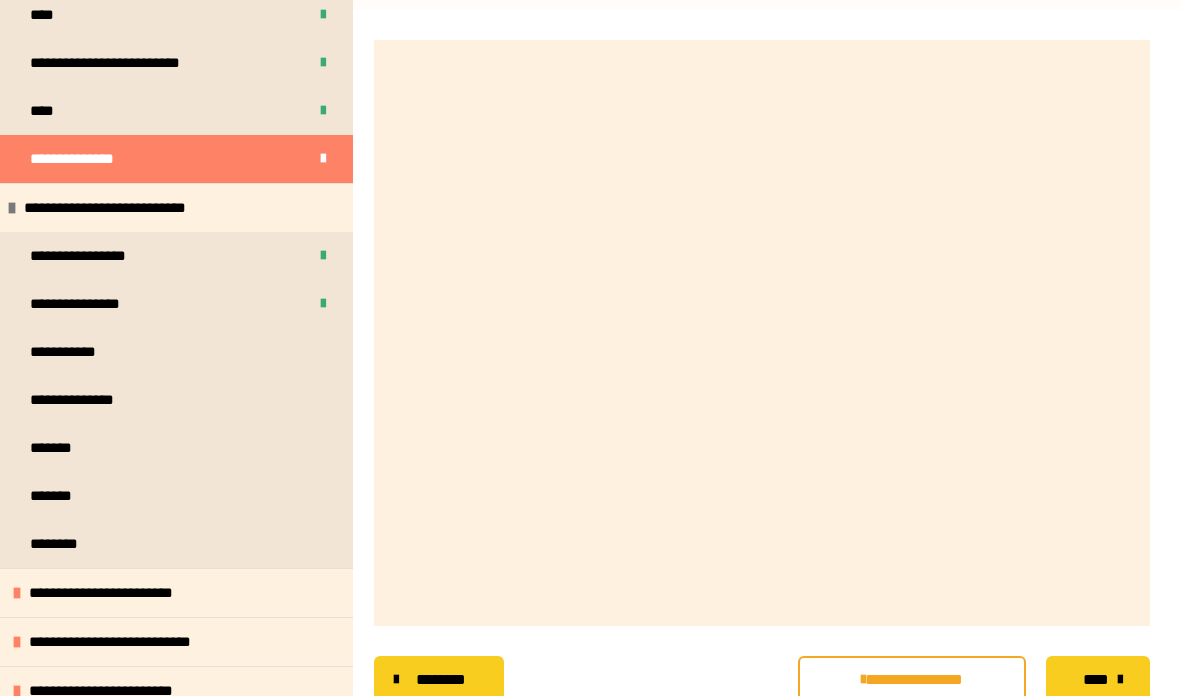 click on "**********" at bounding box center [176, 400] 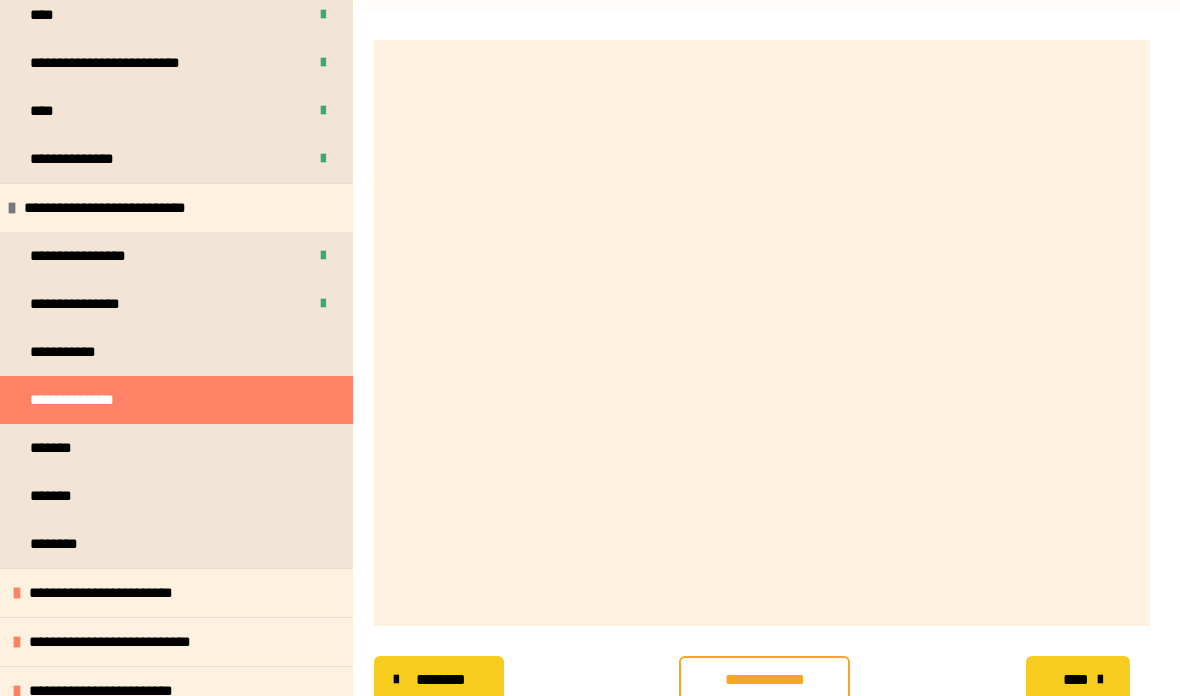 click at bounding box center [762, 333] 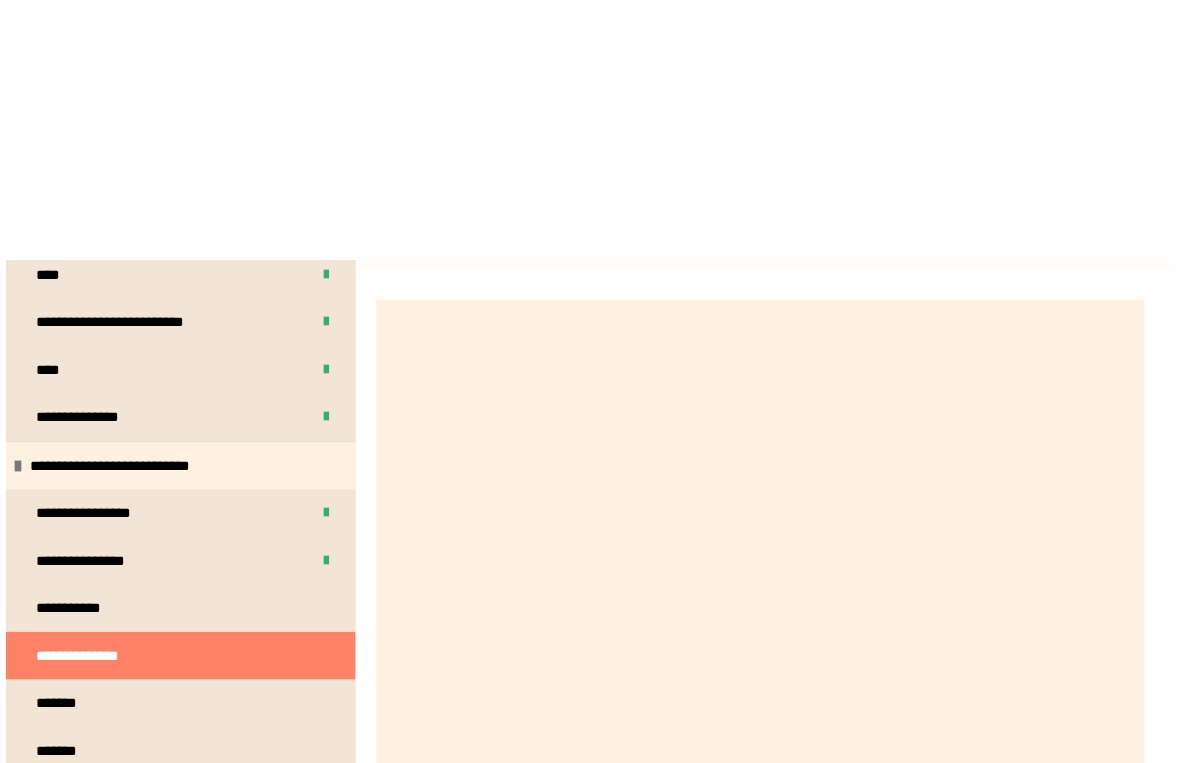scroll, scrollTop: 24, scrollLeft: 0, axis: vertical 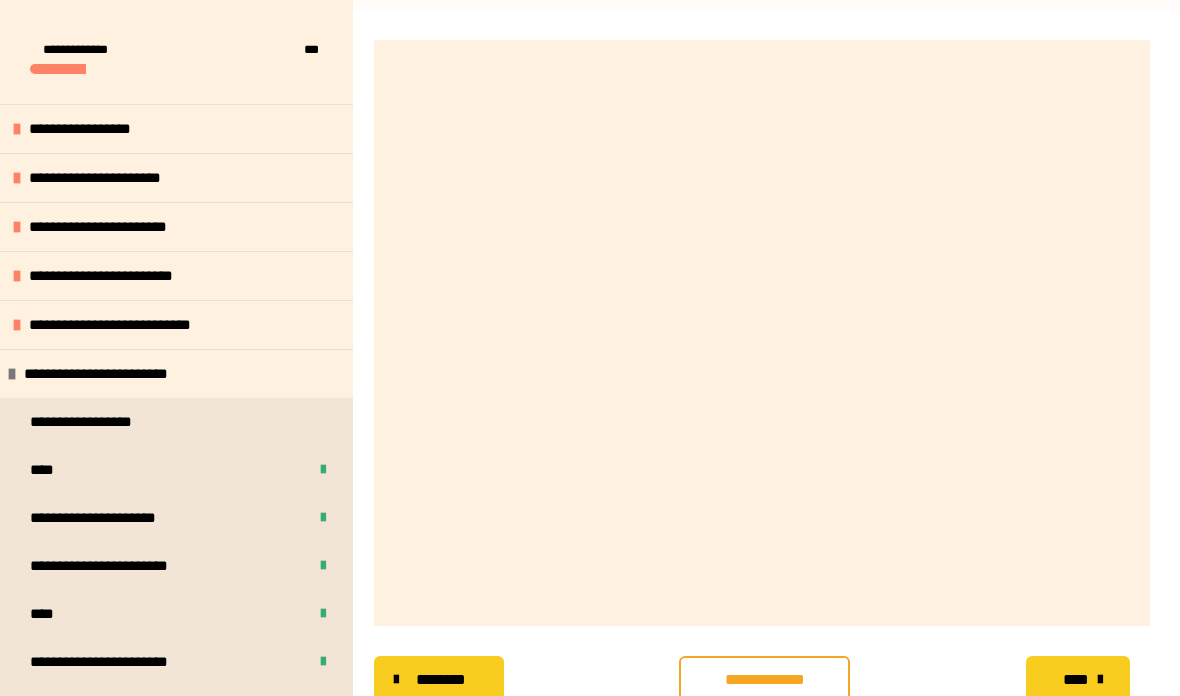 click on "**********" at bounding box center (764, 680) 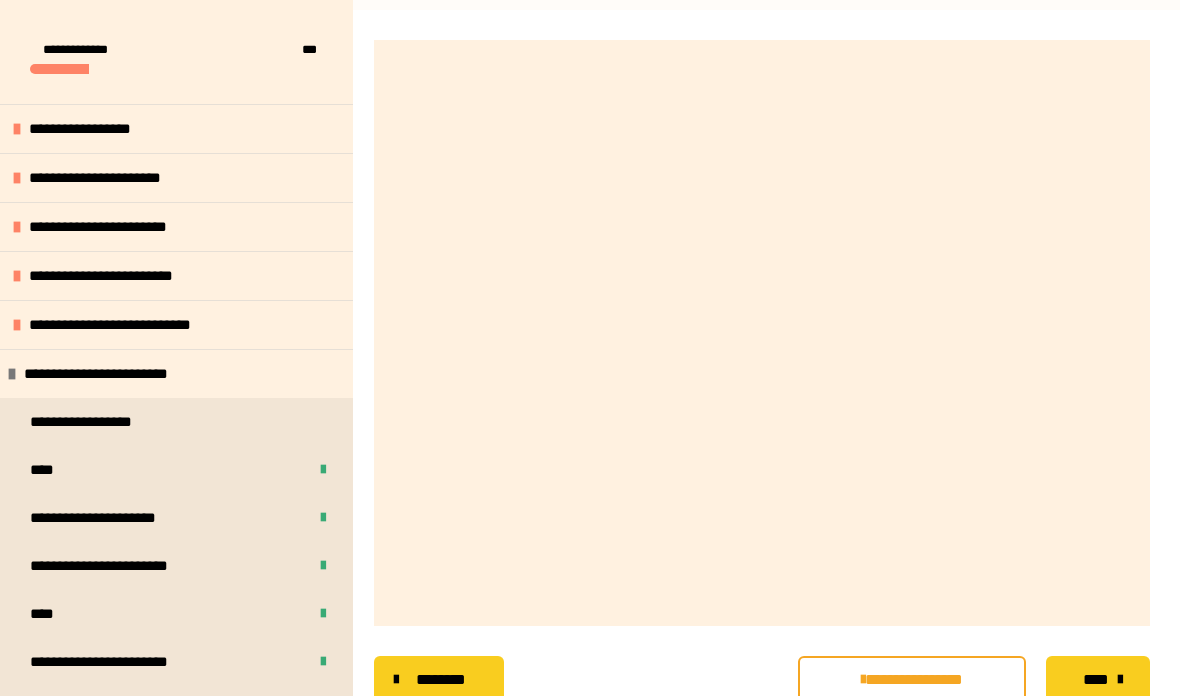 click on "**********" at bounding box center (912, 680) 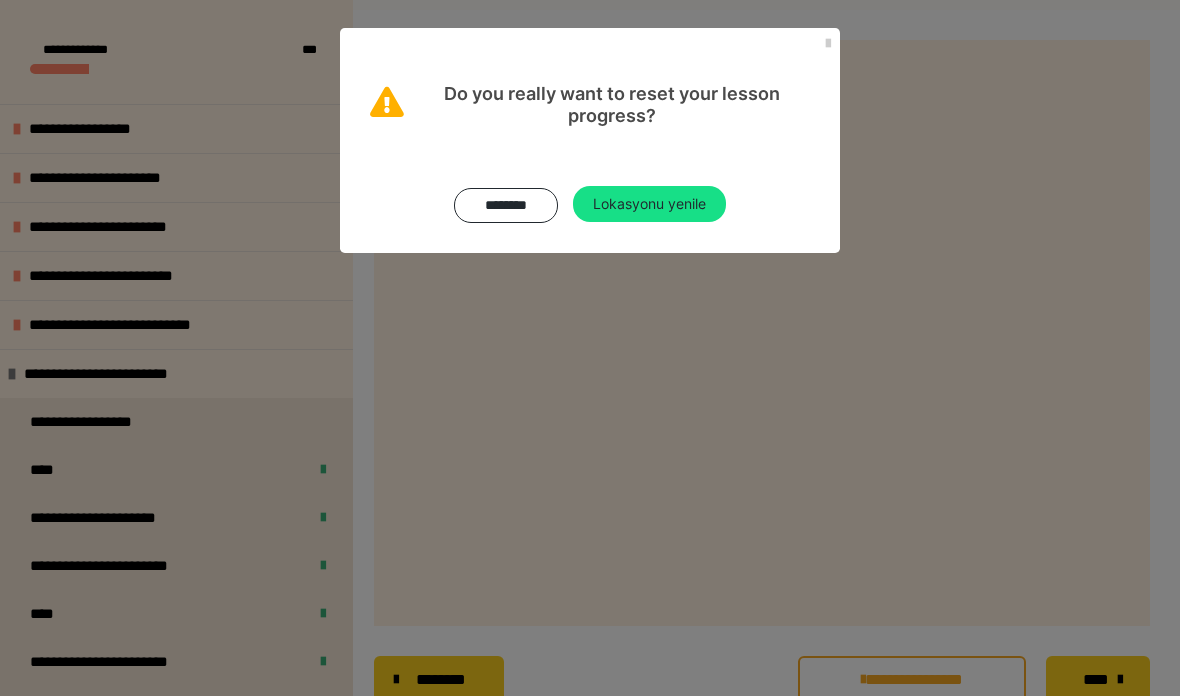click on "********" at bounding box center (506, 205) 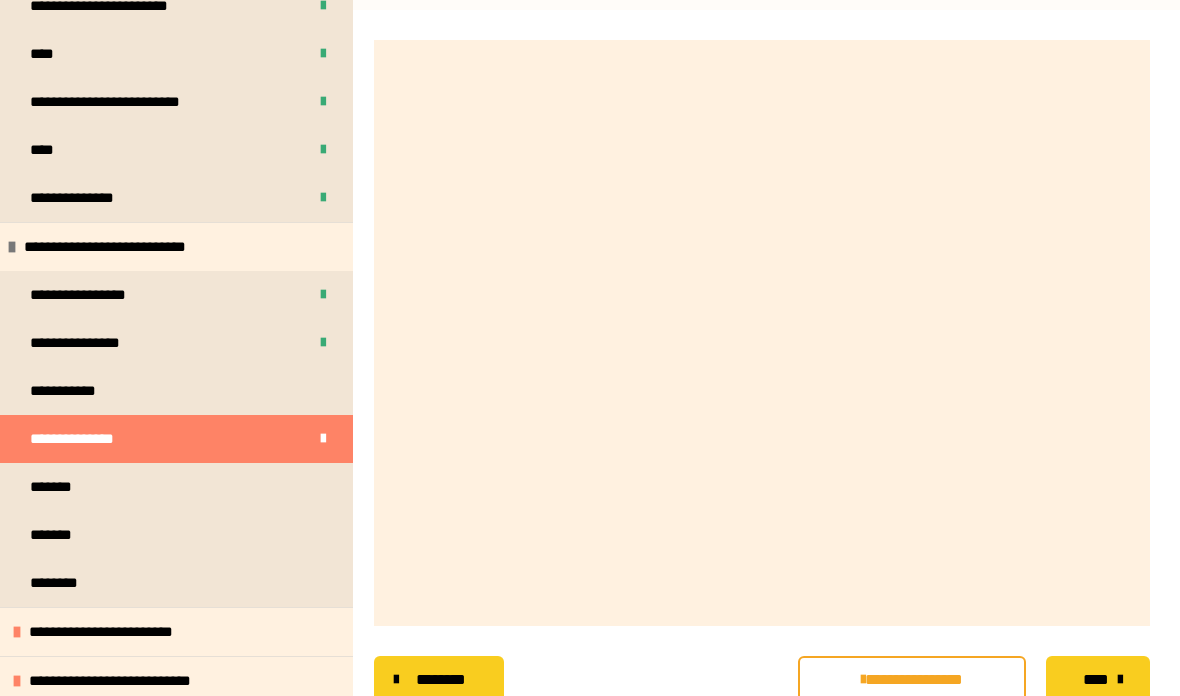 scroll, scrollTop: 662, scrollLeft: 0, axis: vertical 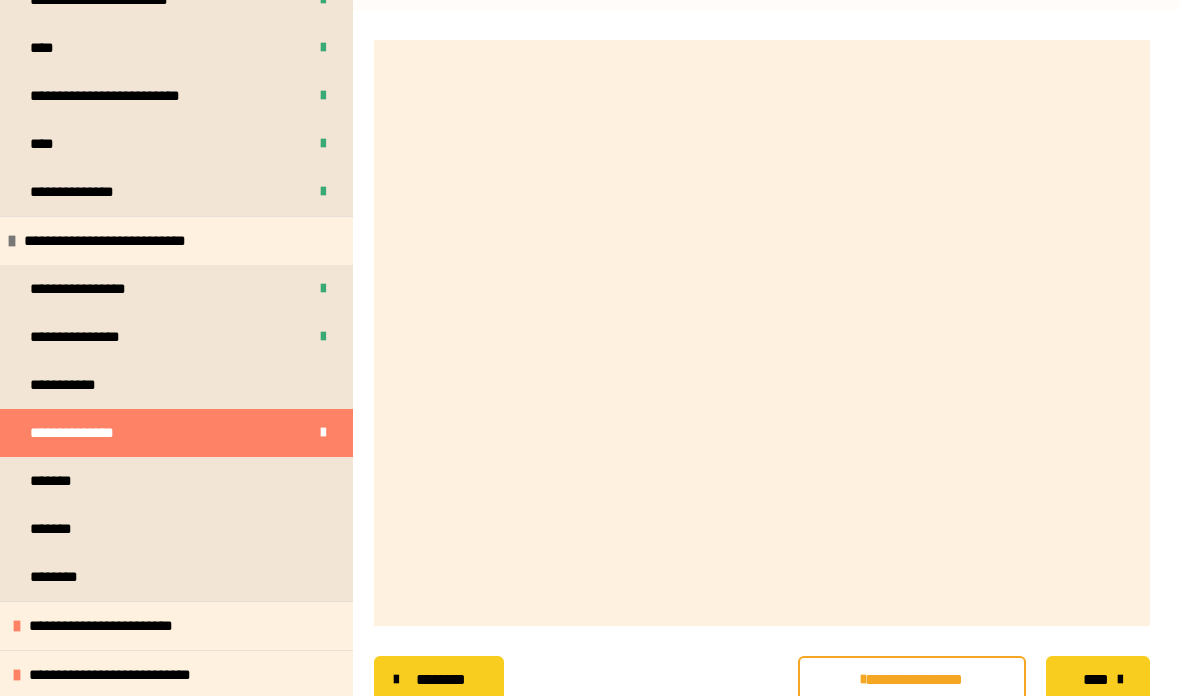 click on "*******" at bounding box center (176, 481) 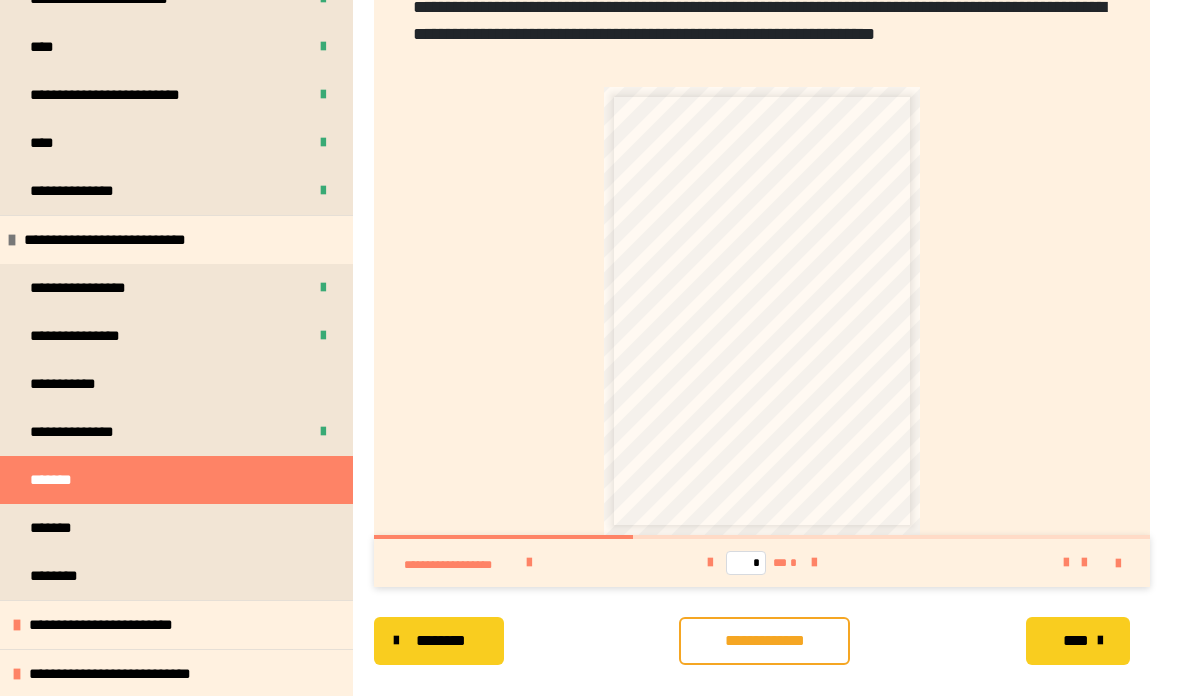 scroll, scrollTop: 481, scrollLeft: 0, axis: vertical 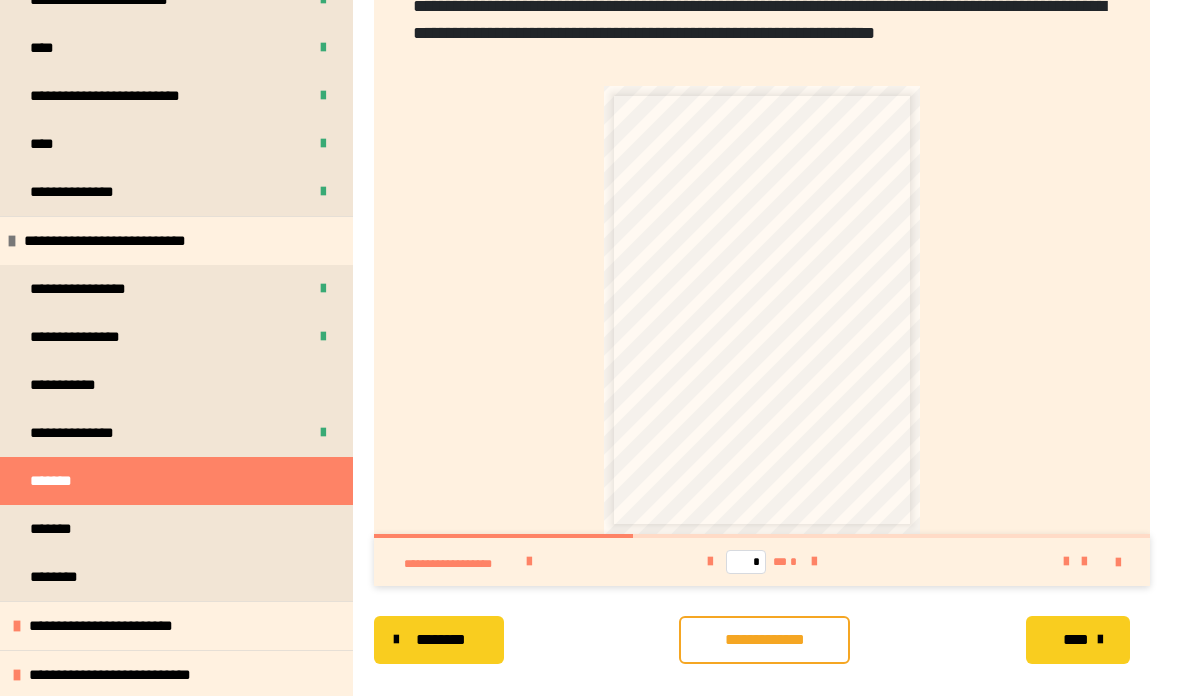 click at bounding box center (814, 562) 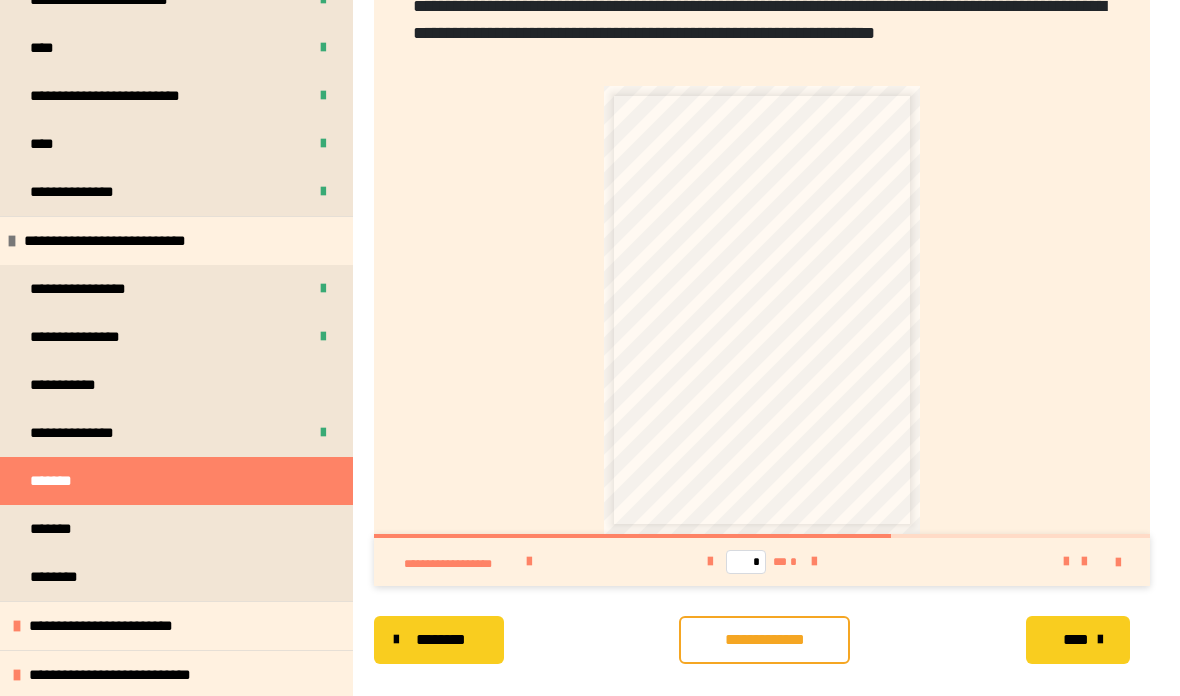 click at bounding box center [814, 562] 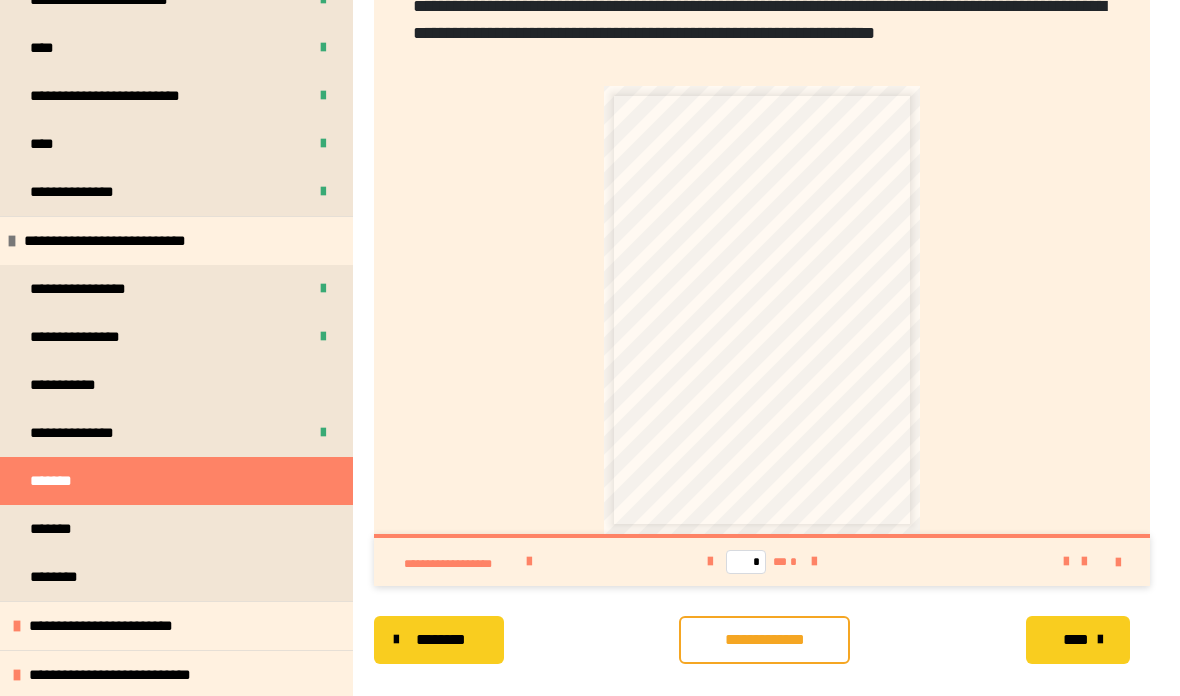 click at bounding box center [1106, 562] 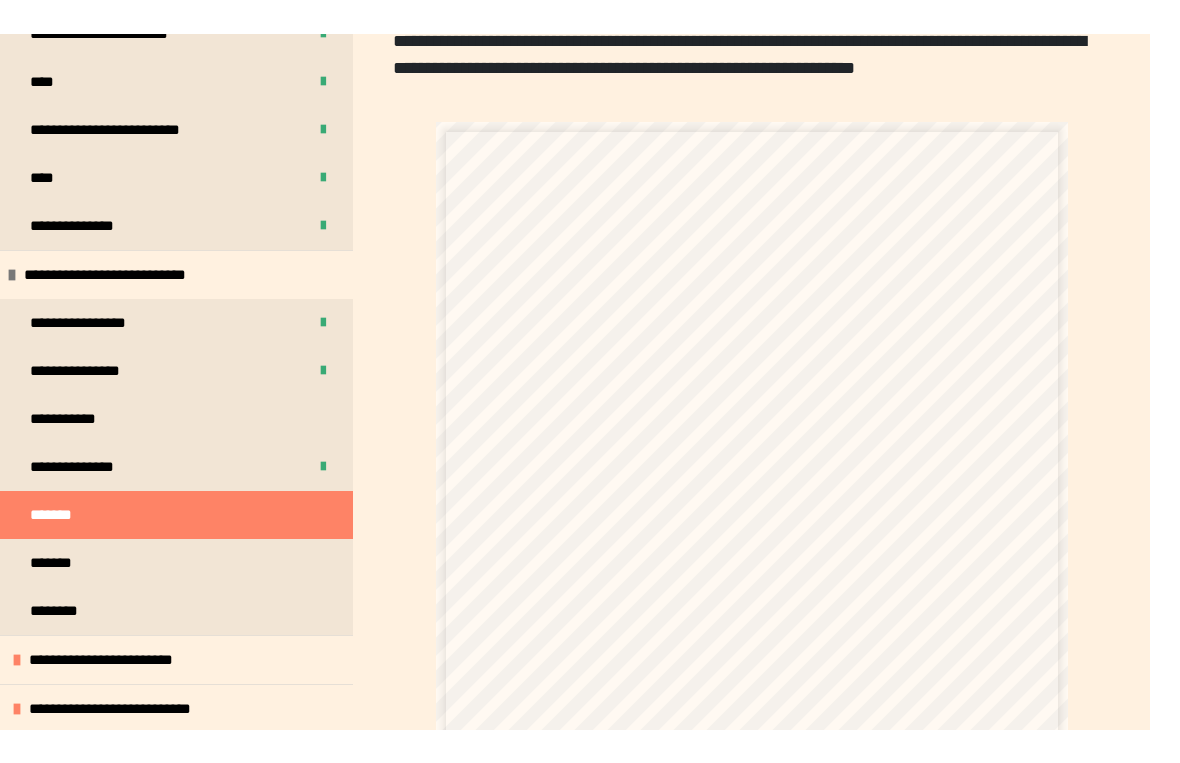 scroll, scrollTop: 24, scrollLeft: 0, axis: vertical 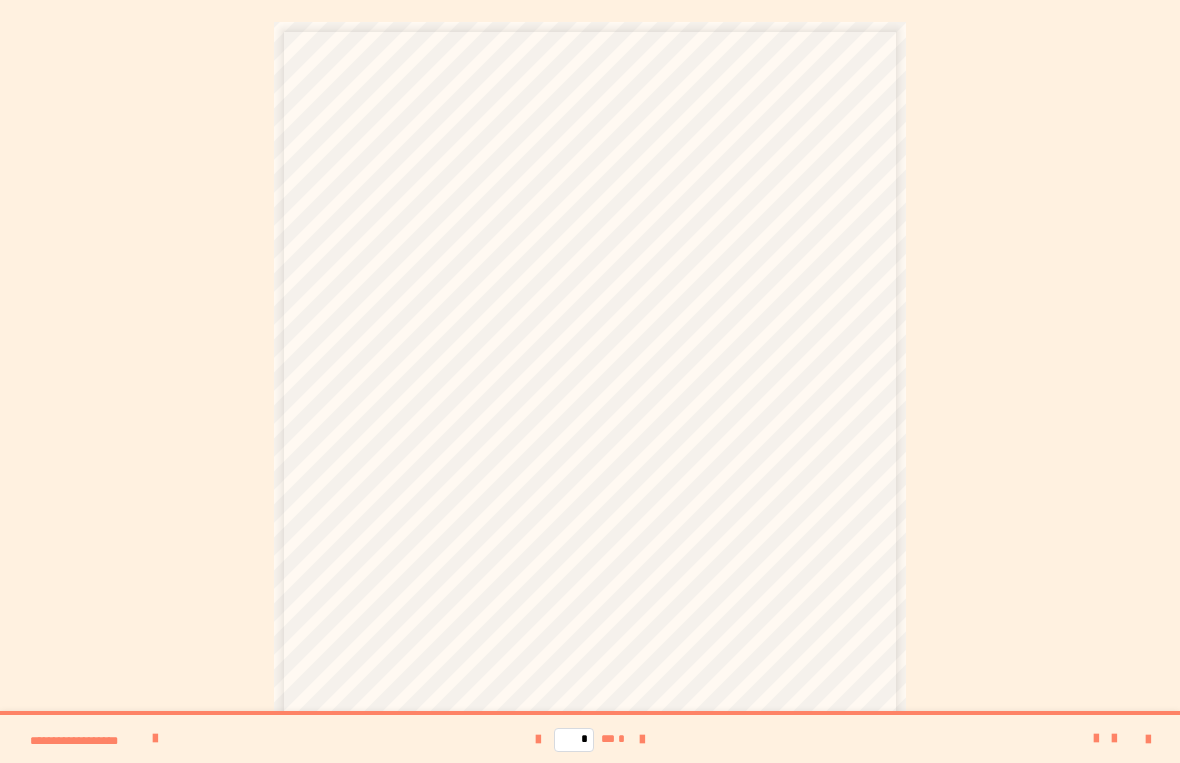 click at bounding box center (538, 740) 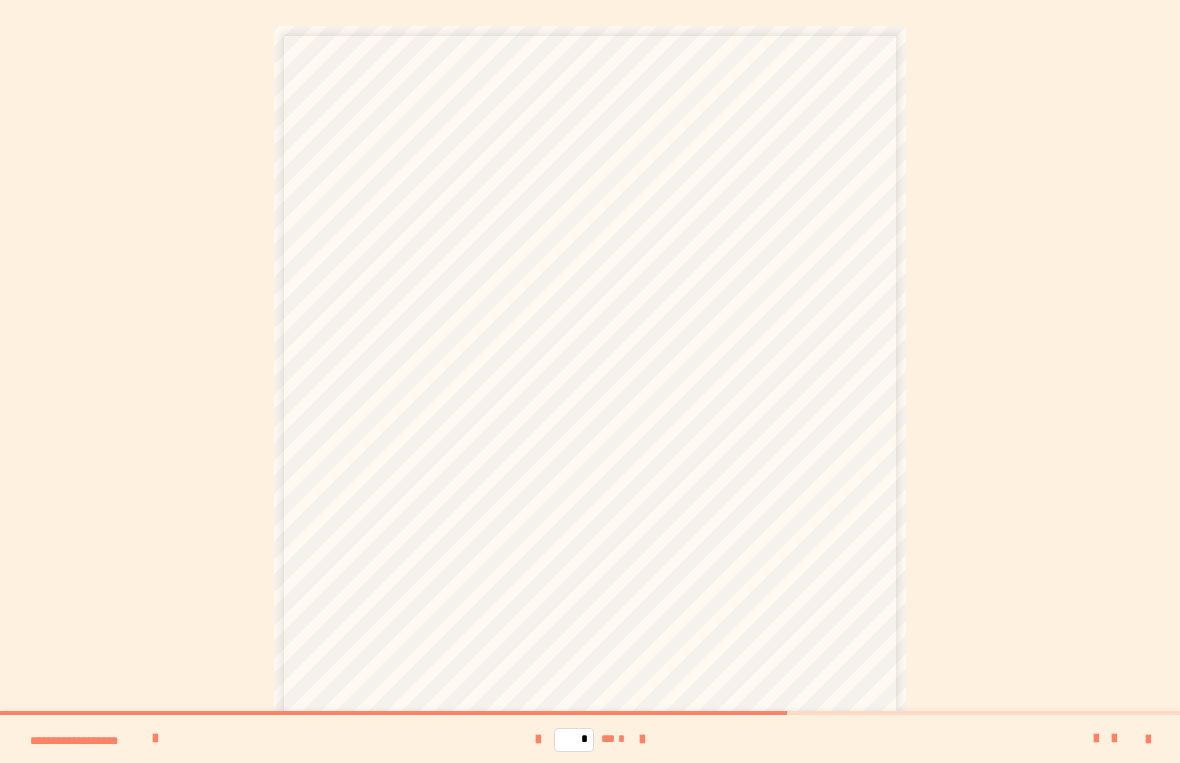 click at bounding box center [538, 740] 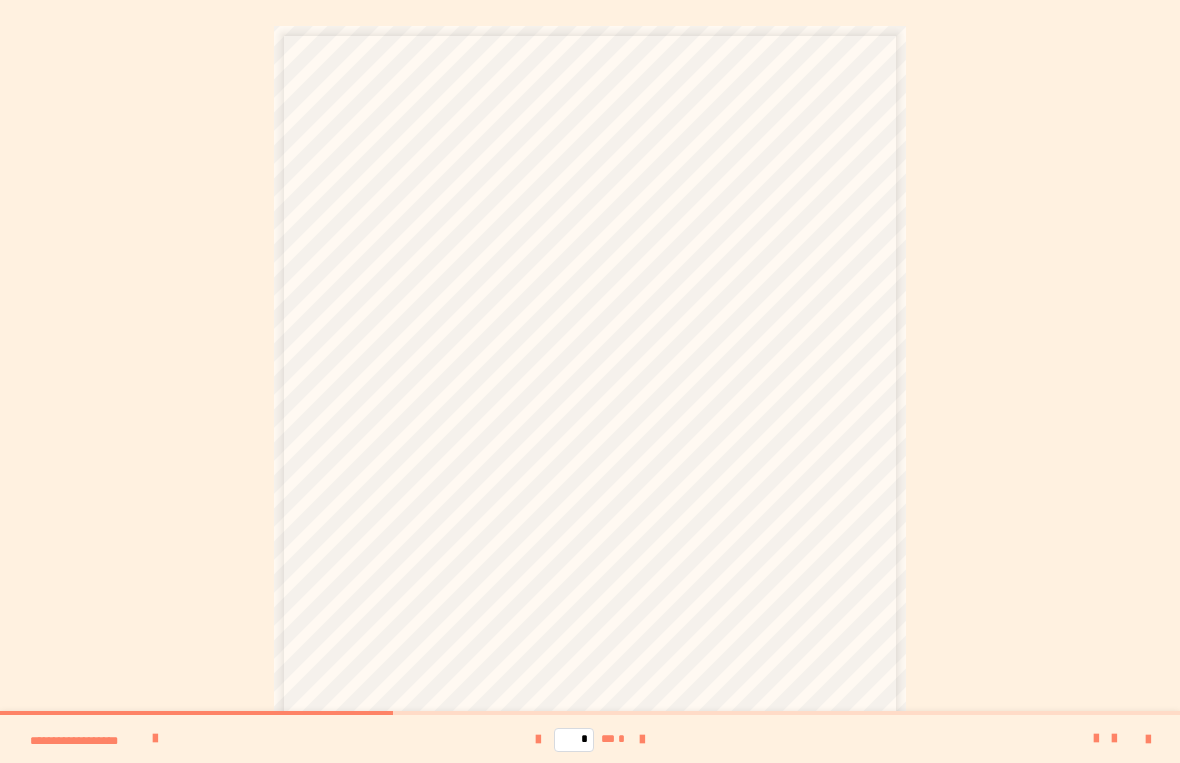 click on "**********" at bounding box center (590, 381) 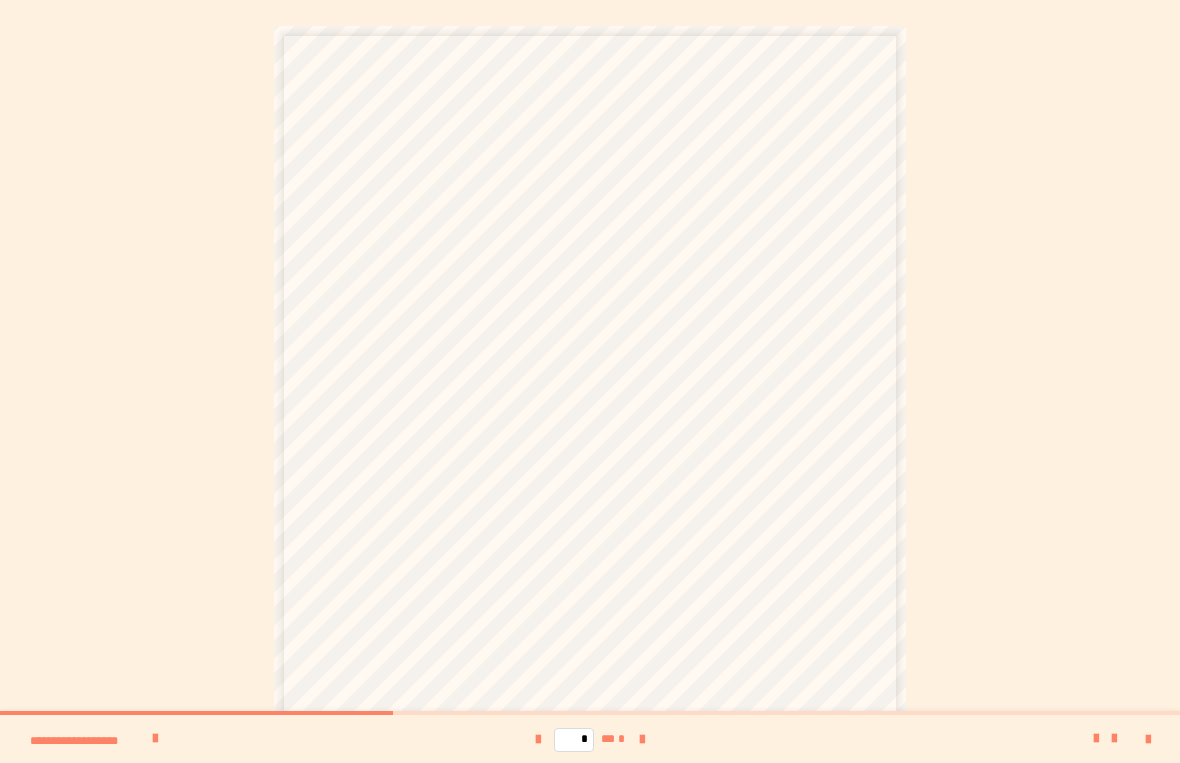 click at bounding box center (642, 740) 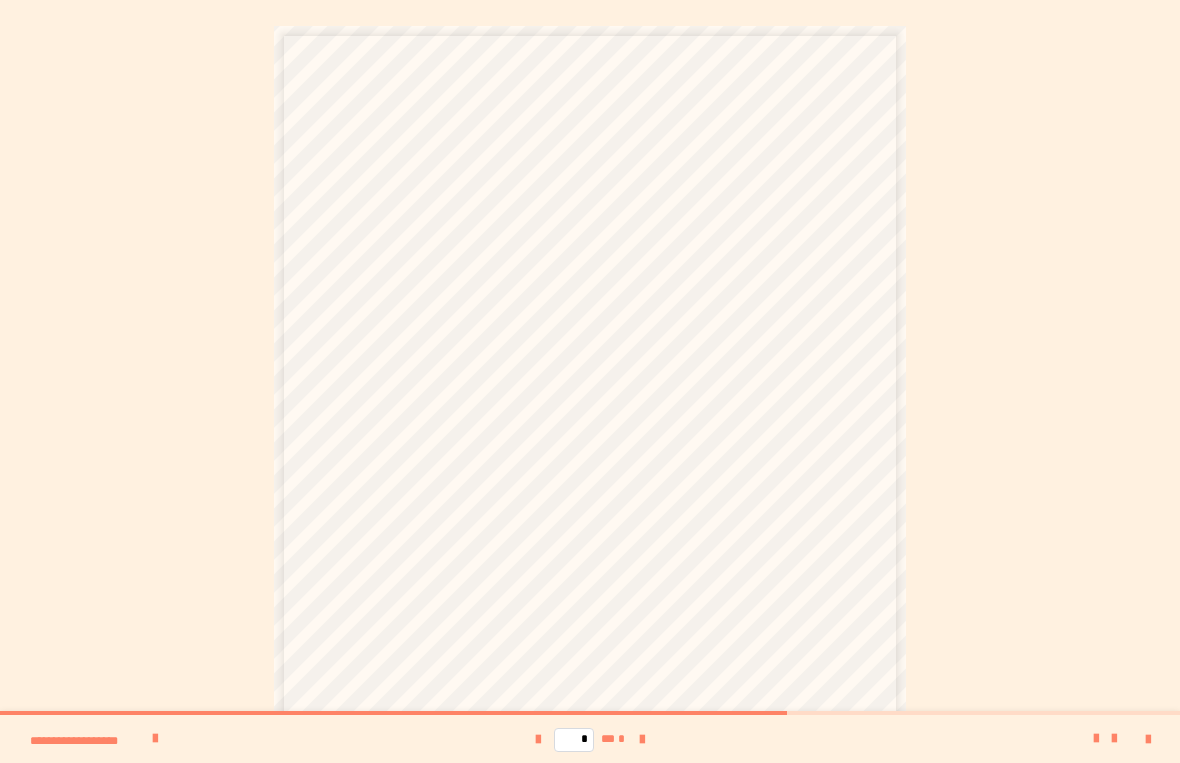 click at bounding box center (642, 740) 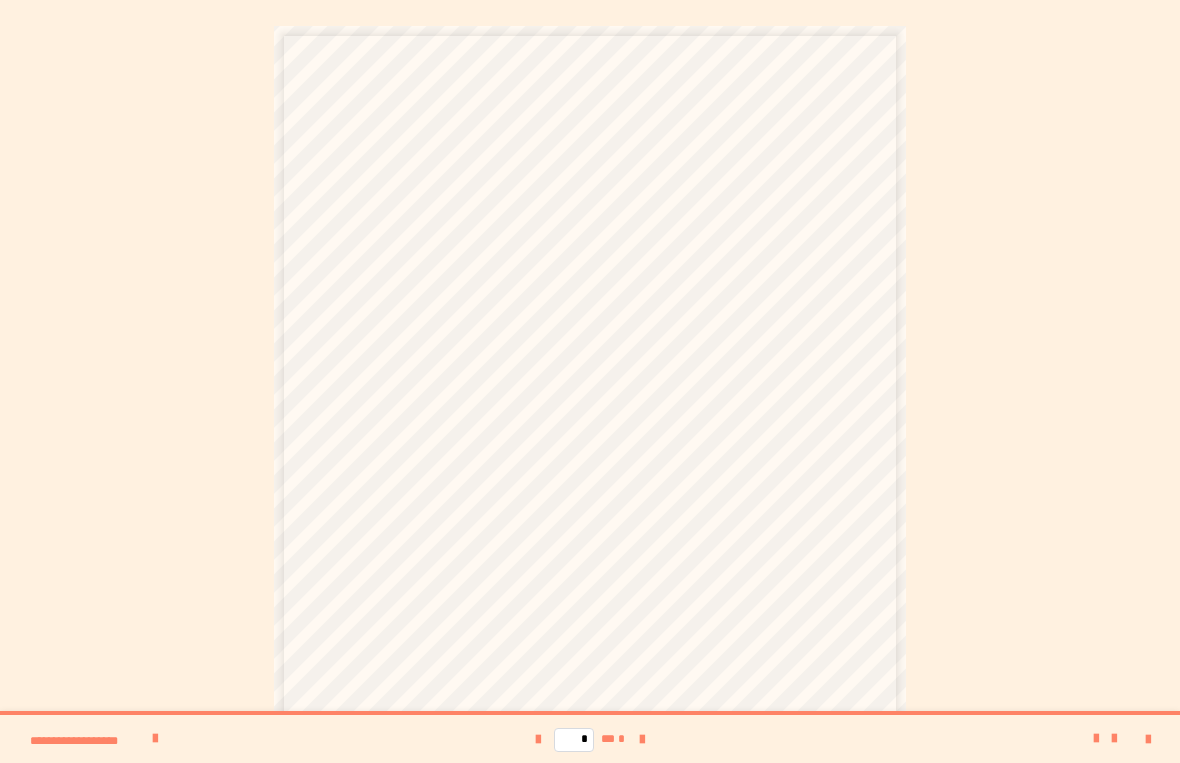 click at bounding box center (538, 740) 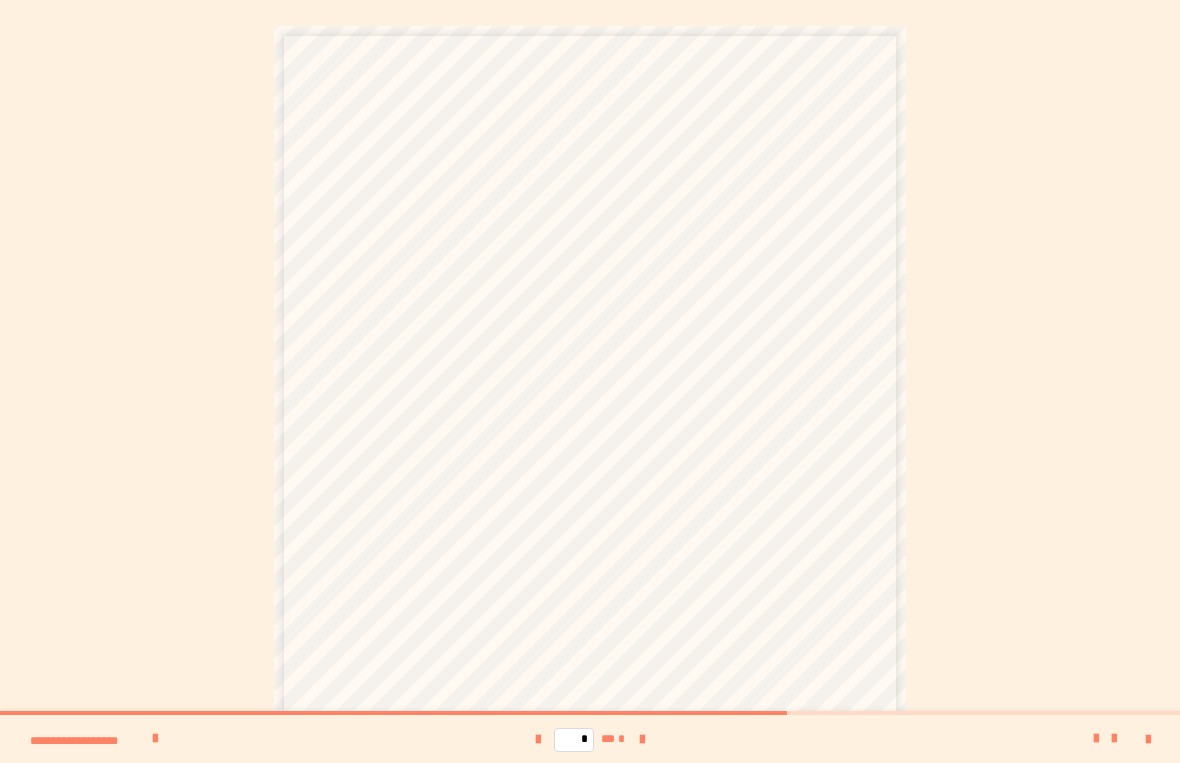click at bounding box center [538, 740] 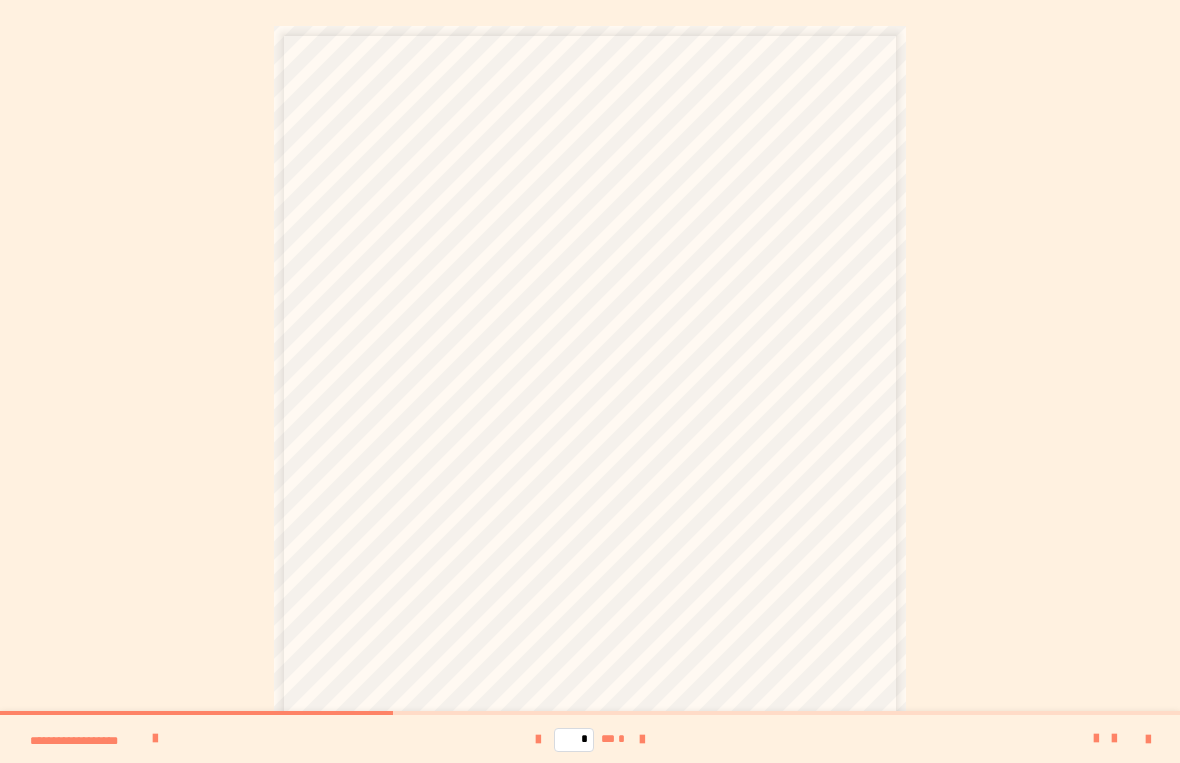 click at bounding box center (642, 740) 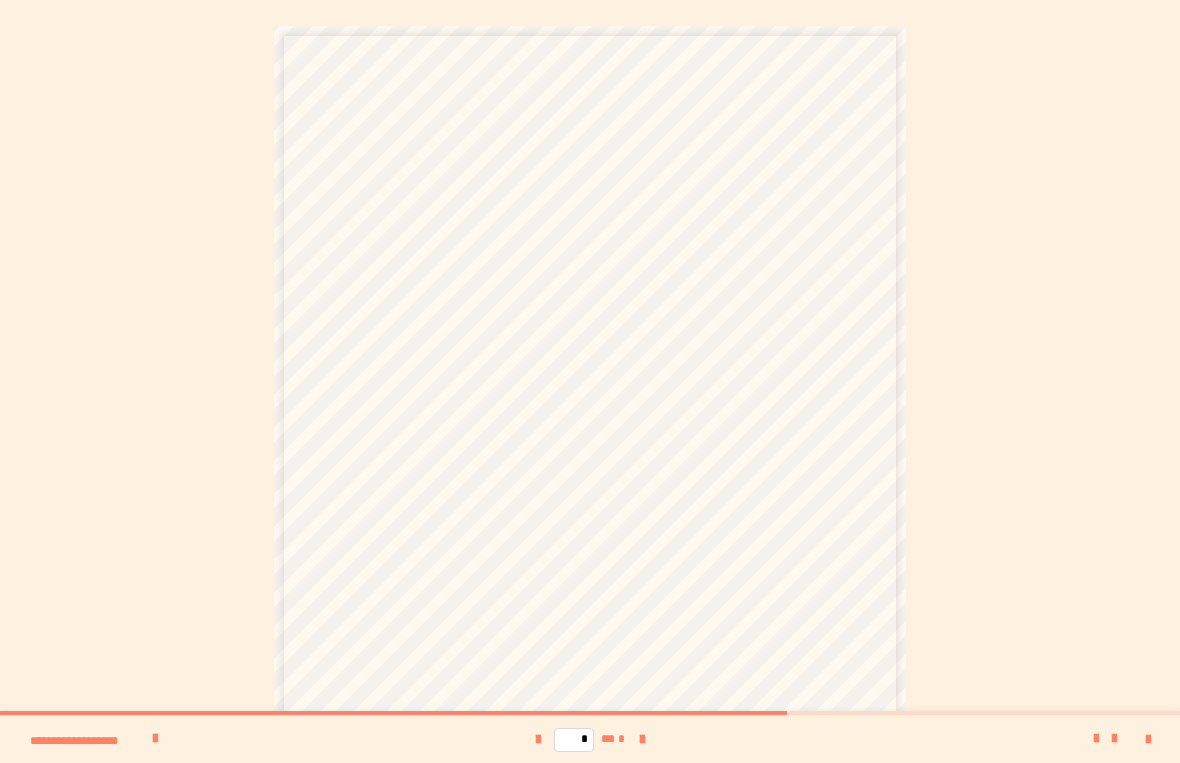 click at bounding box center [642, 740] 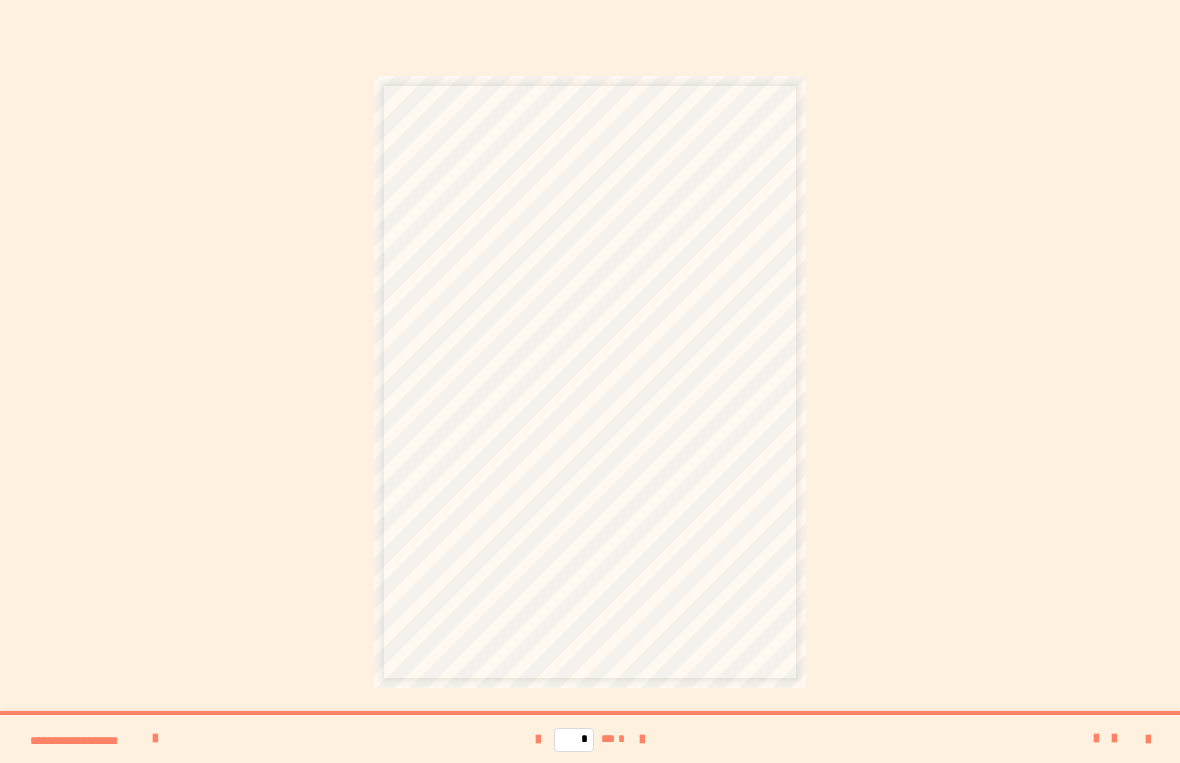click at bounding box center [538, 740] 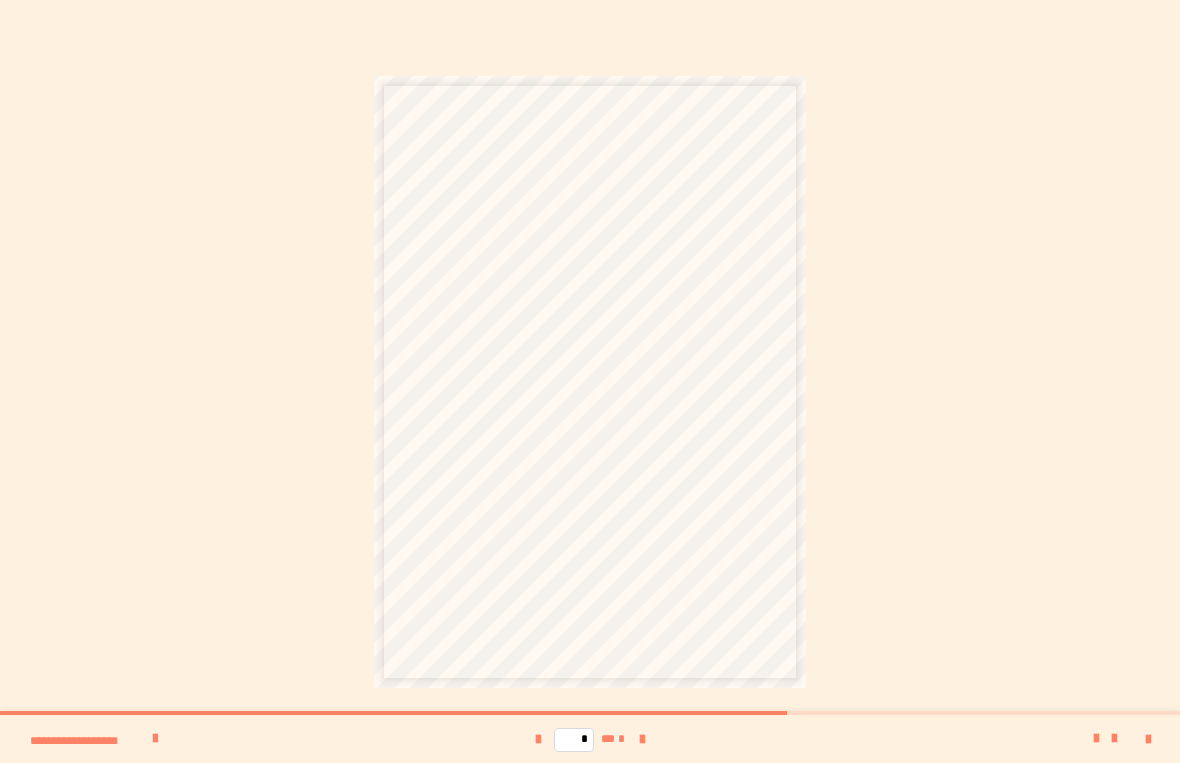 click at bounding box center [538, 739] 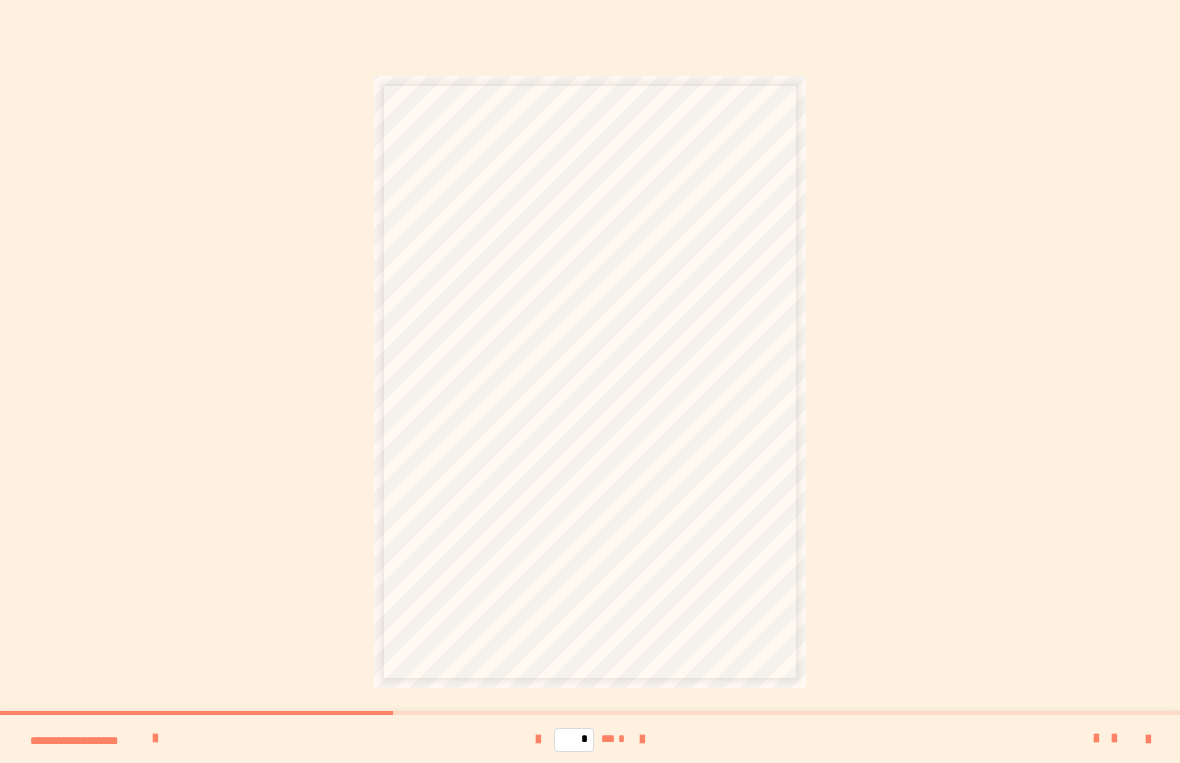 click at bounding box center (642, 740) 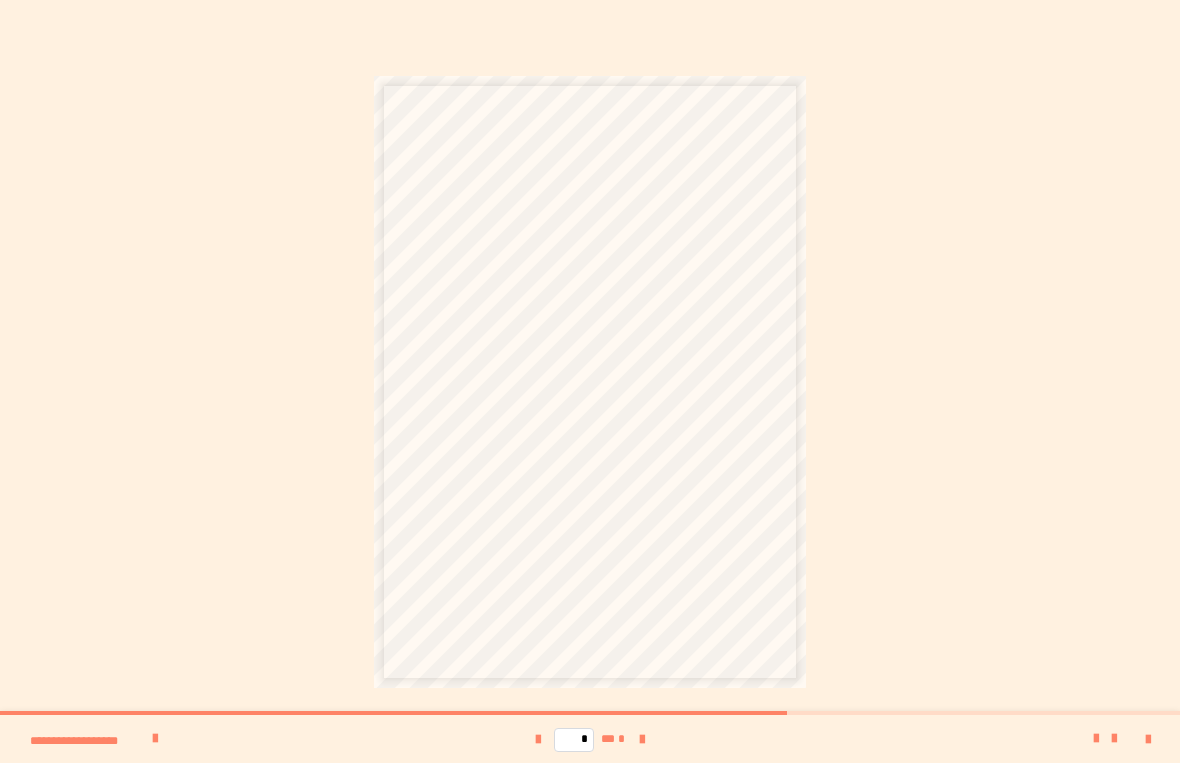 click at bounding box center (642, 740) 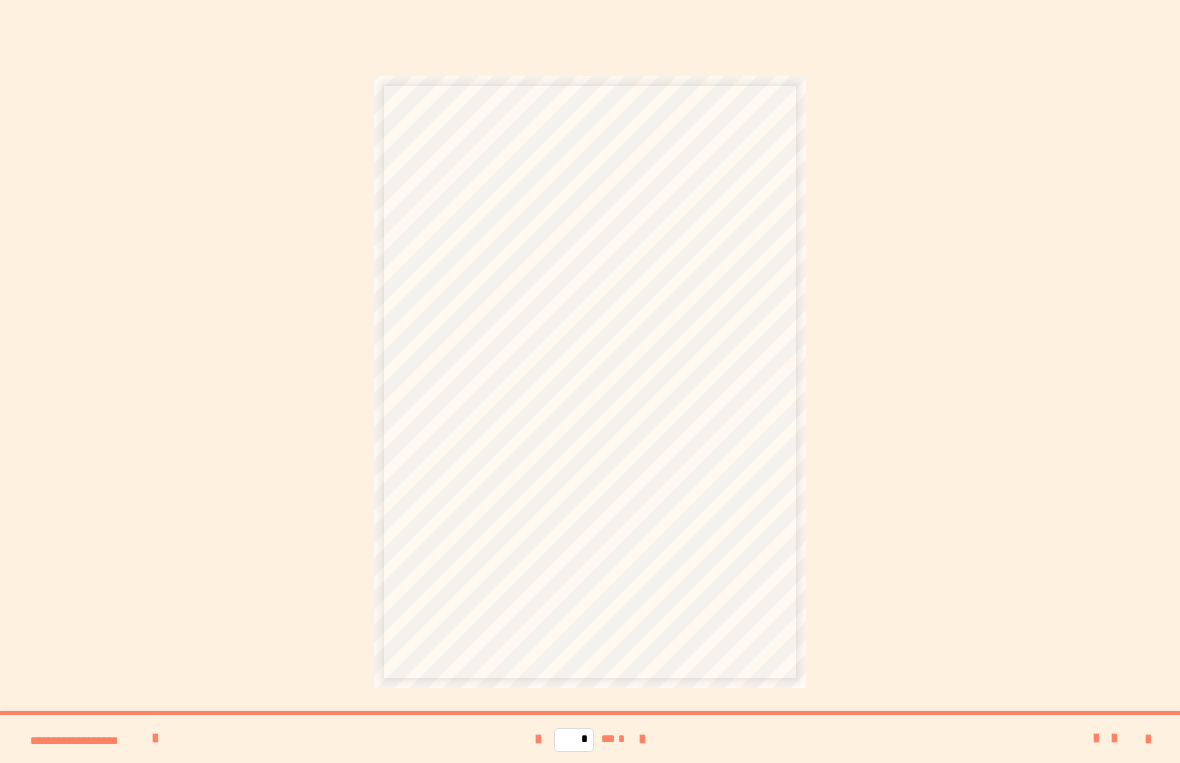 click at bounding box center (538, 740) 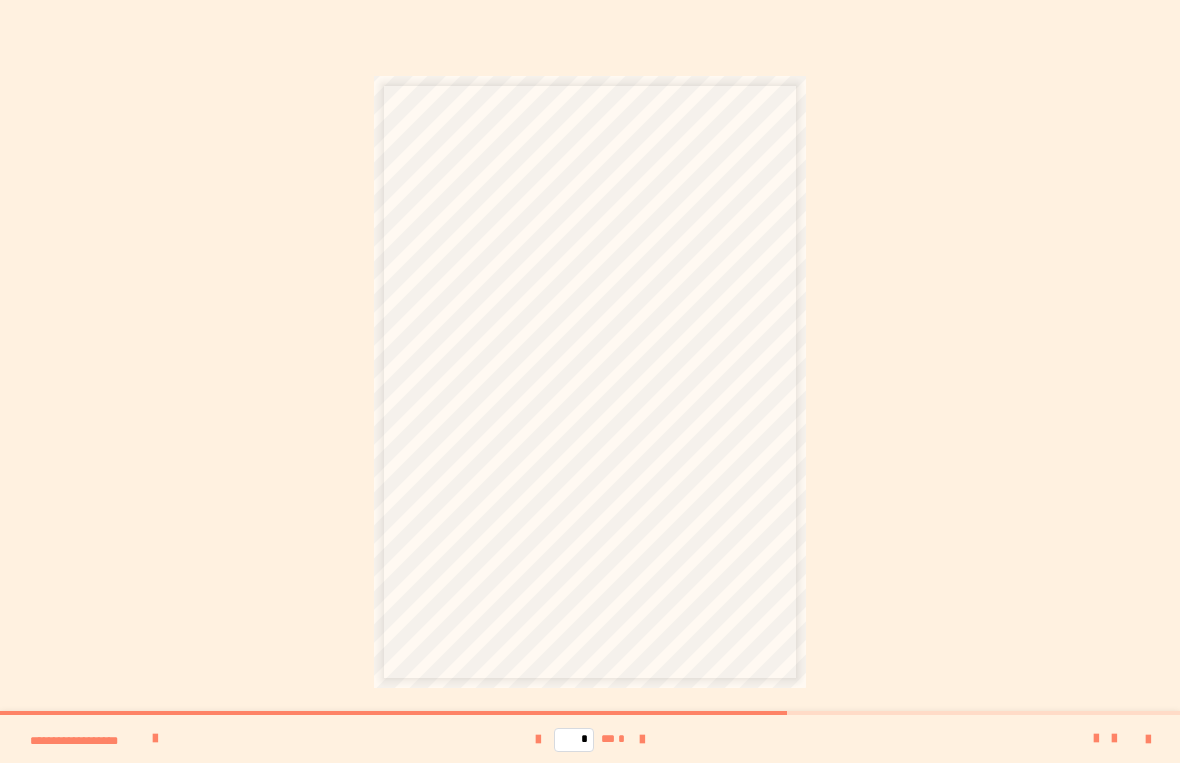 click at bounding box center (642, 740) 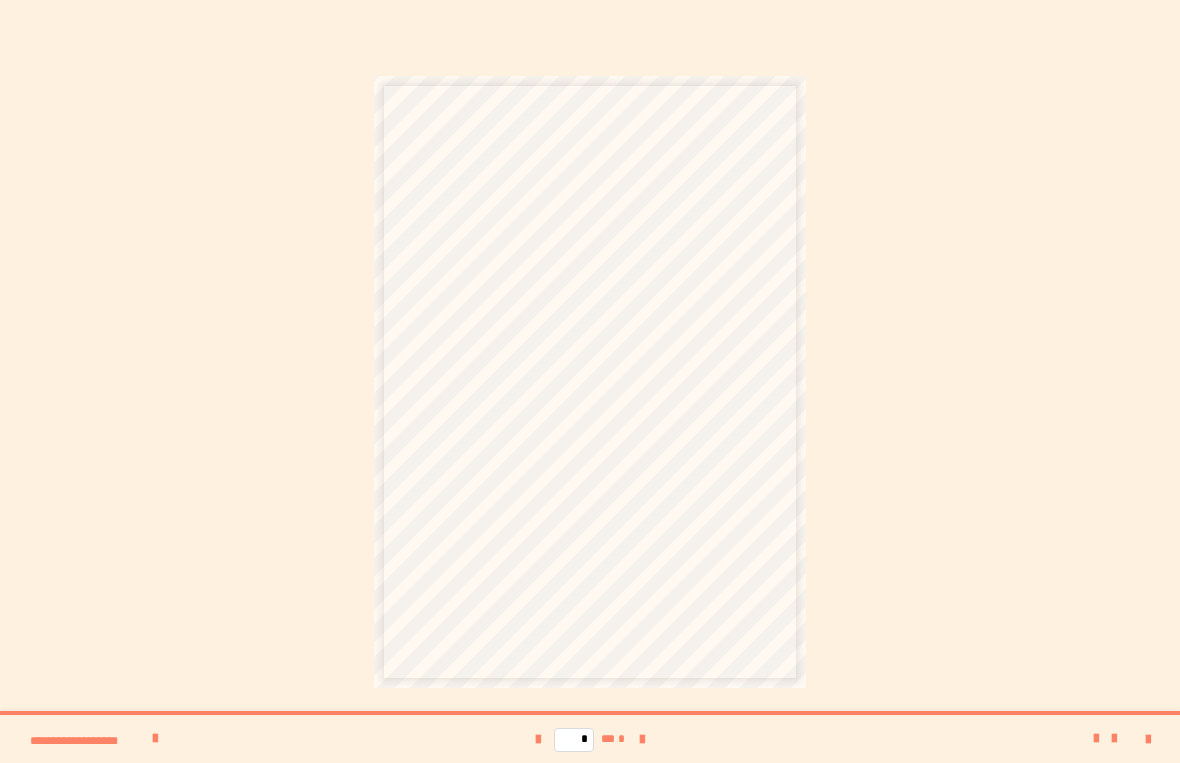 click on "* ** *" at bounding box center [590, 739] 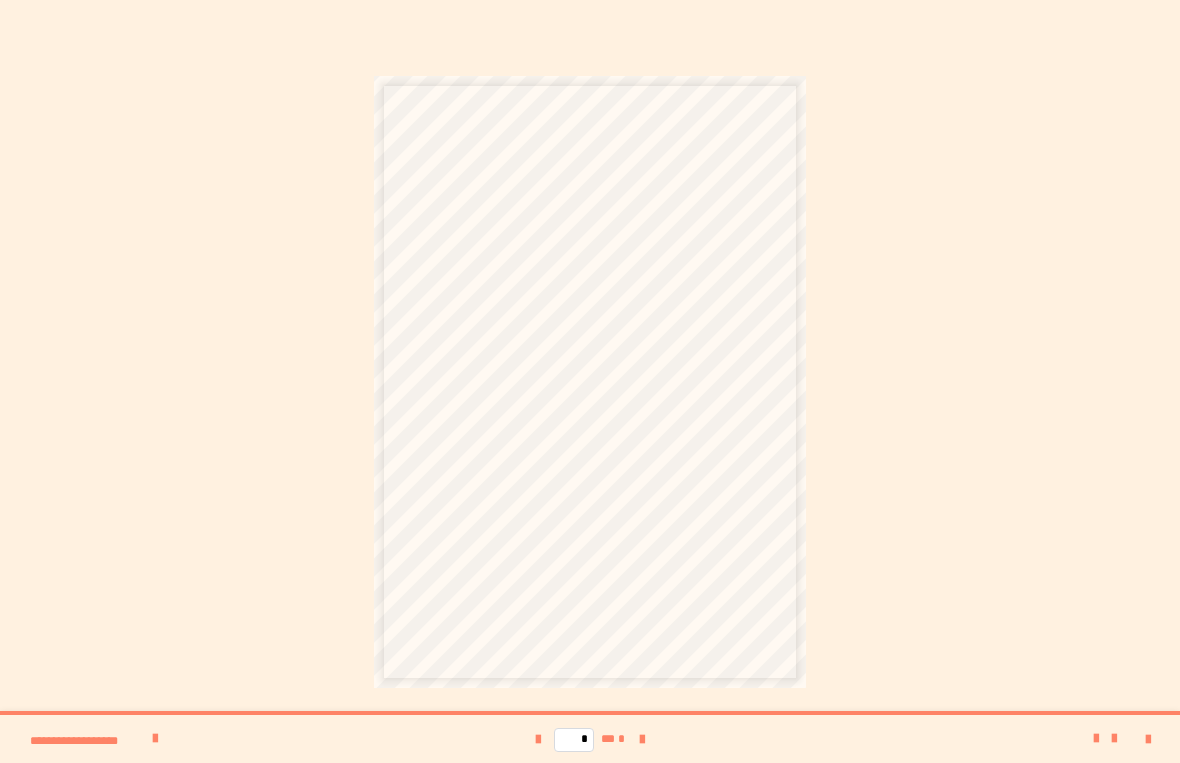 click at bounding box center [538, 740] 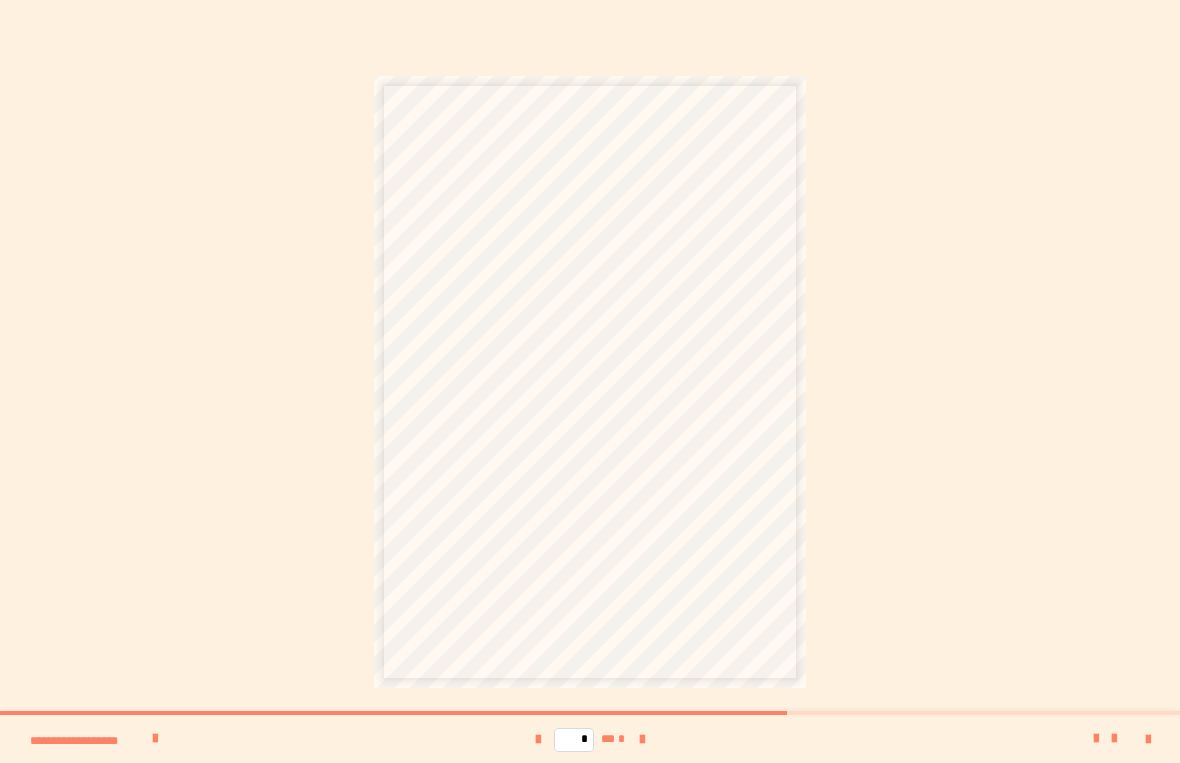 click at bounding box center (642, 740) 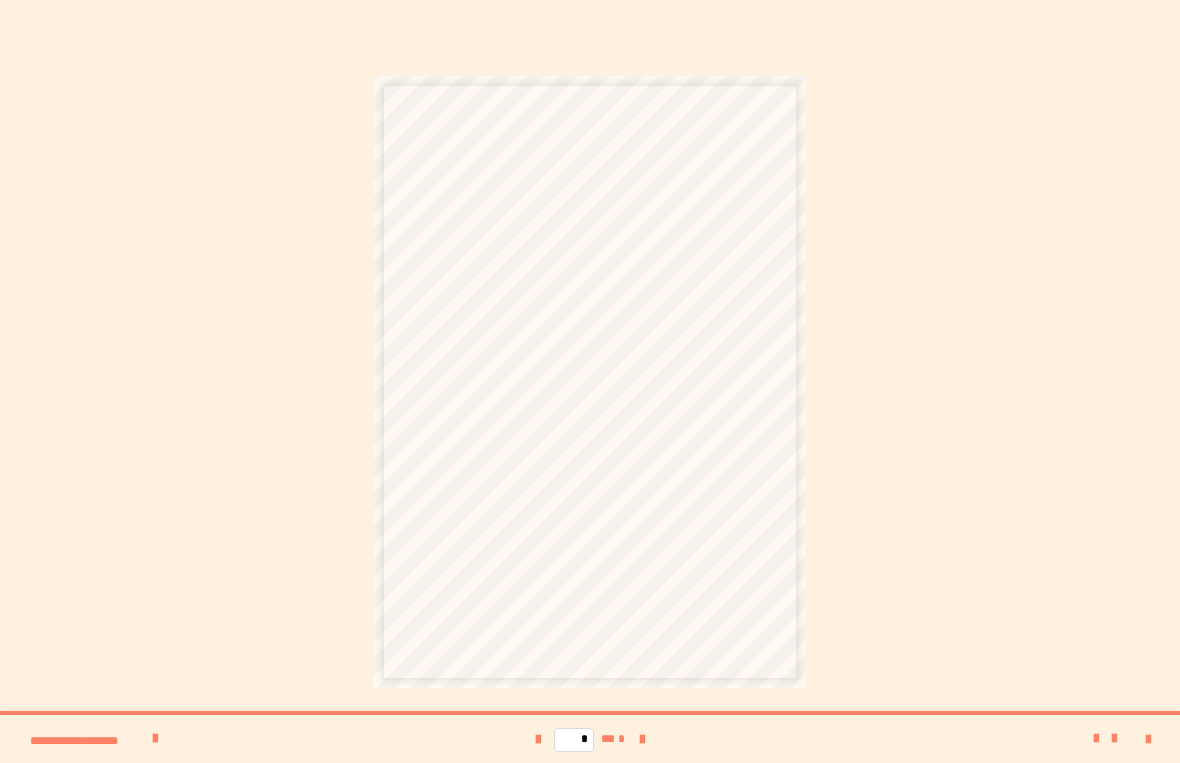 click at bounding box center (538, 739) 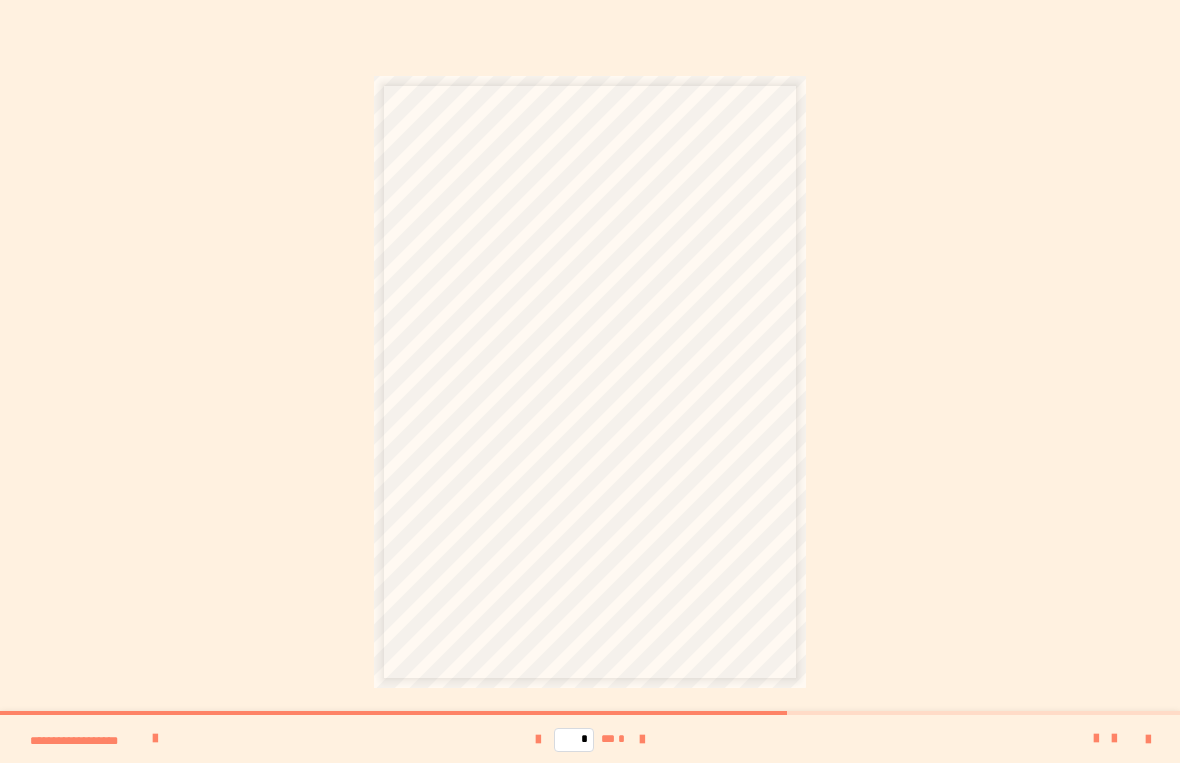 click at bounding box center [642, 740] 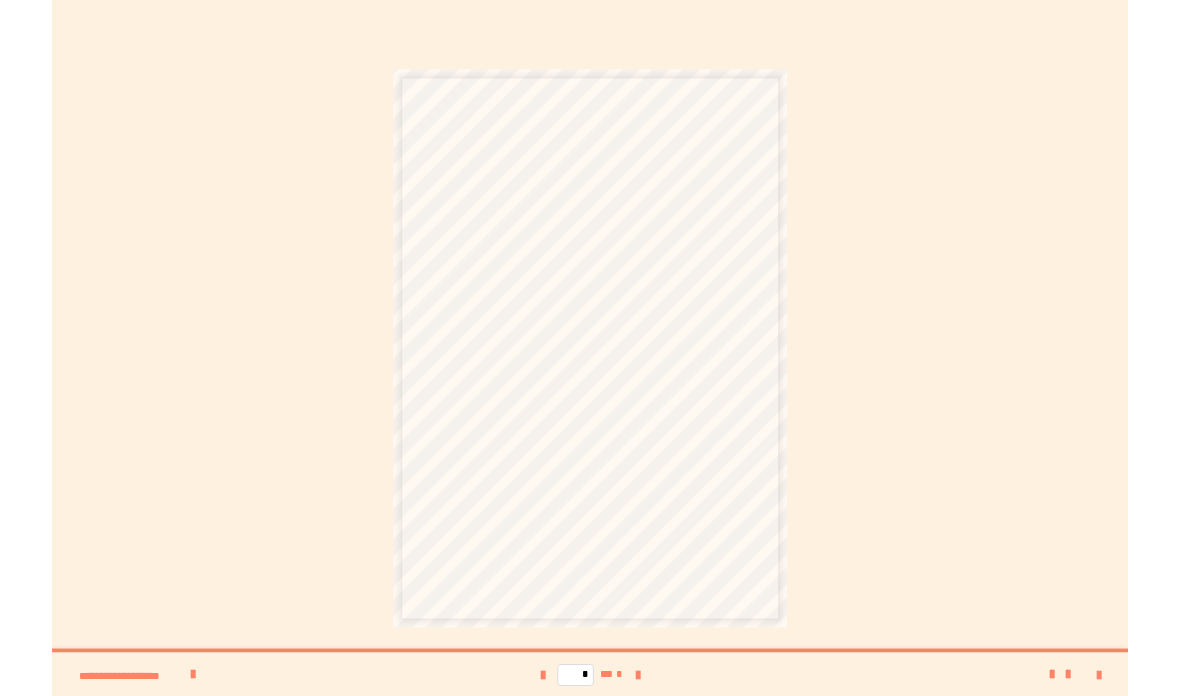 scroll, scrollTop: 481, scrollLeft: 0, axis: vertical 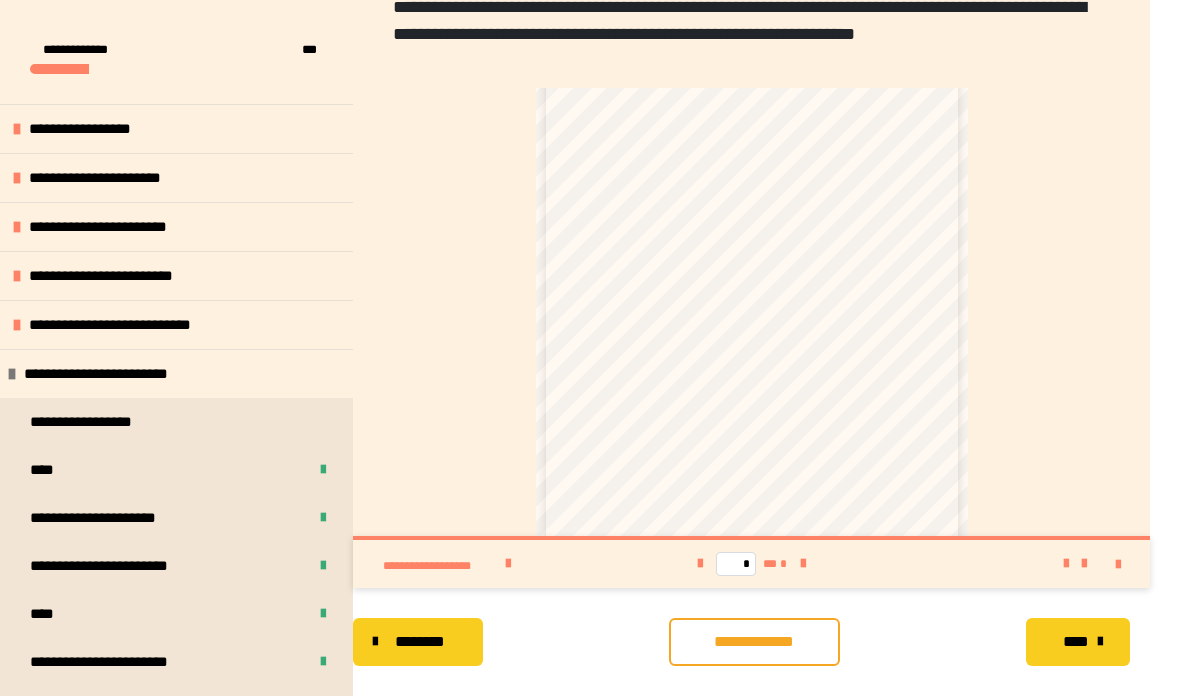 click on "**********" at bounding box center [754, 642] 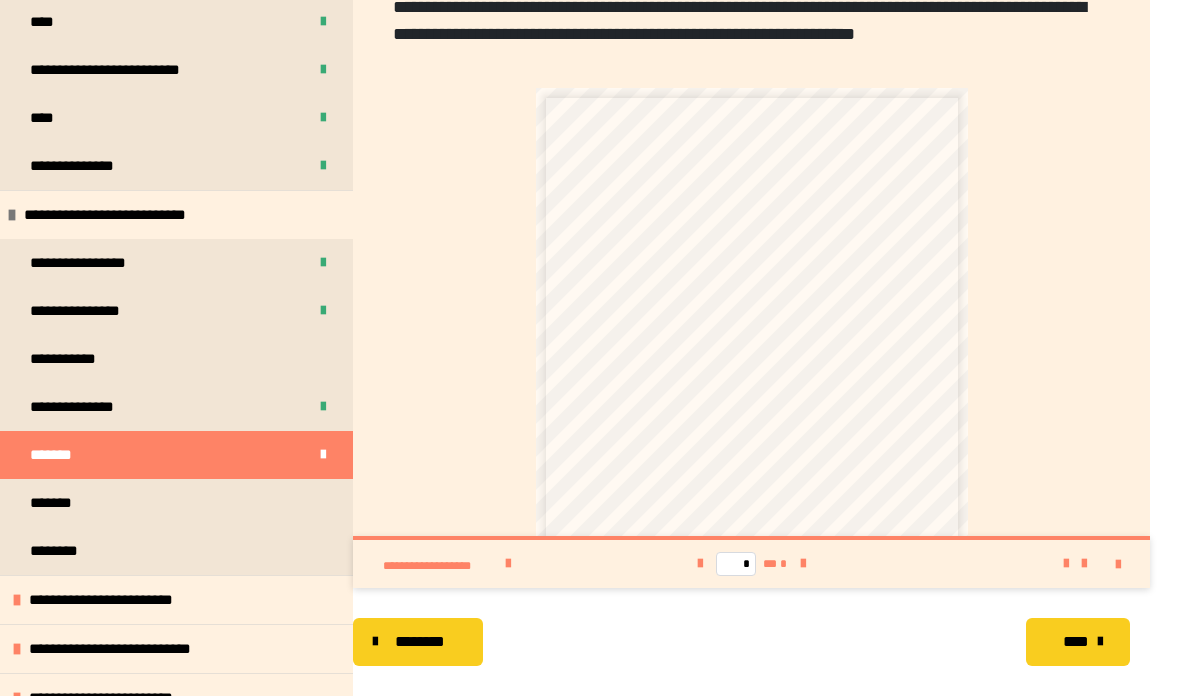 scroll, scrollTop: 694, scrollLeft: 0, axis: vertical 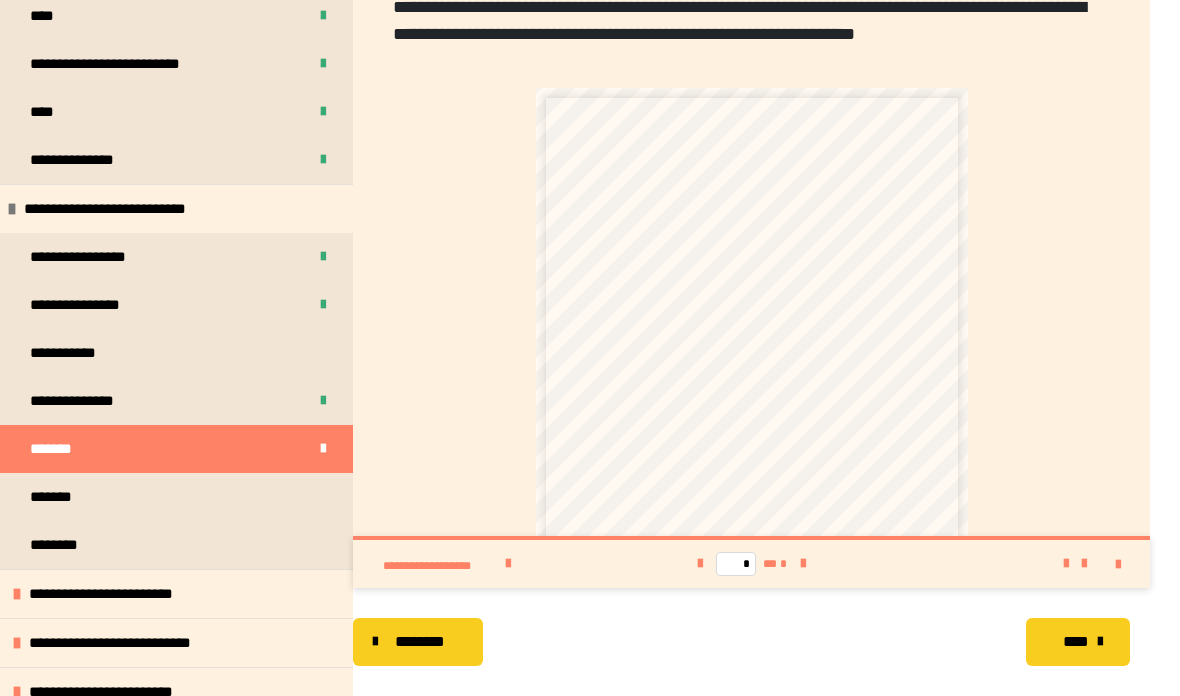 click on "*******" at bounding box center [59, 497] 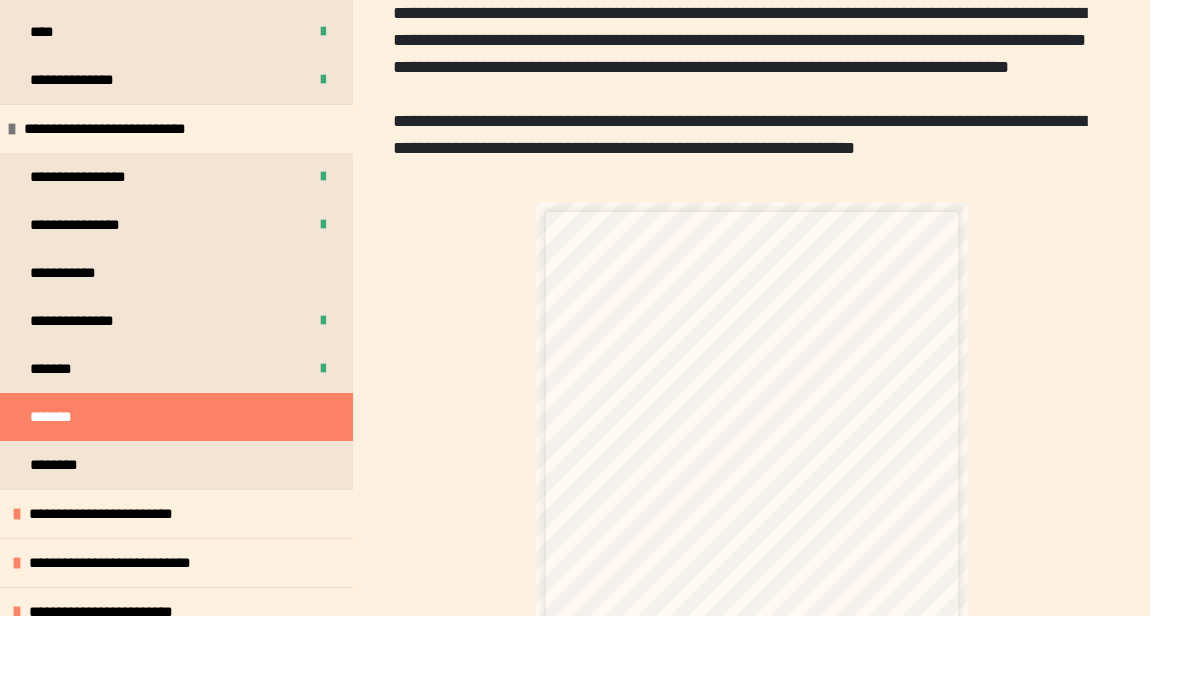 scroll, scrollTop: 367, scrollLeft: 0, axis: vertical 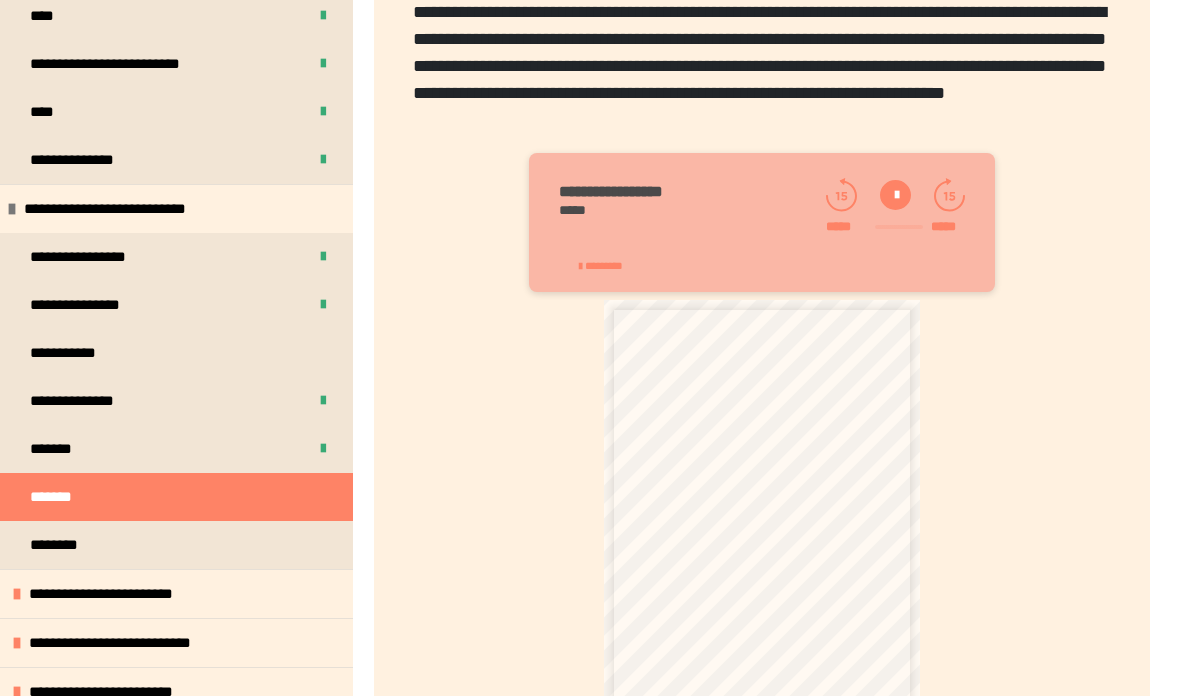 click at bounding box center (895, 195) 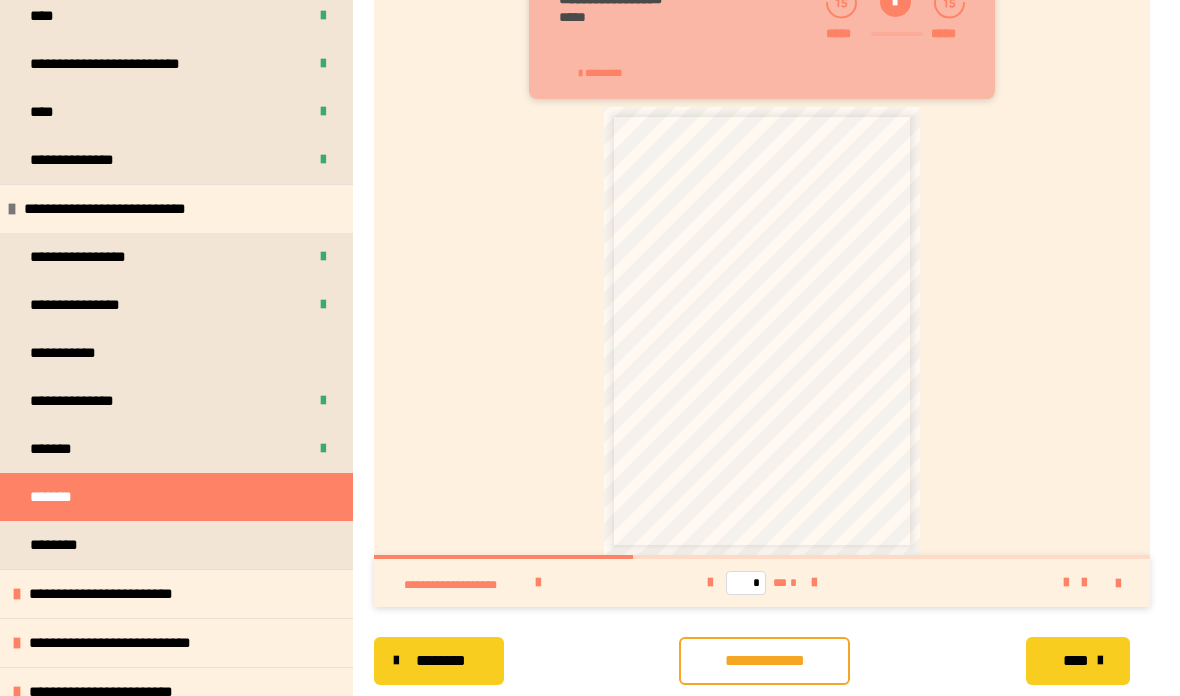 scroll, scrollTop: 582, scrollLeft: 0, axis: vertical 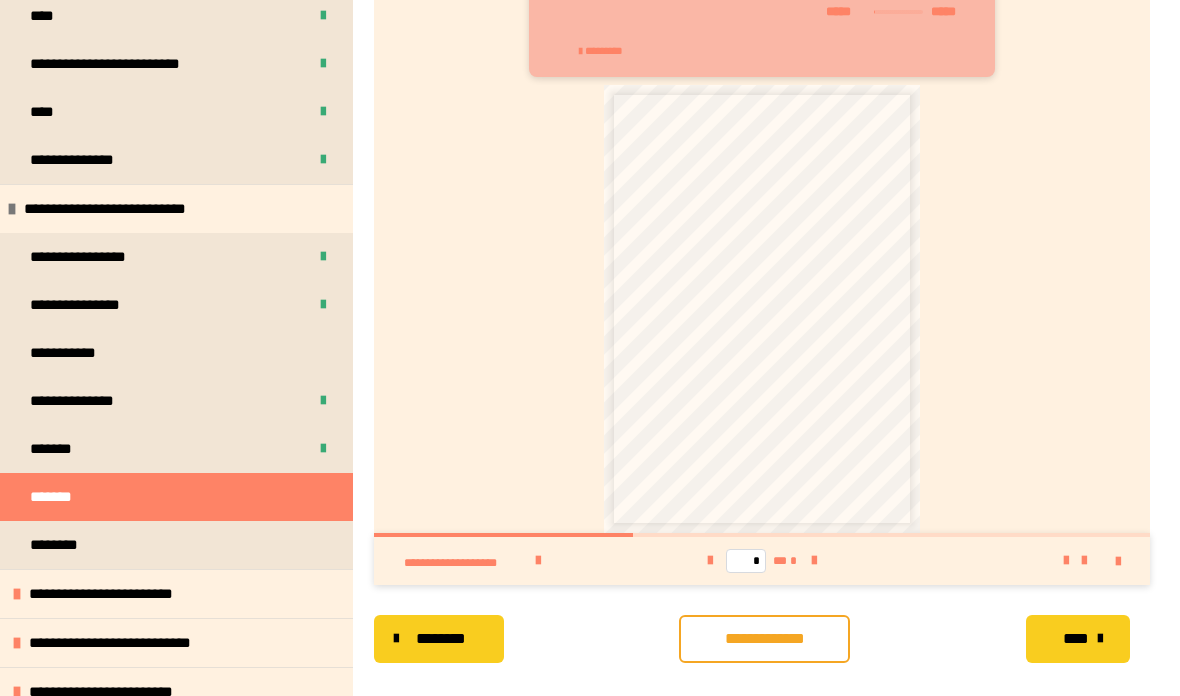 click at bounding box center (1118, 562) 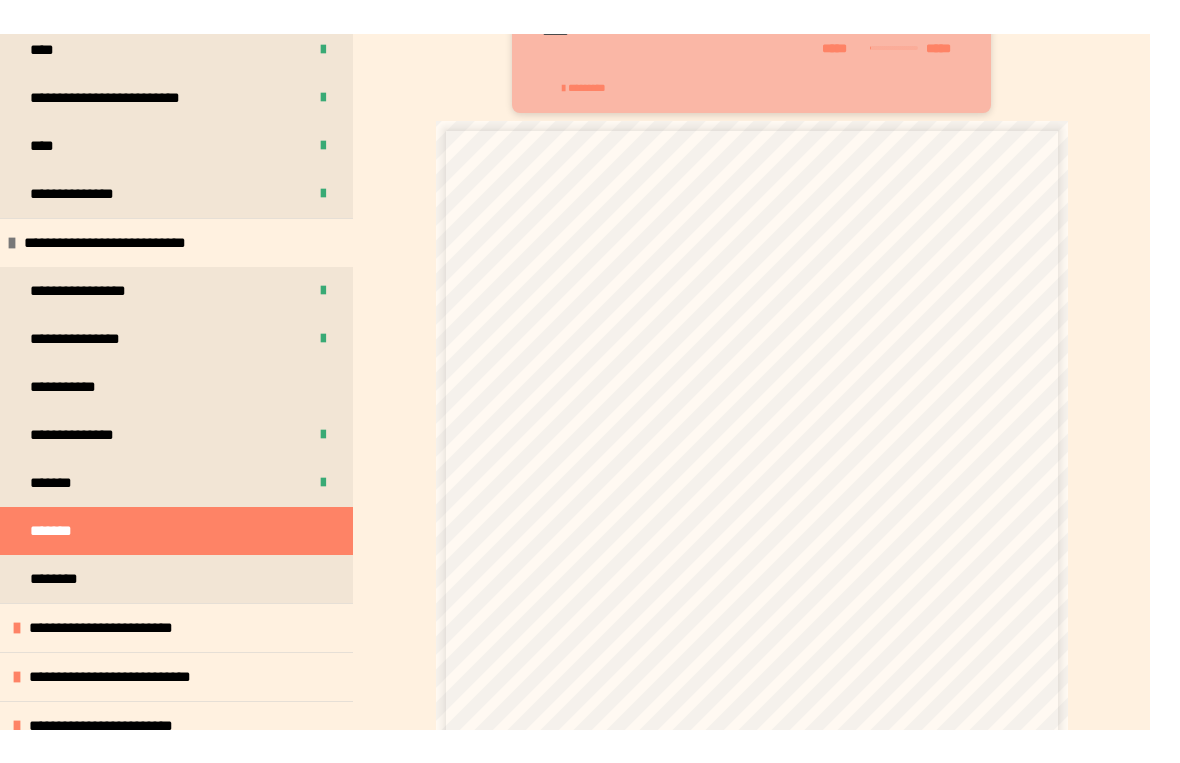 scroll, scrollTop: 24, scrollLeft: 0, axis: vertical 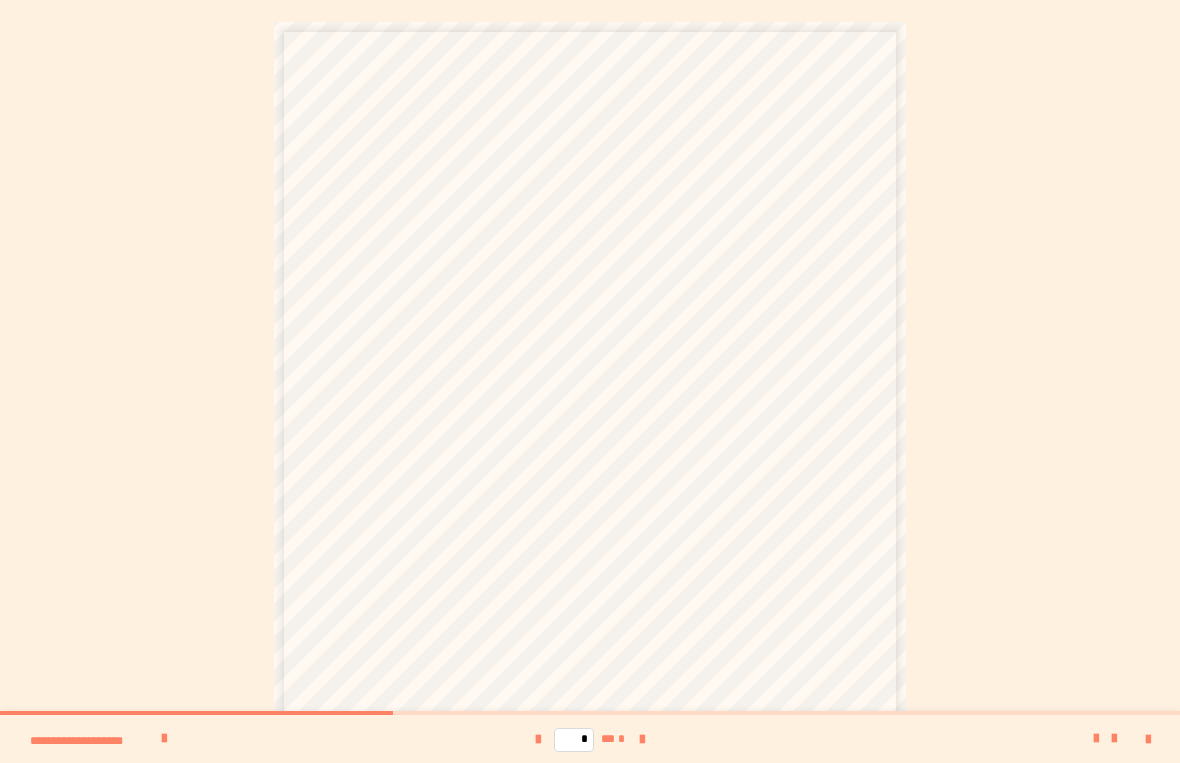 click at bounding box center (642, 740) 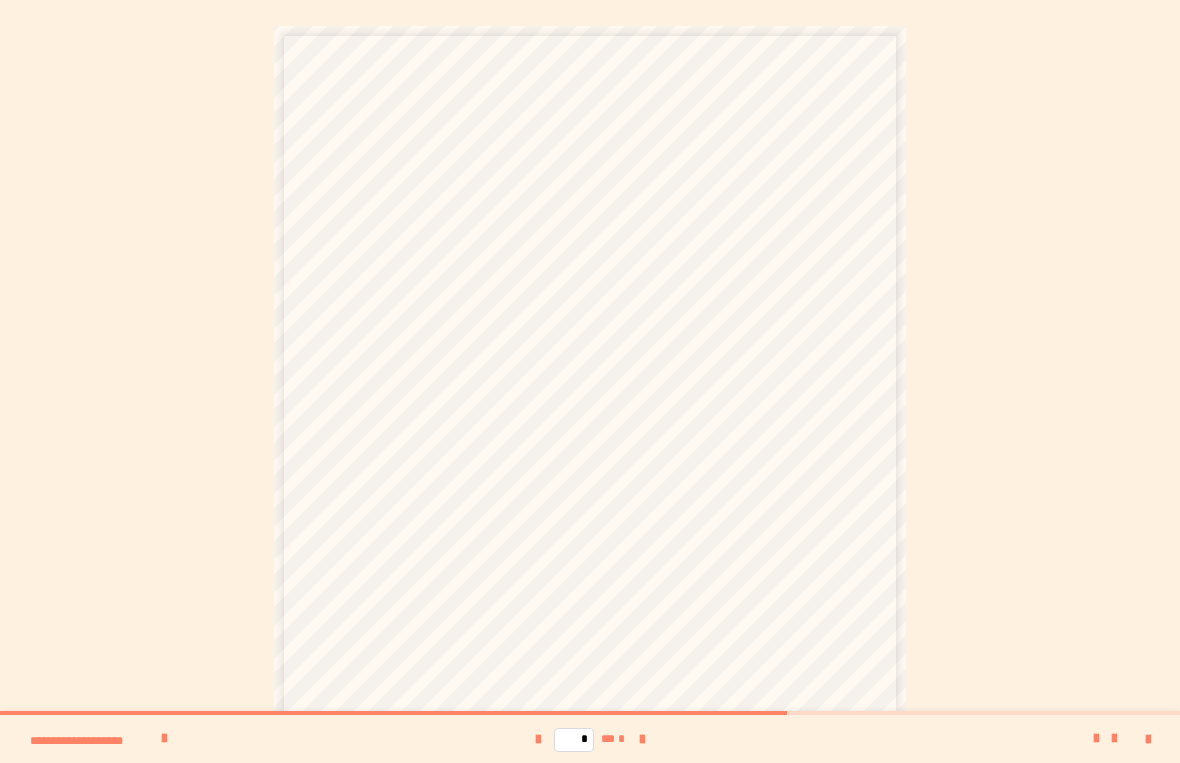 click at bounding box center [538, 740] 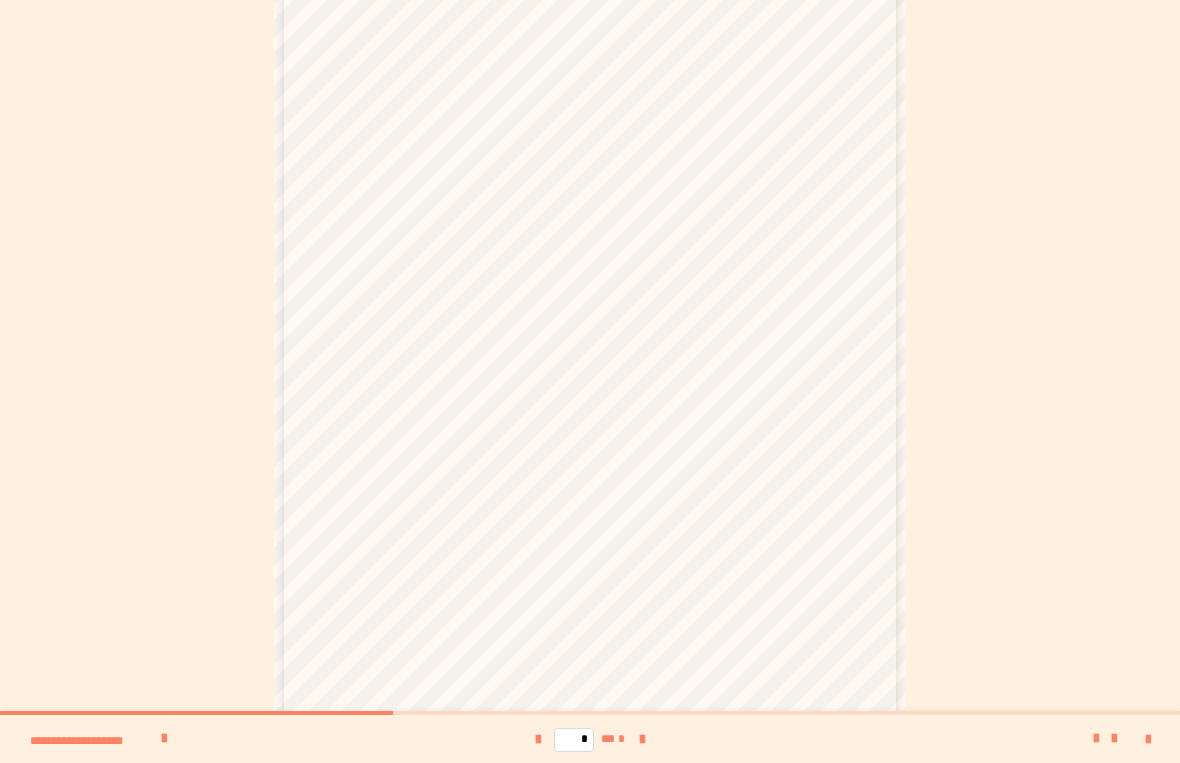 scroll, scrollTop: 0, scrollLeft: 0, axis: both 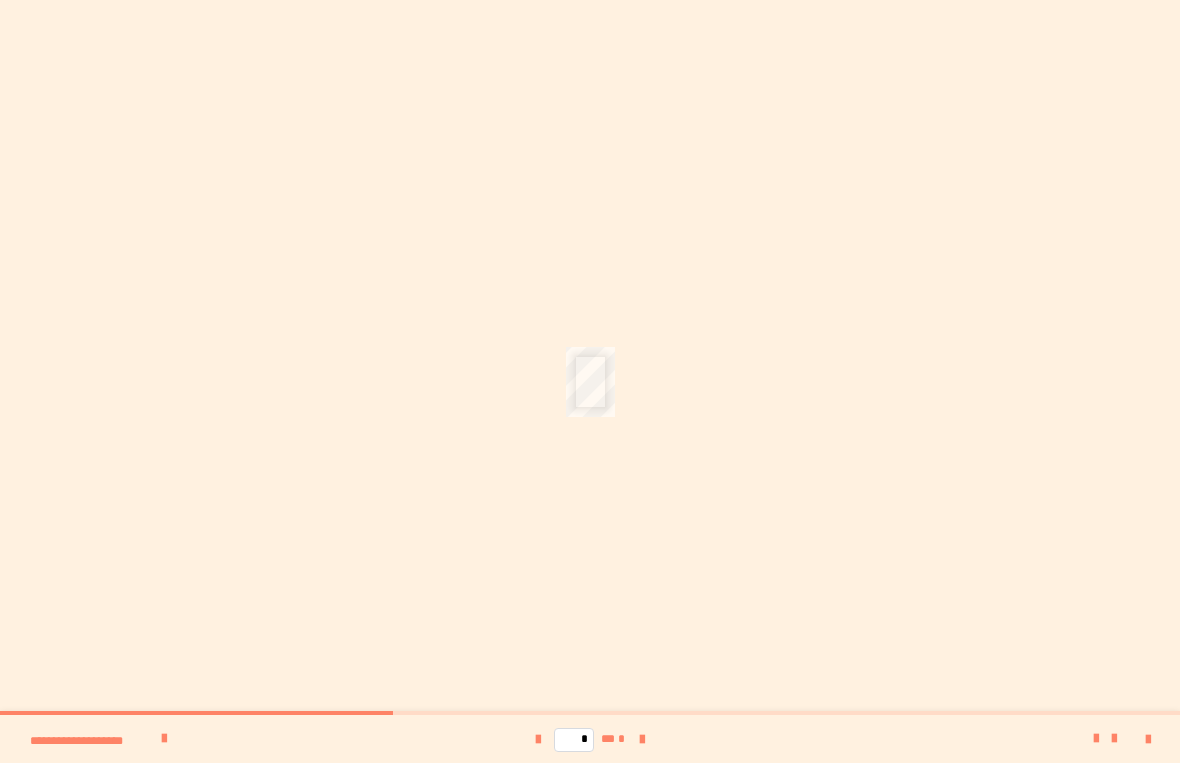 click at bounding box center (1096, 739) 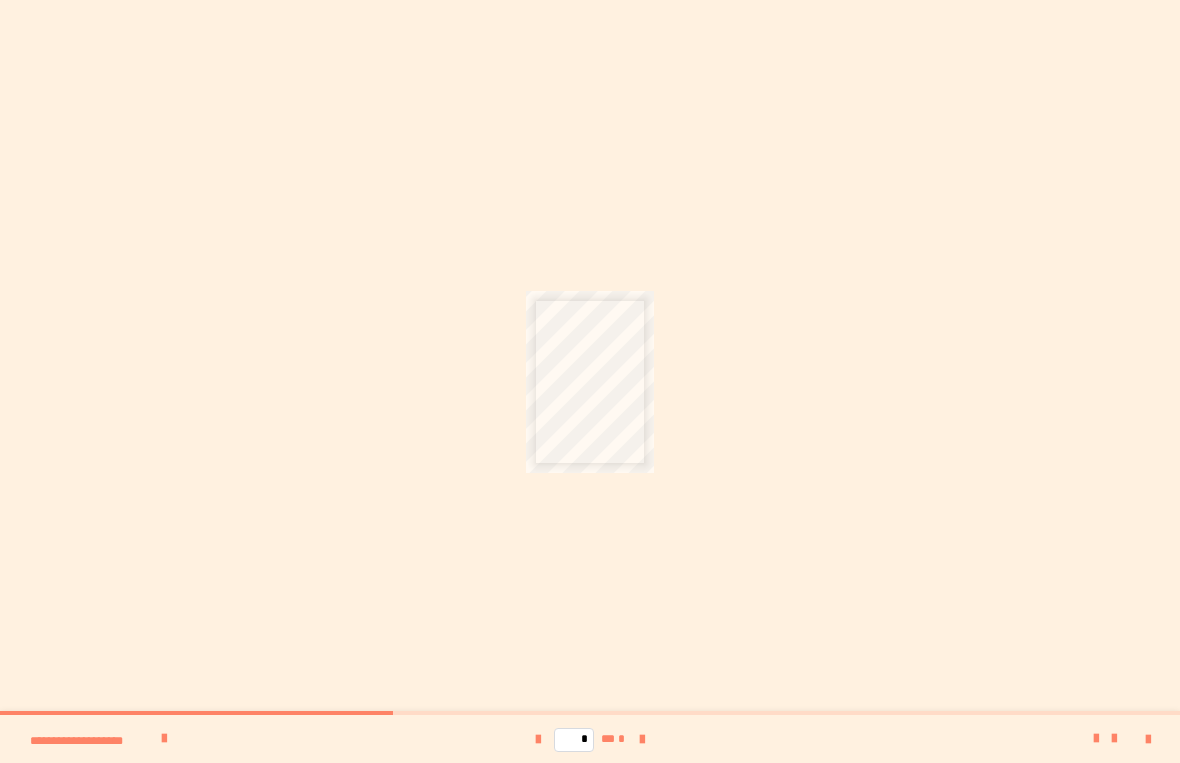 click at bounding box center [1038, 739] 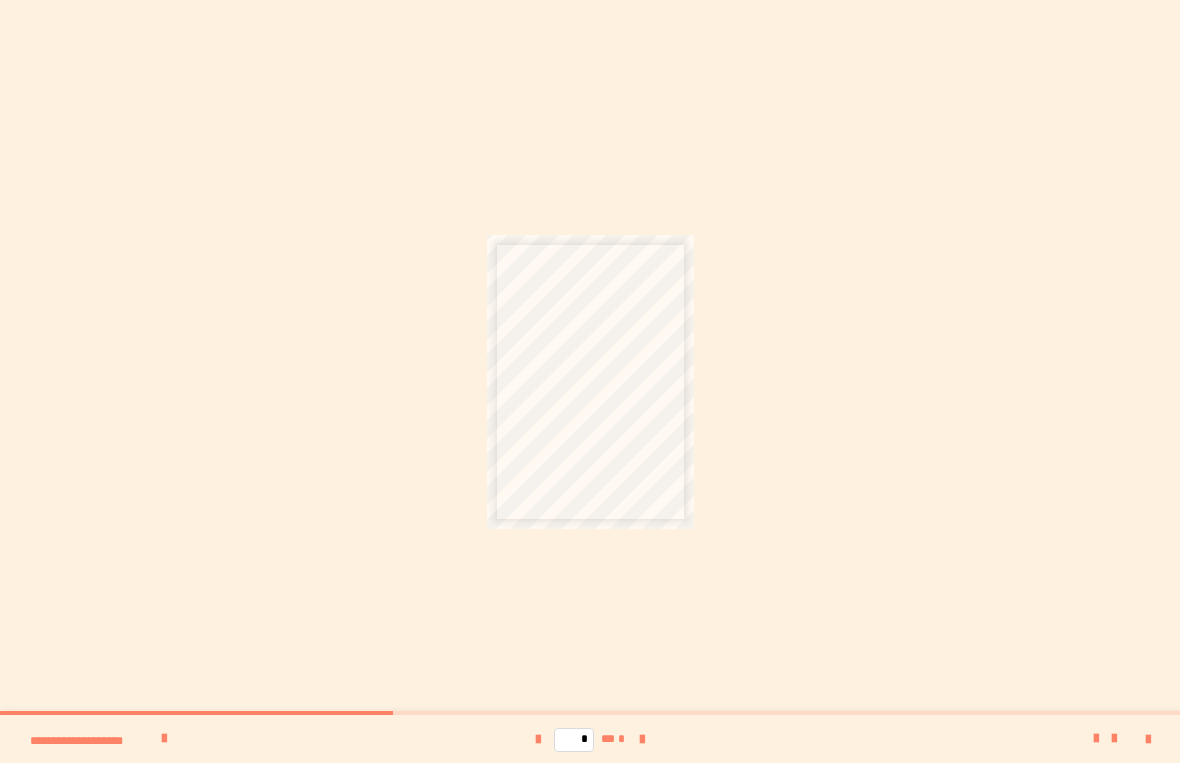 click at bounding box center [1096, 739] 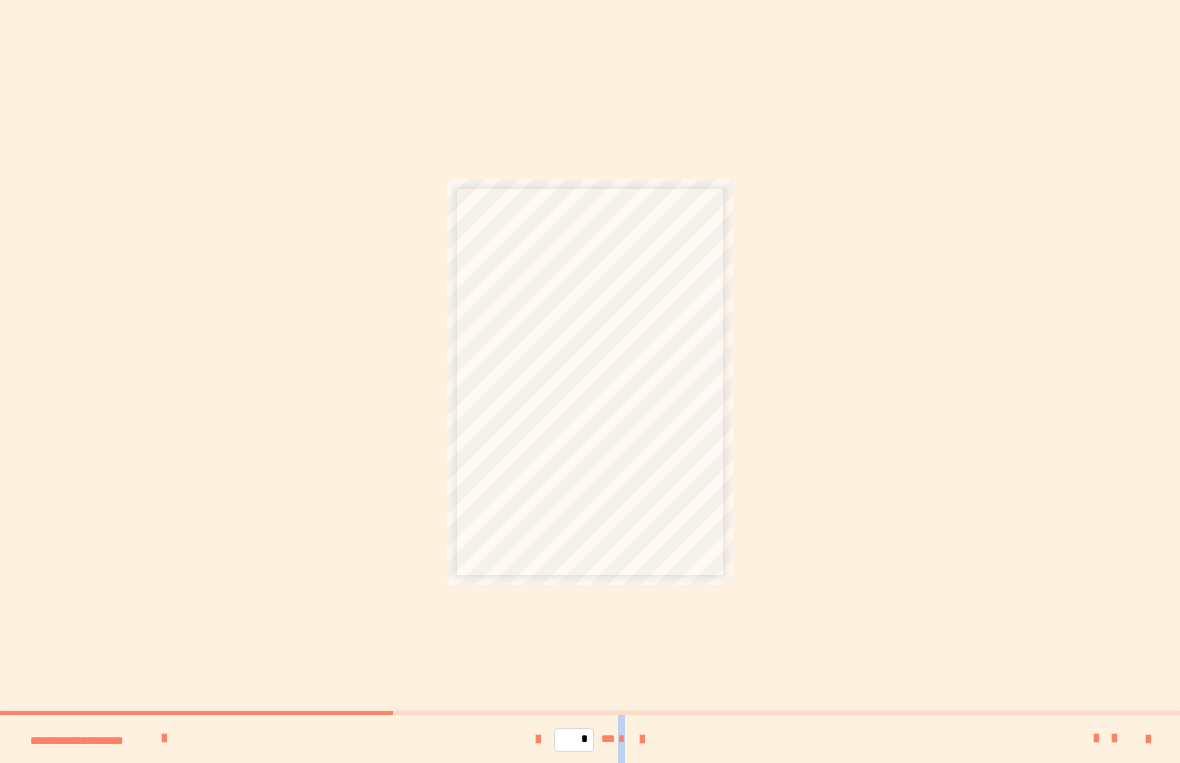click at bounding box center (1096, 739) 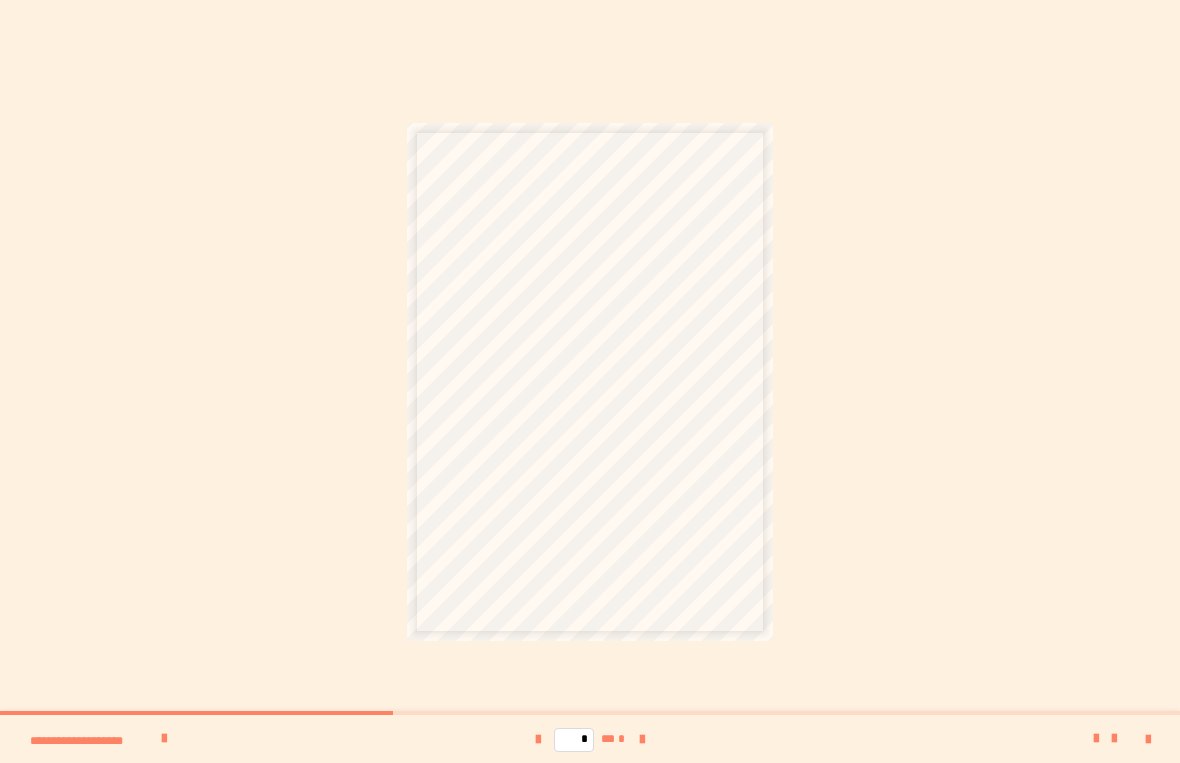 click at bounding box center [1096, 739] 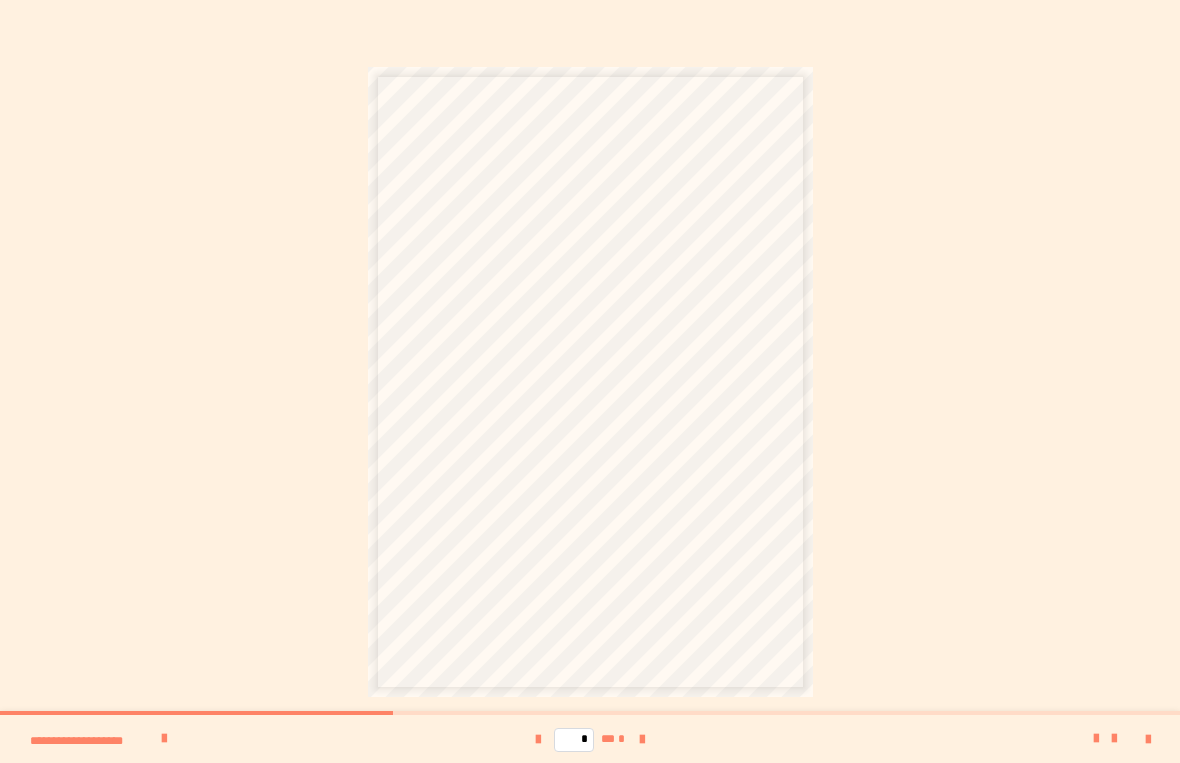 click at bounding box center (1096, 739) 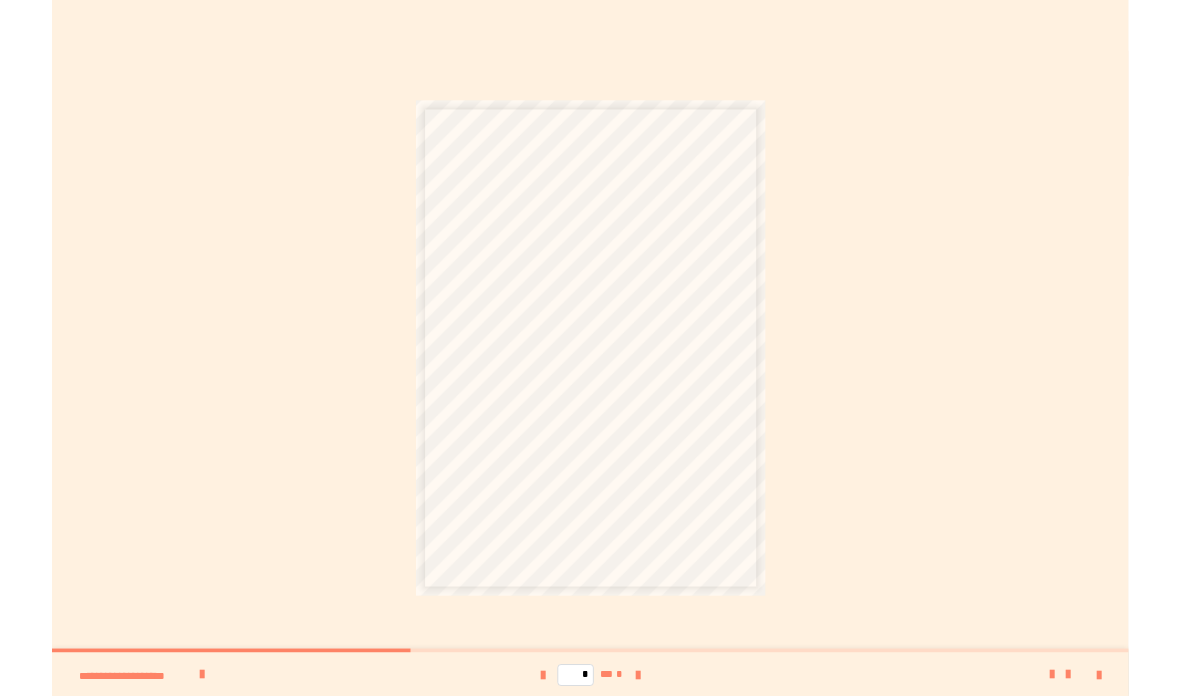 scroll, scrollTop: 547, scrollLeft: 0, axis: vertical 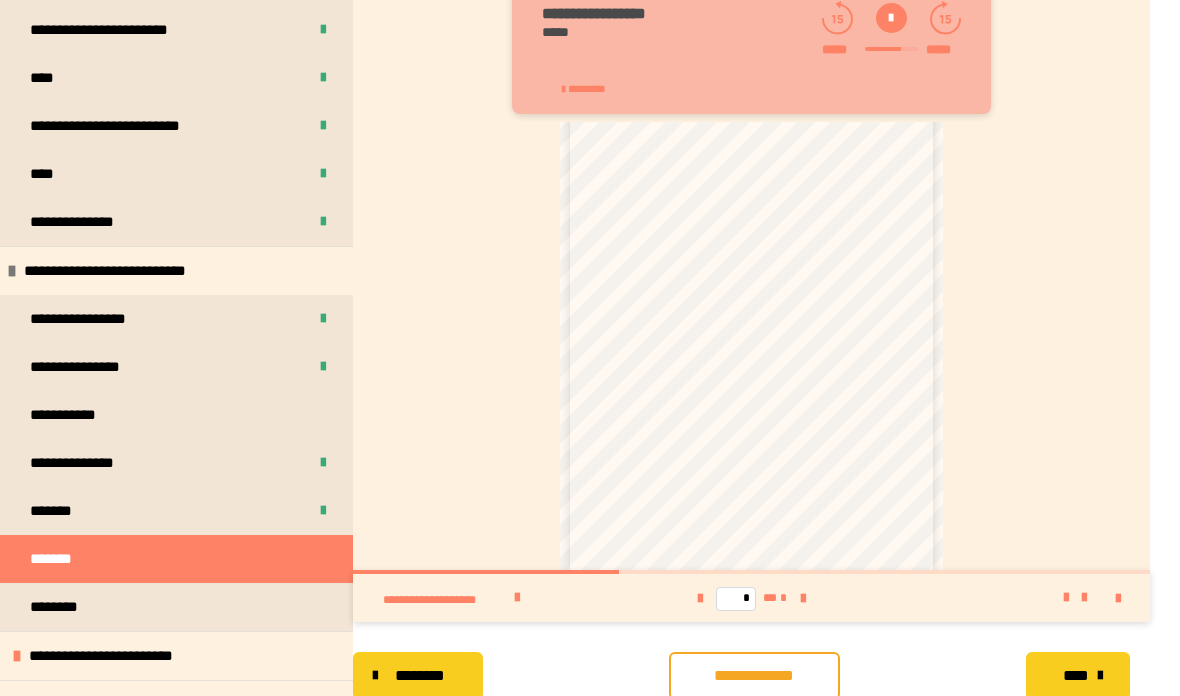 click on "**********" at bounding box center [72, 415] 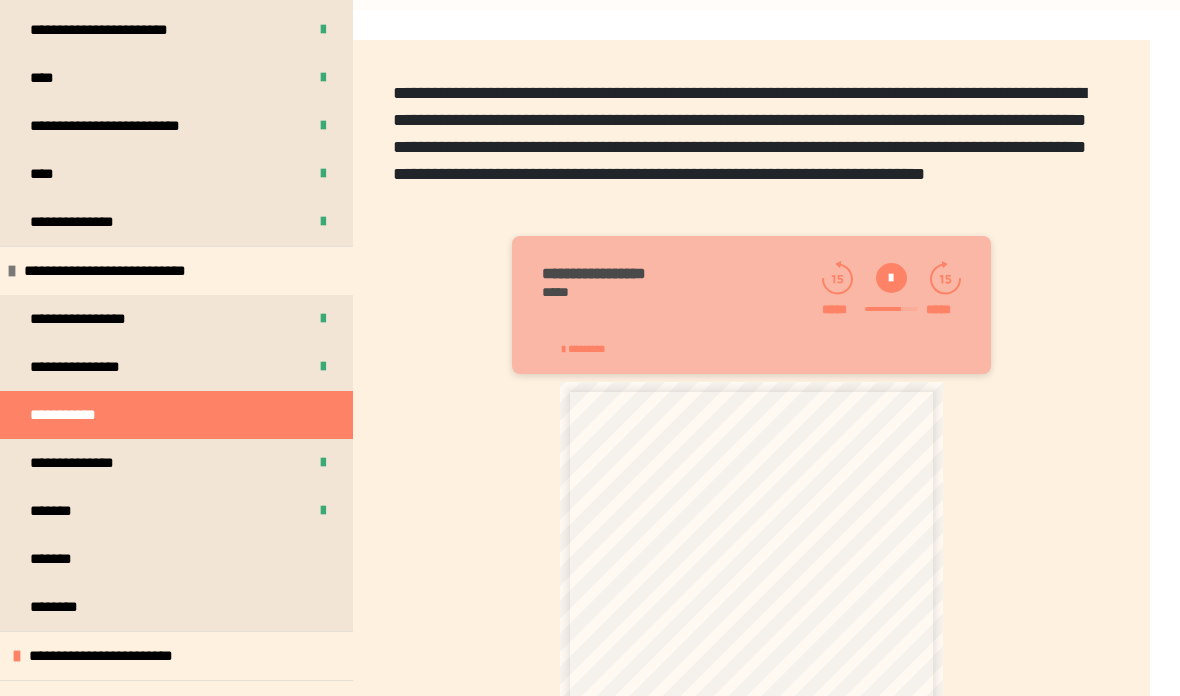 scroll, scrollTop: 367, scrollLeft: 0, axis: vertical 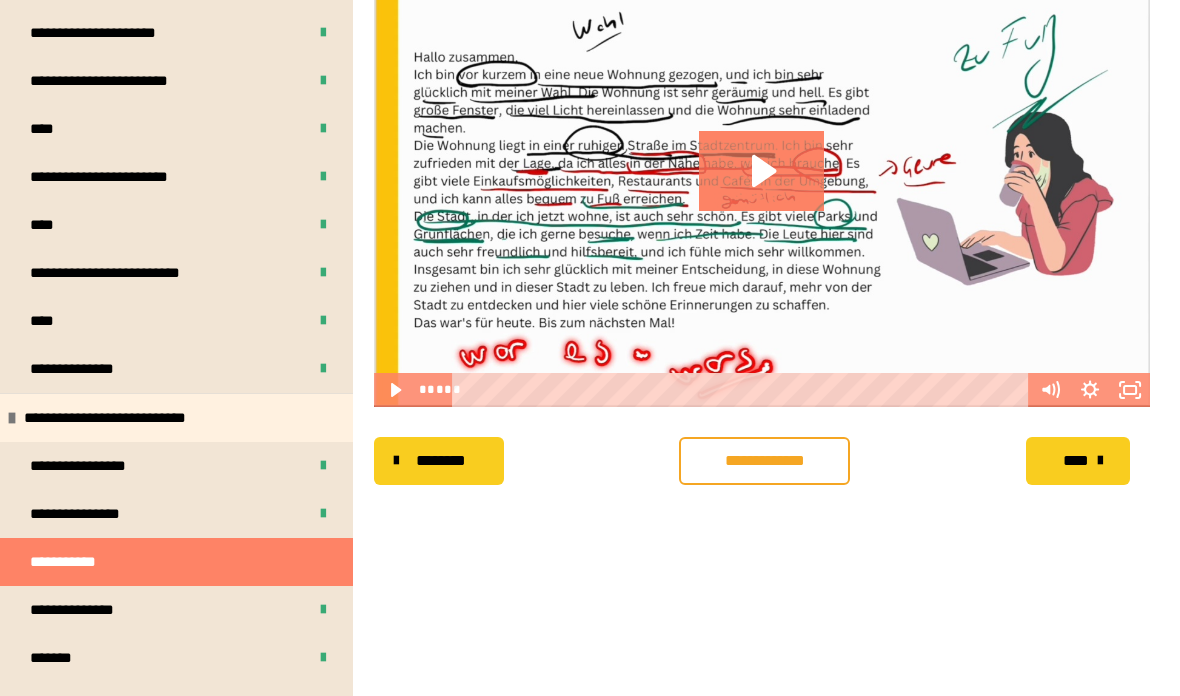 click 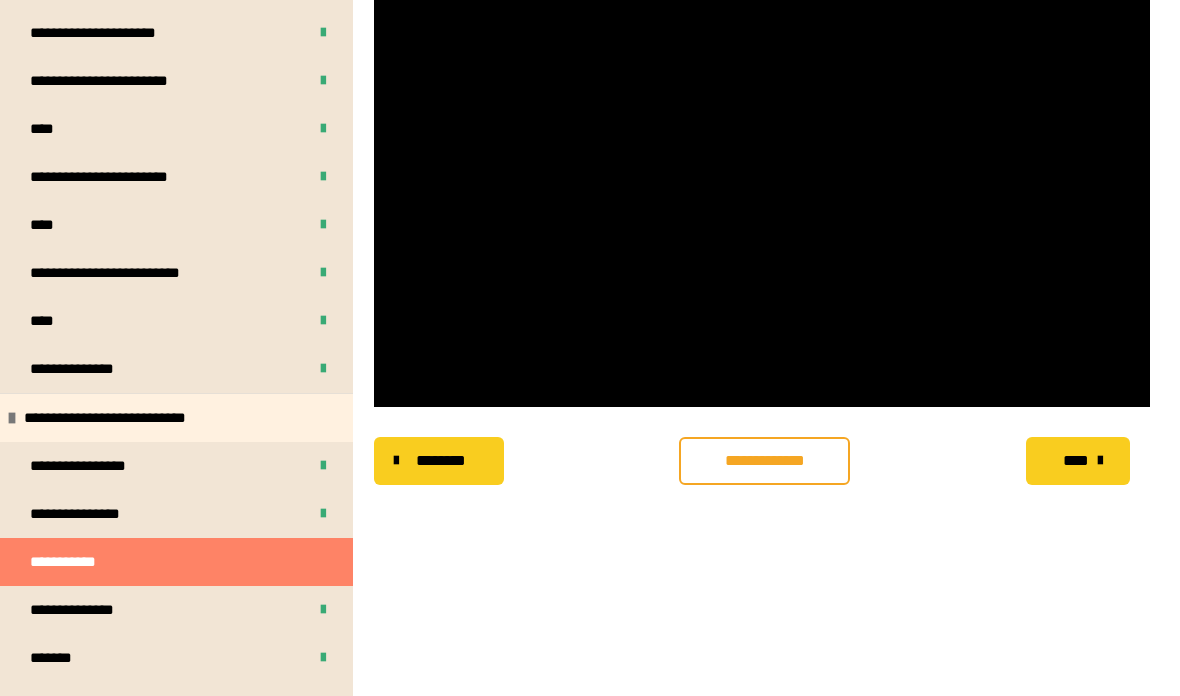click 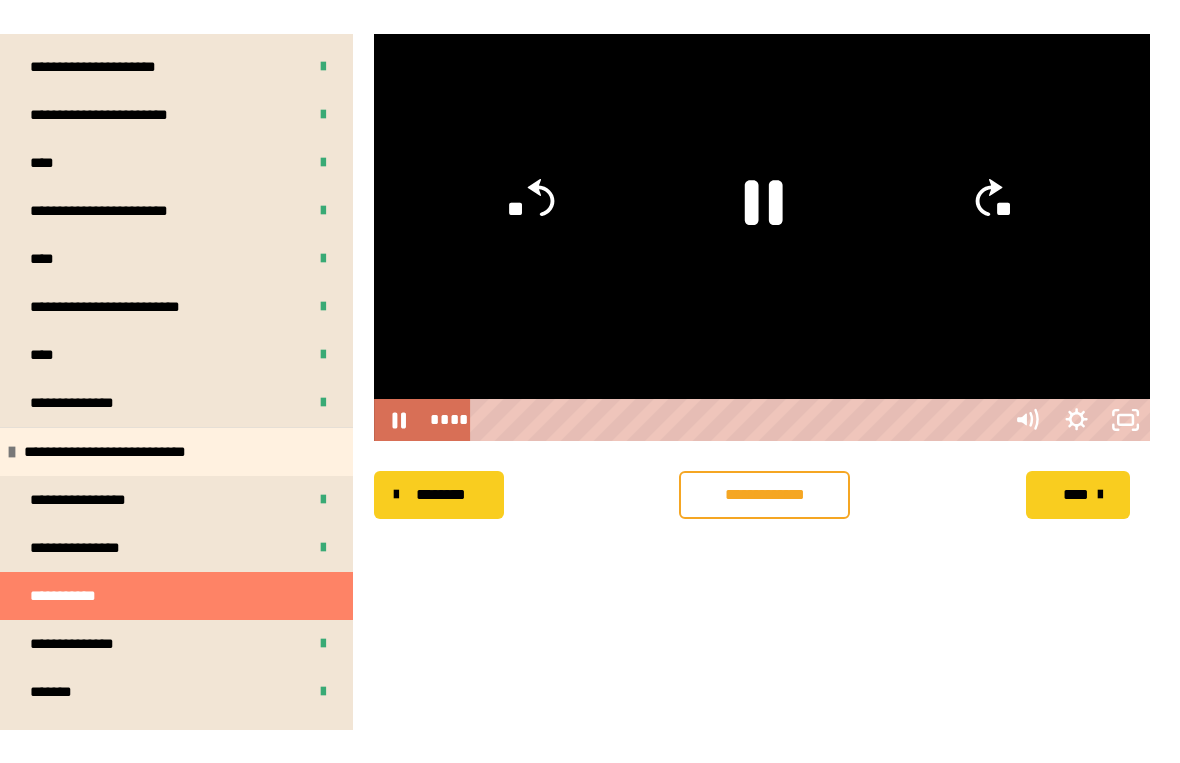 scroll, scrollTop: 24, scrollLeft: 0, axis: vertical 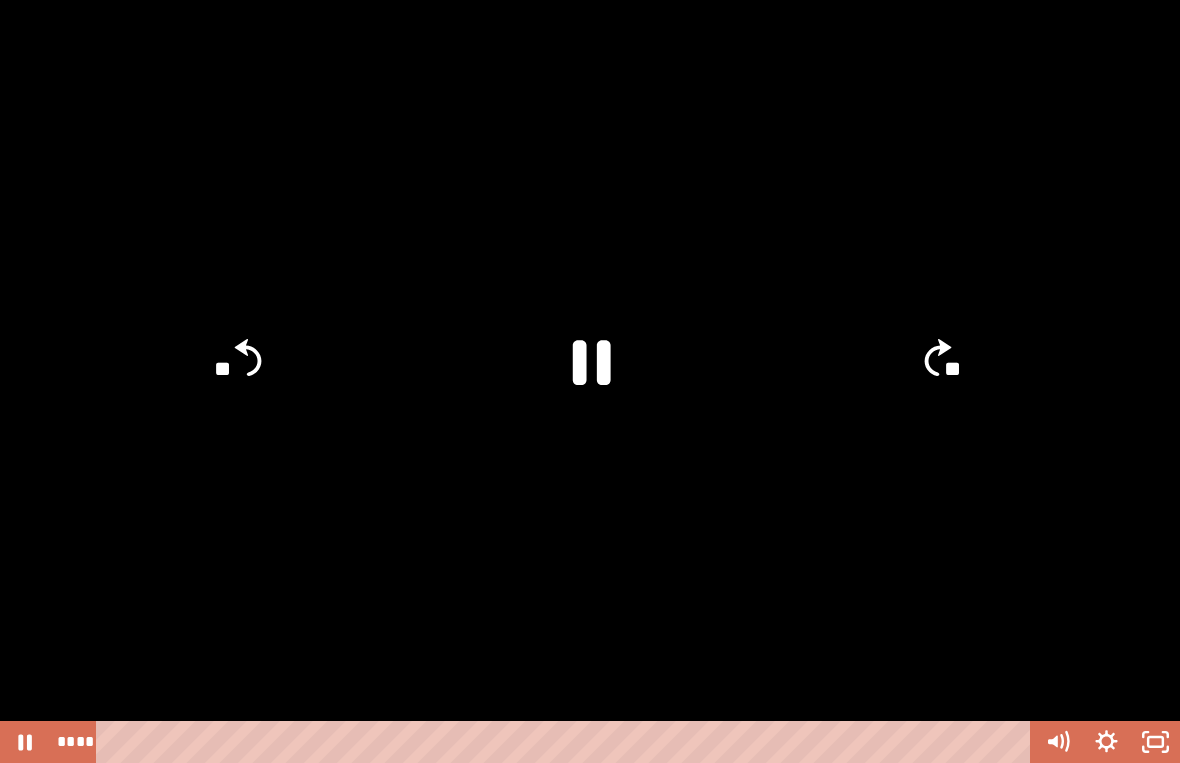 click at bounding box center [590, 381] 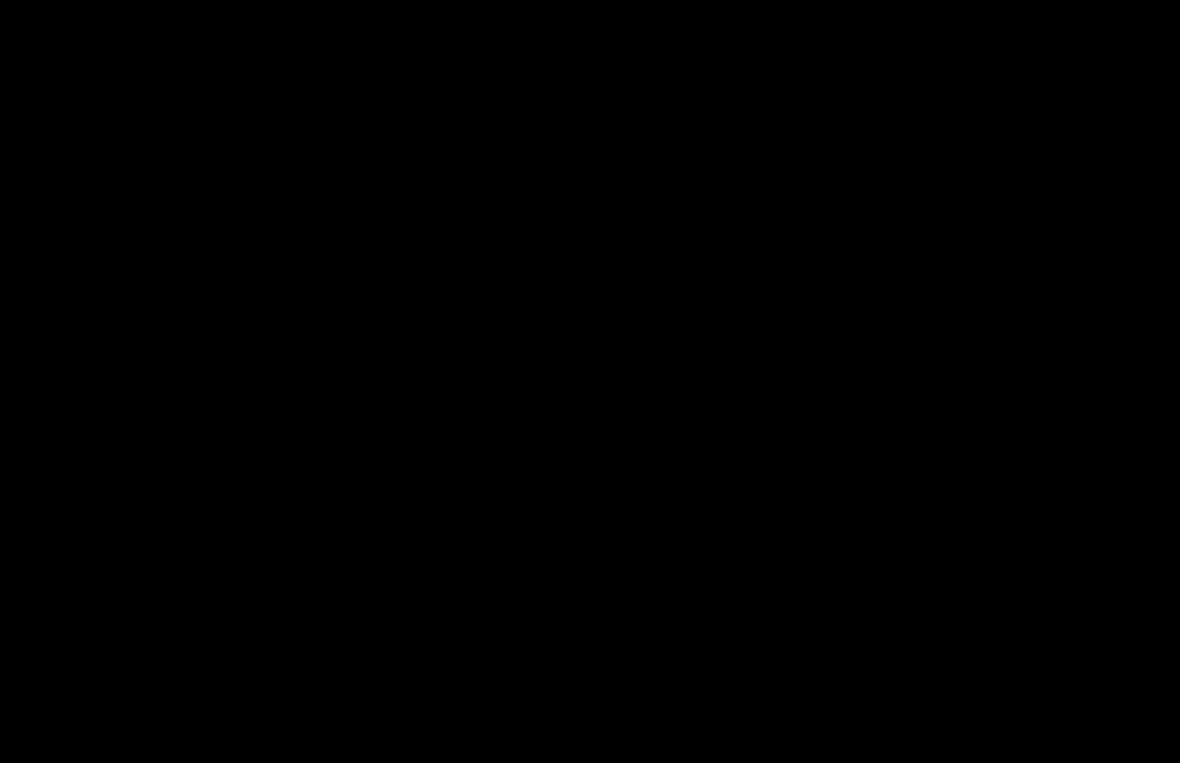 click at bounding box center (590, 381) 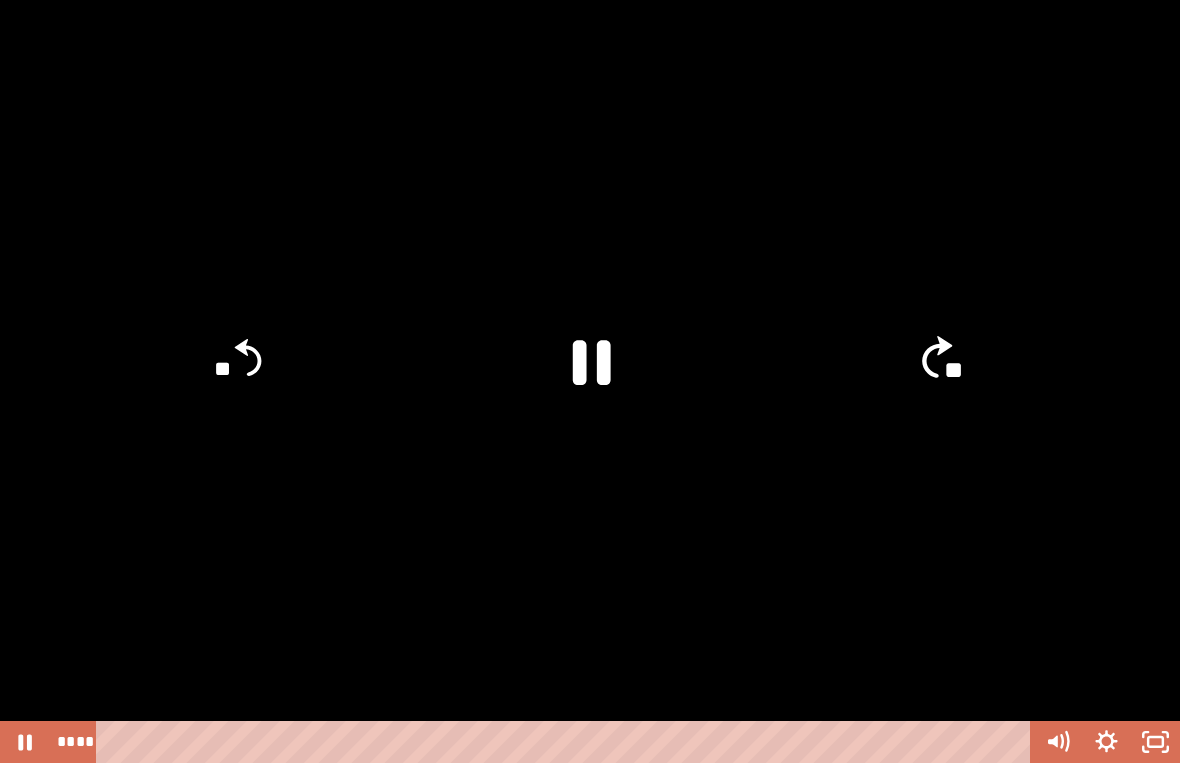 click 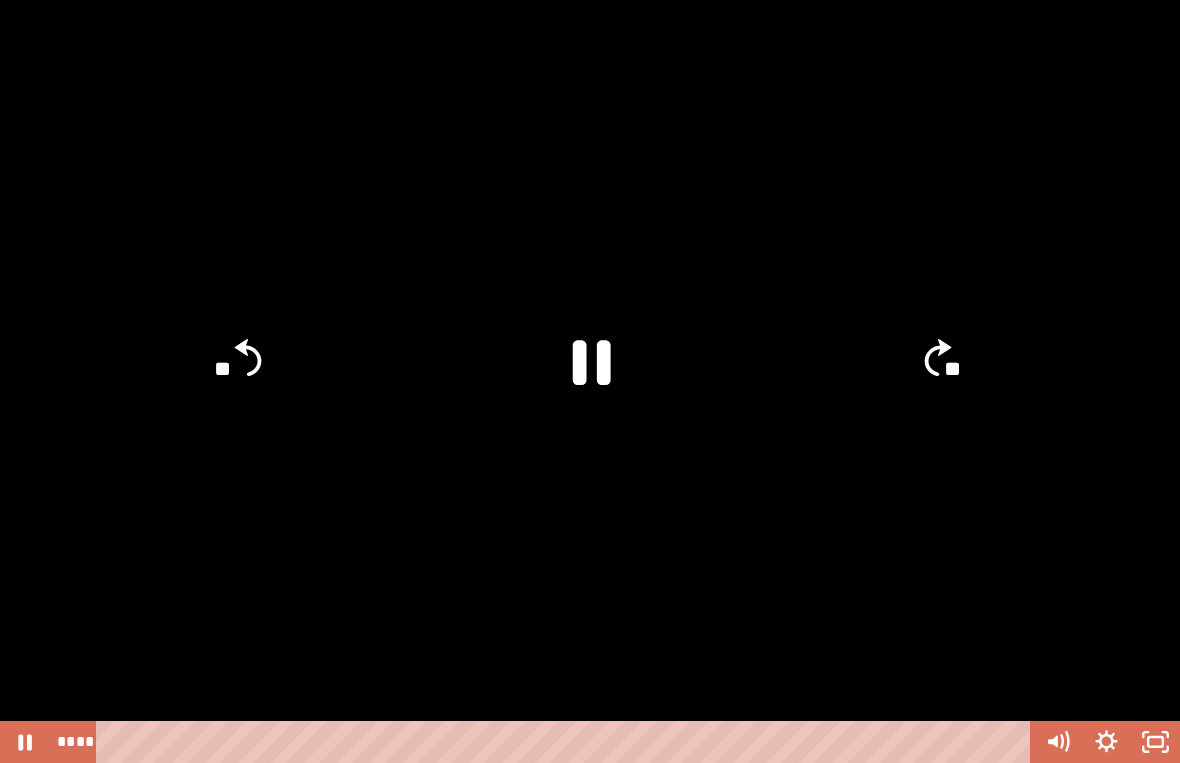 click 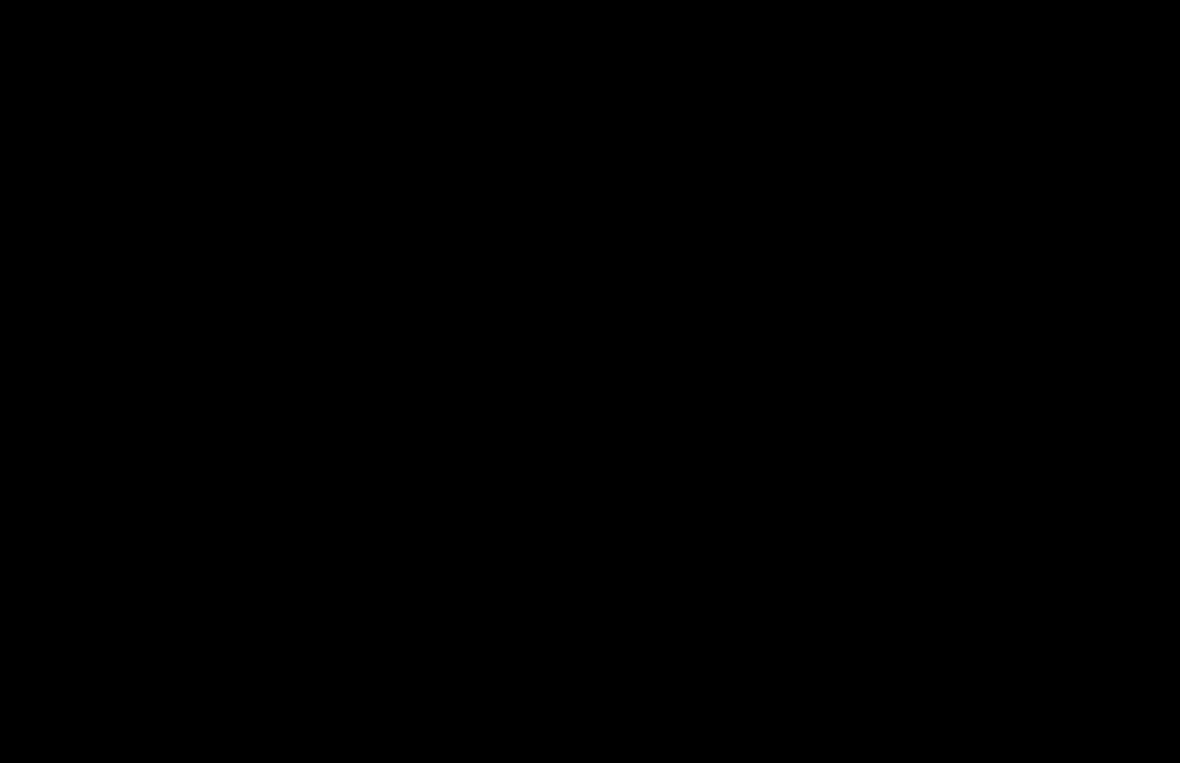 click at bounding box center (590, 381) 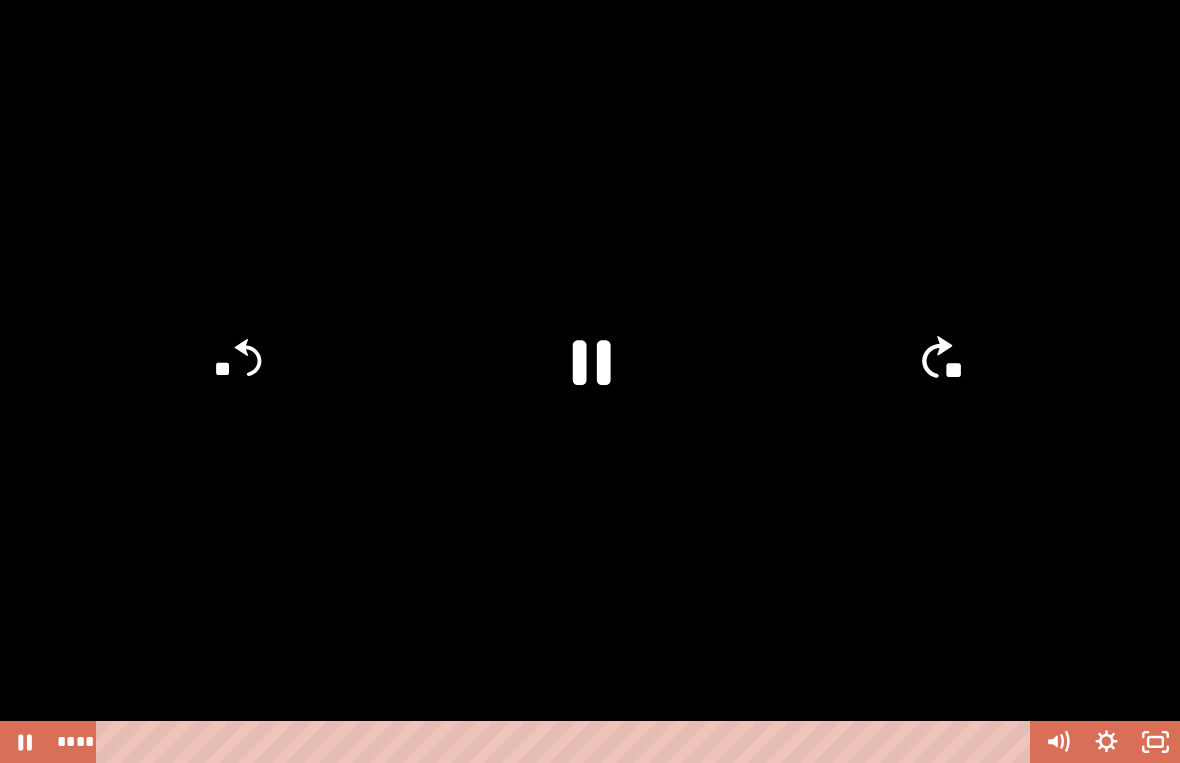 click on "**" 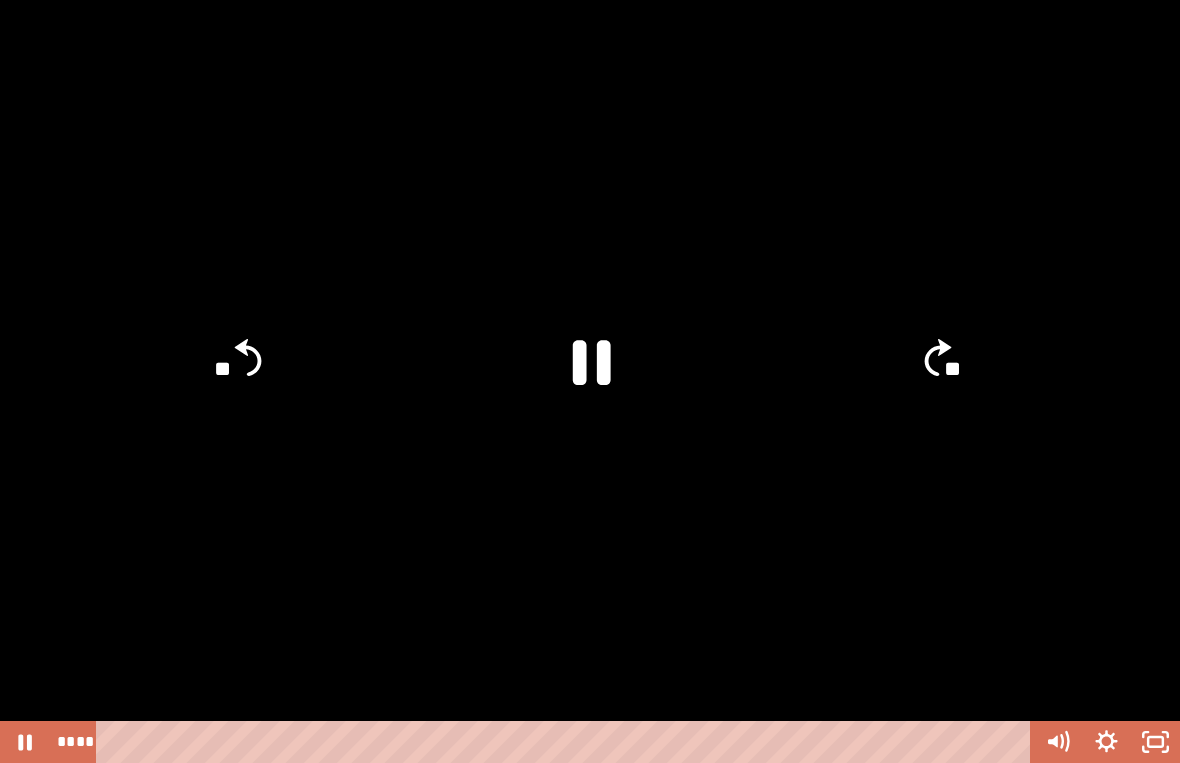 click on "**" 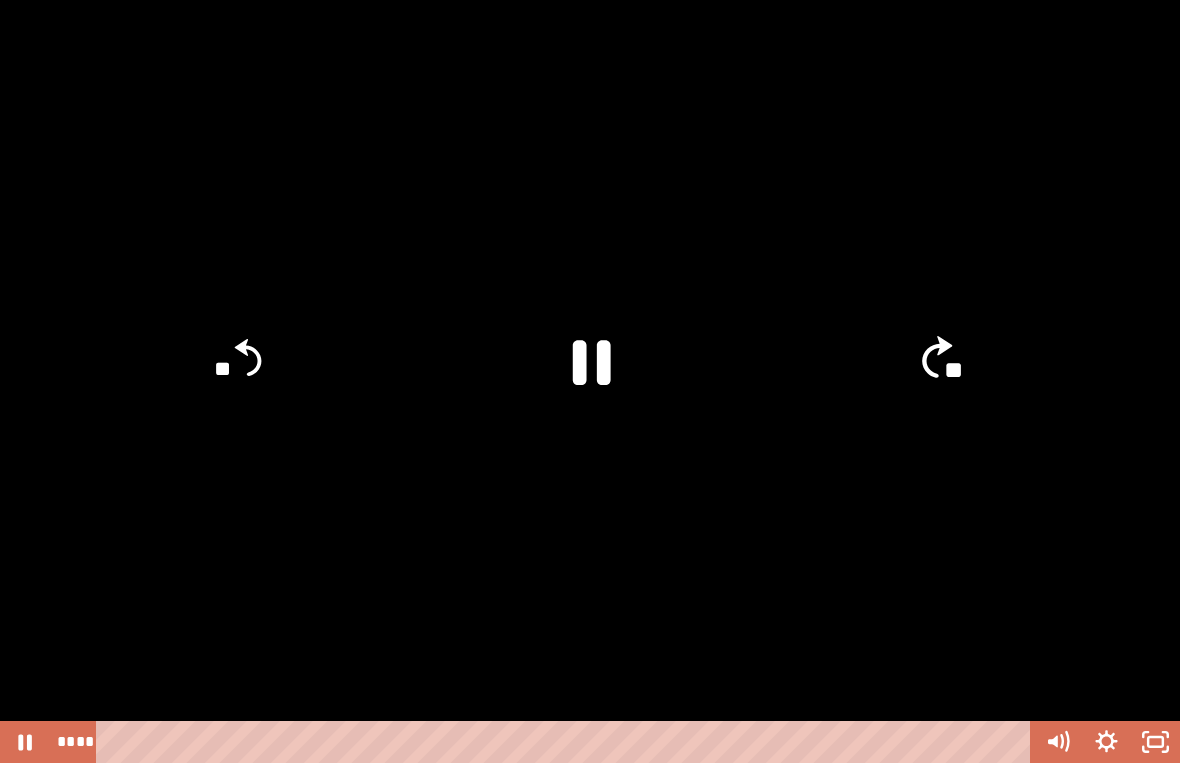 click on "**" 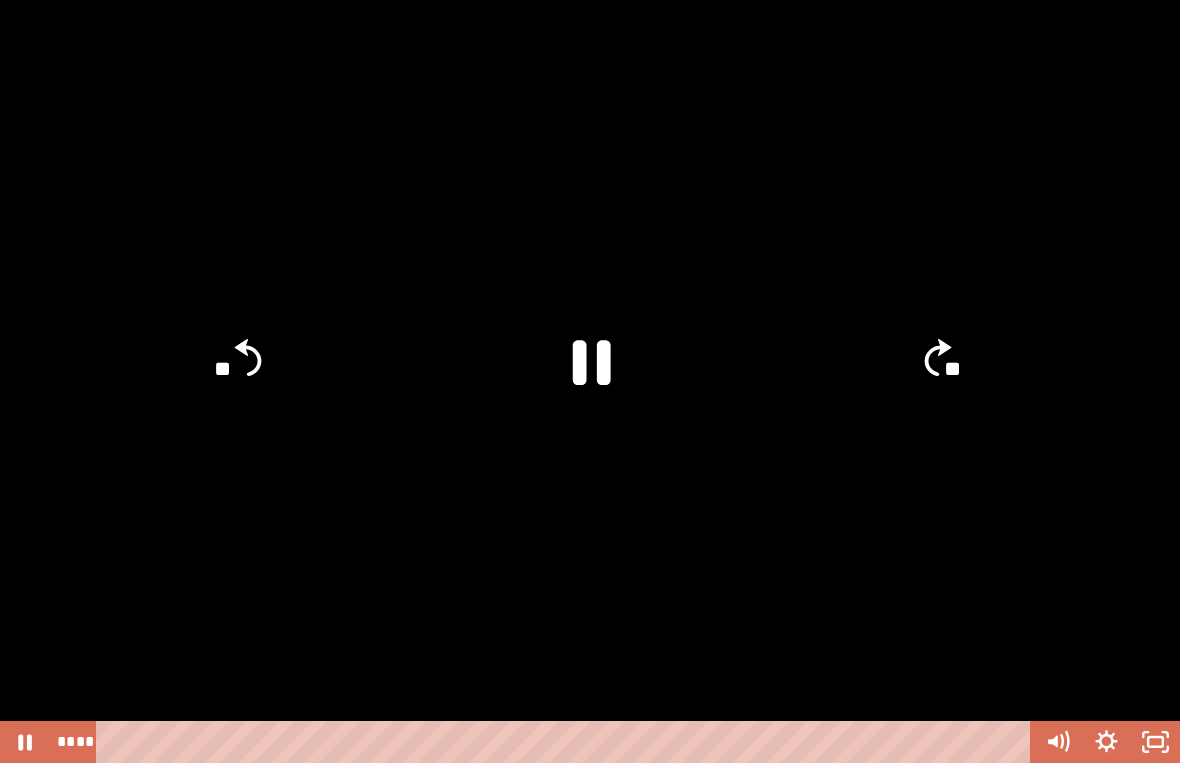 click on "**" 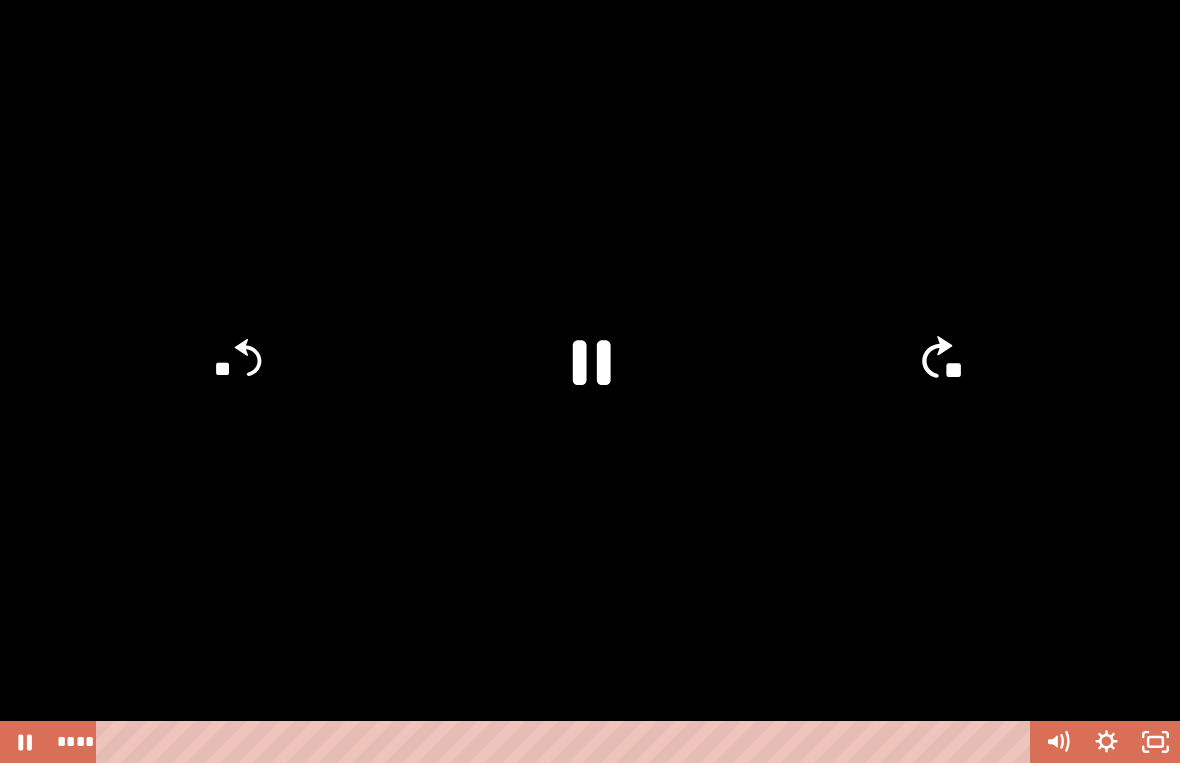 click on "**" 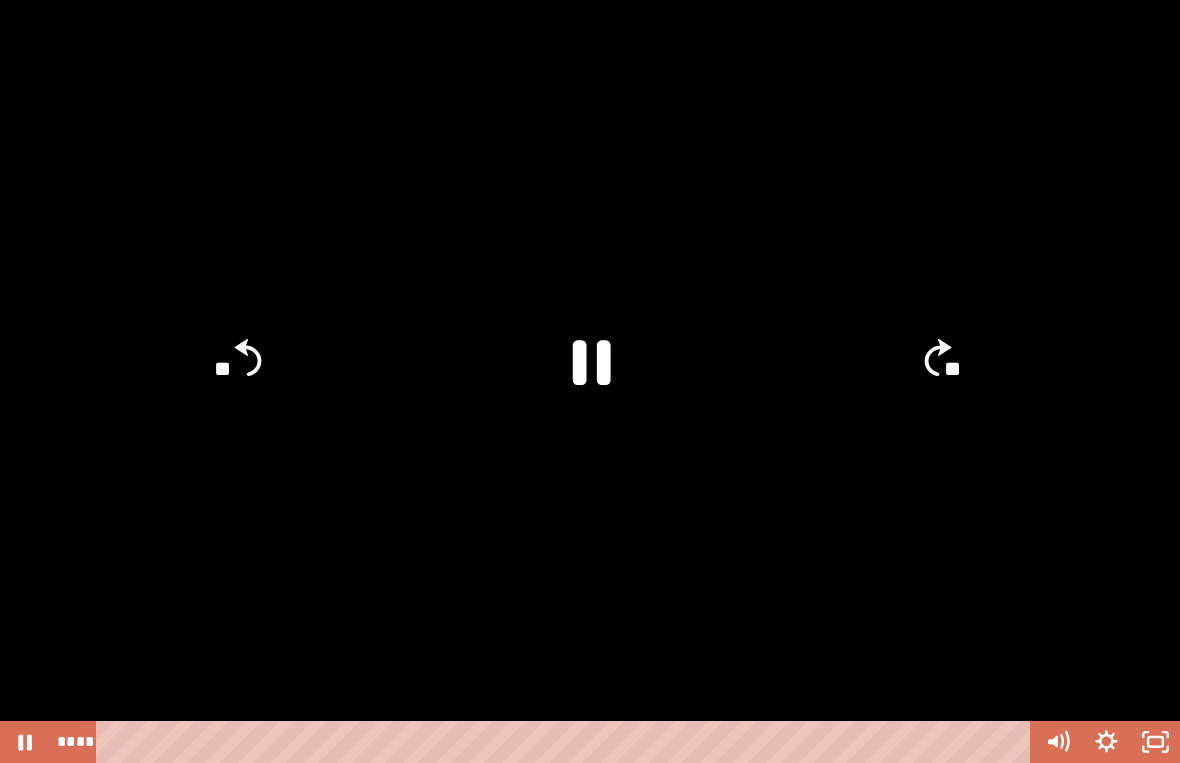 click on "**" 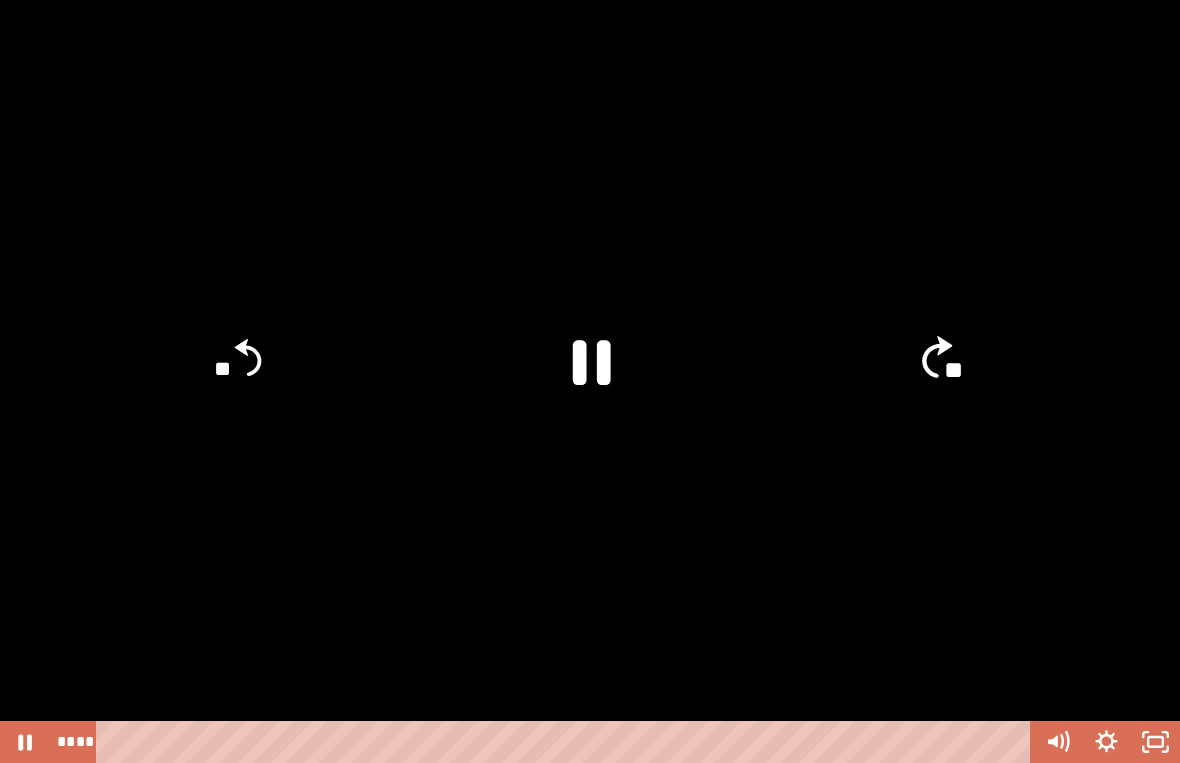 click on "**" 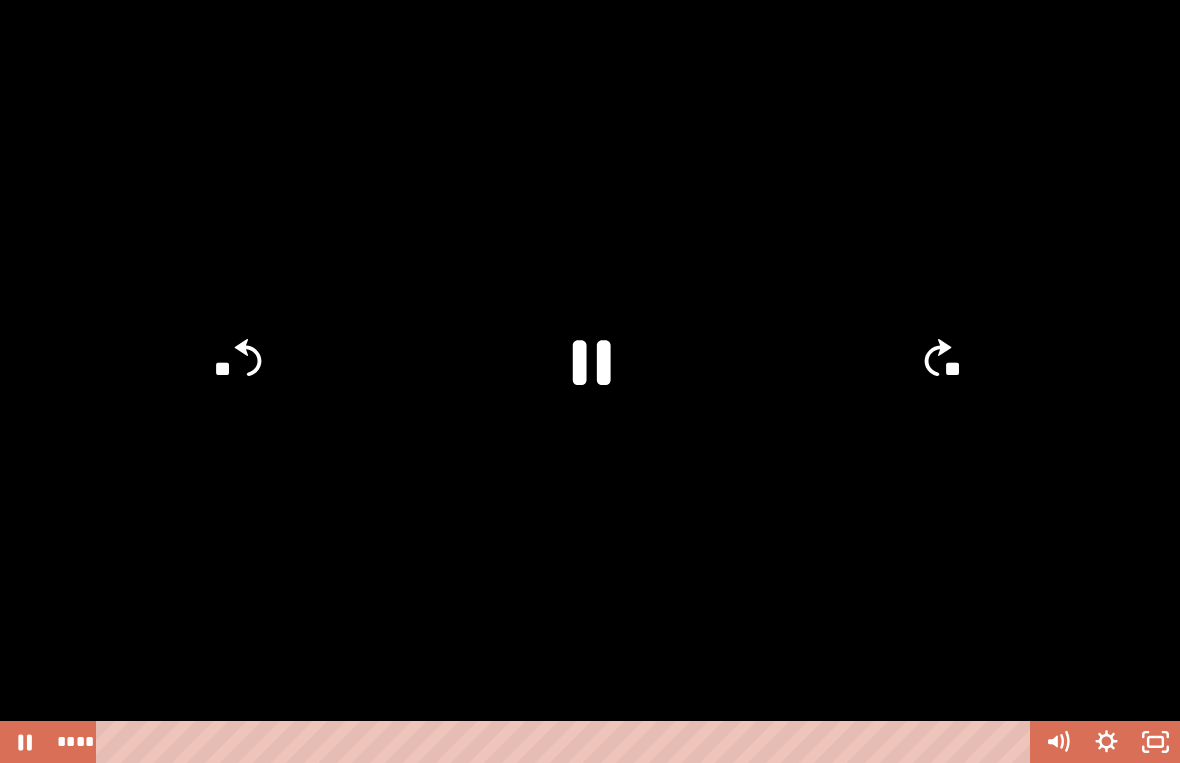 click on "**" 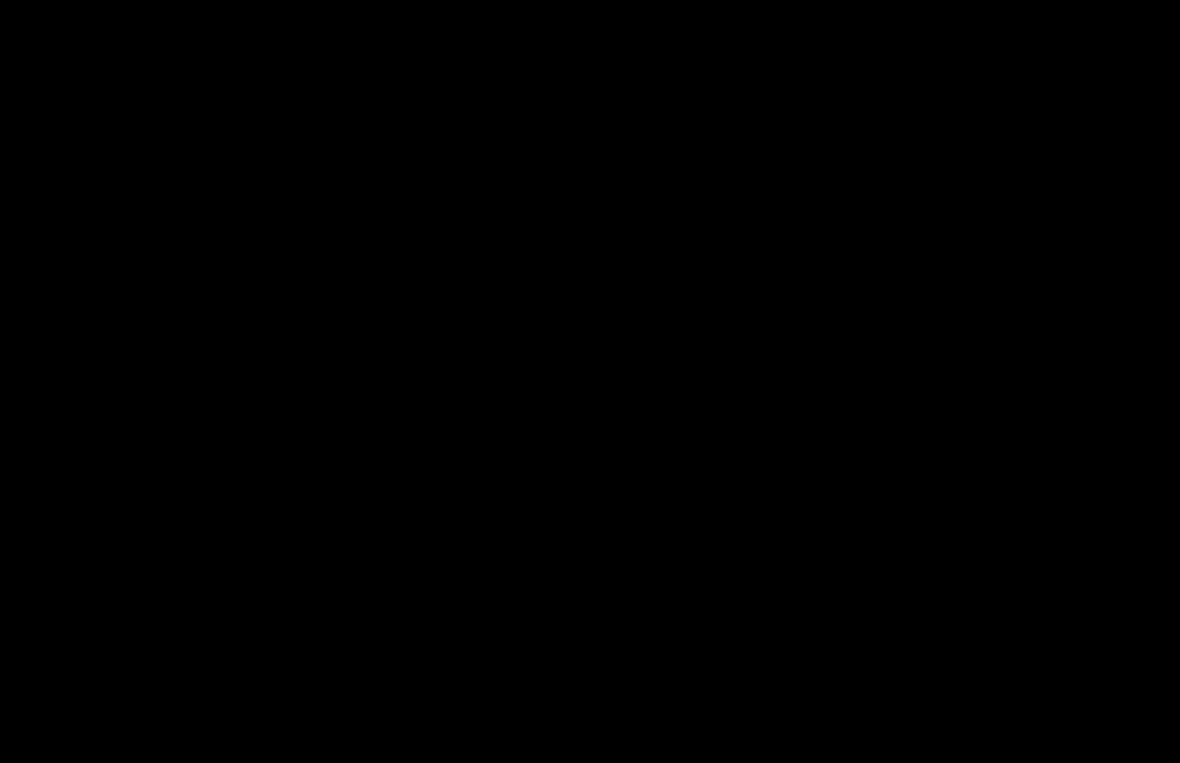 click at bounding box center (590, 381) 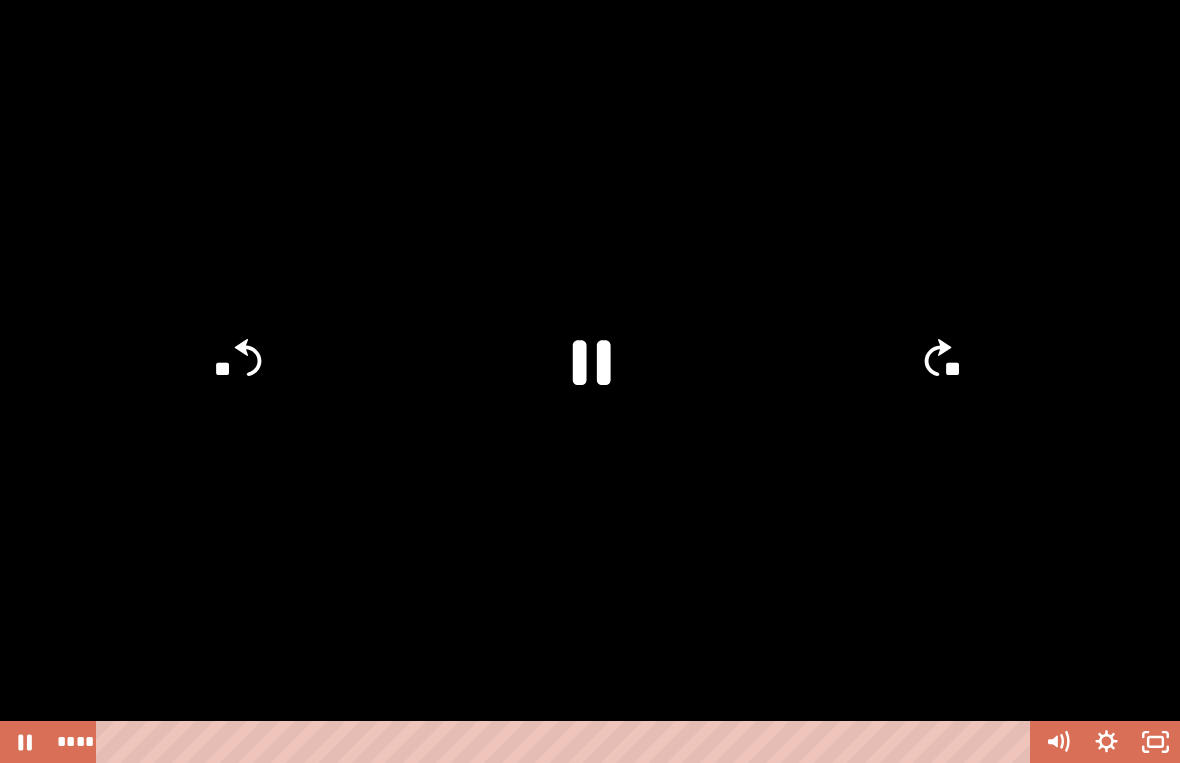 click on "**" 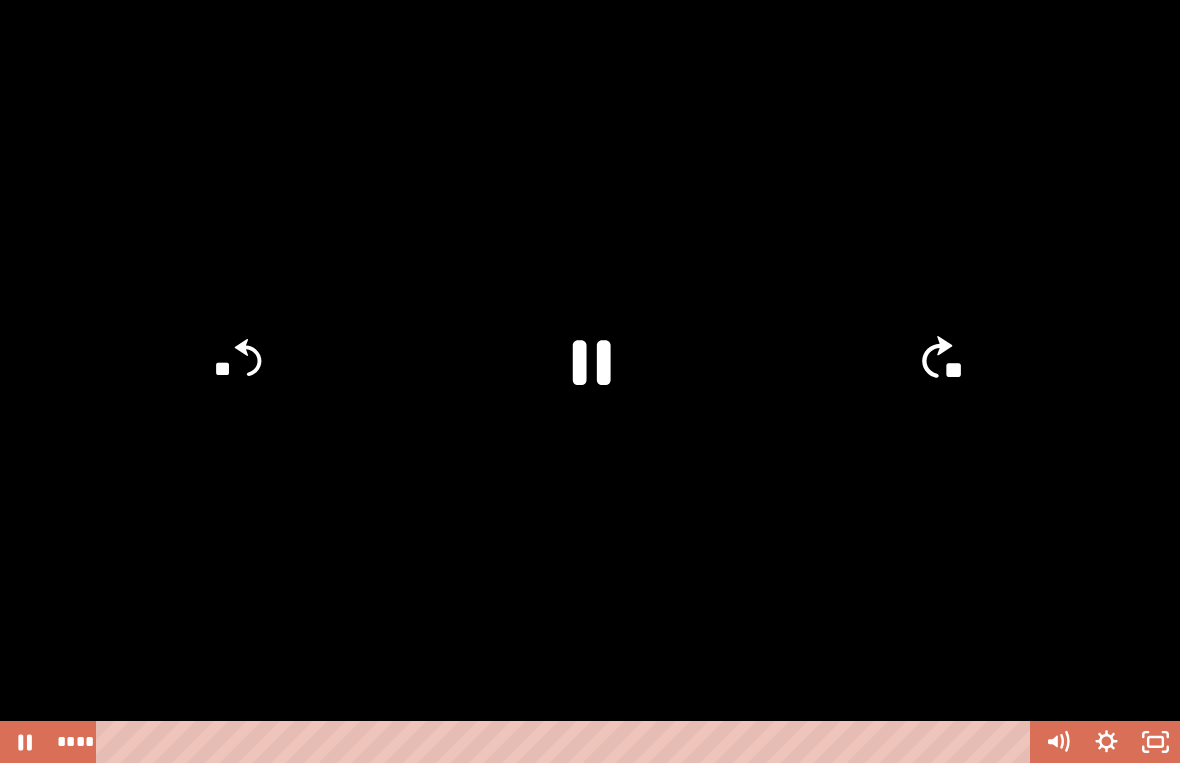 click on "**" 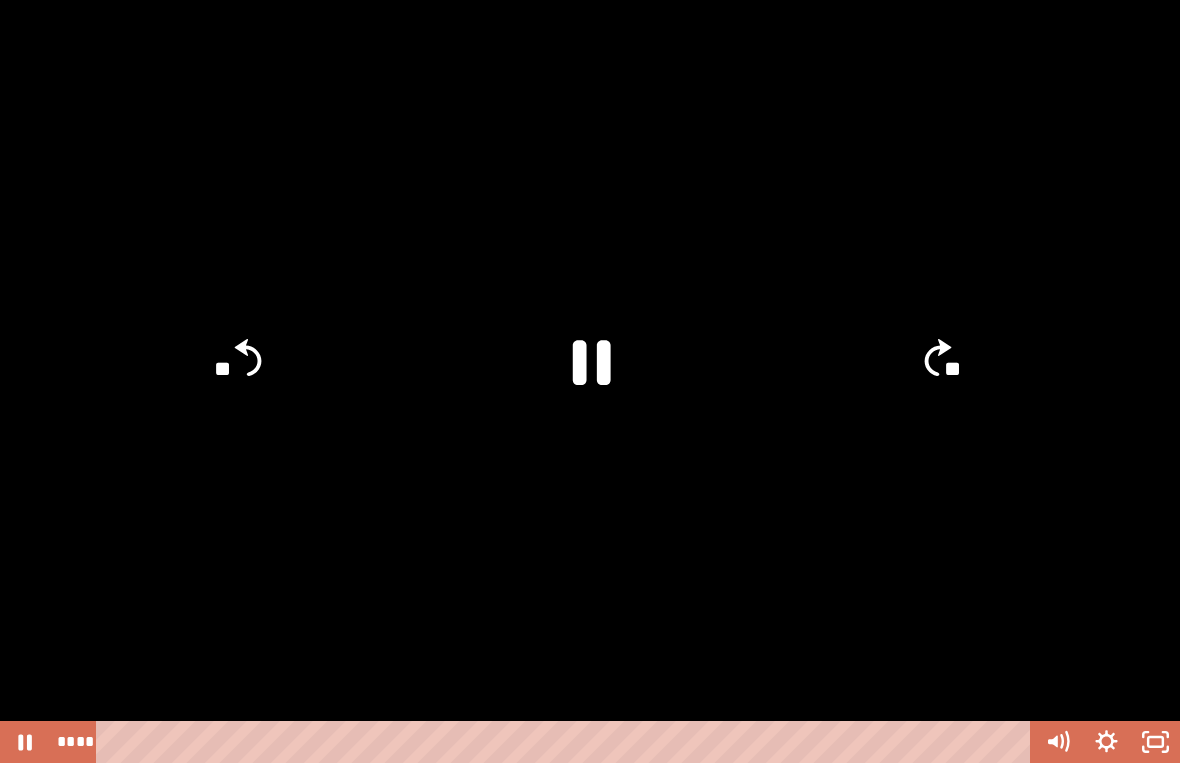 click on "**" 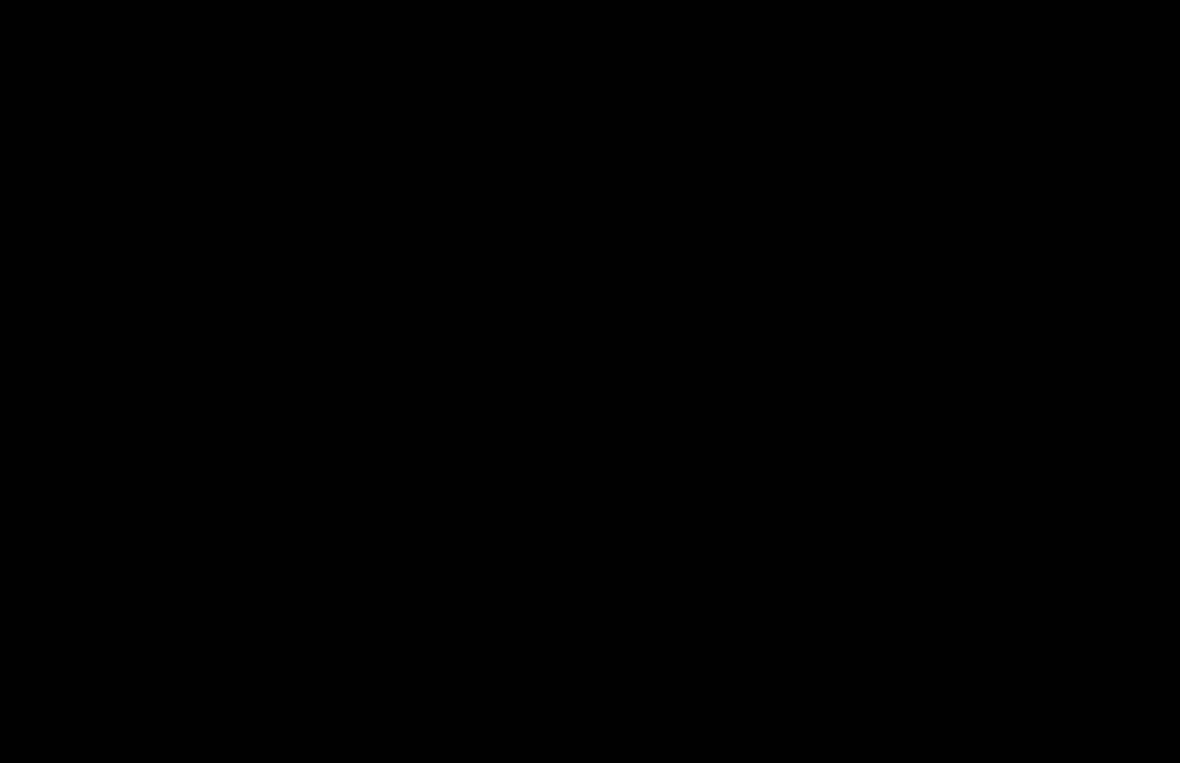 click at bounding box center (590, 381) 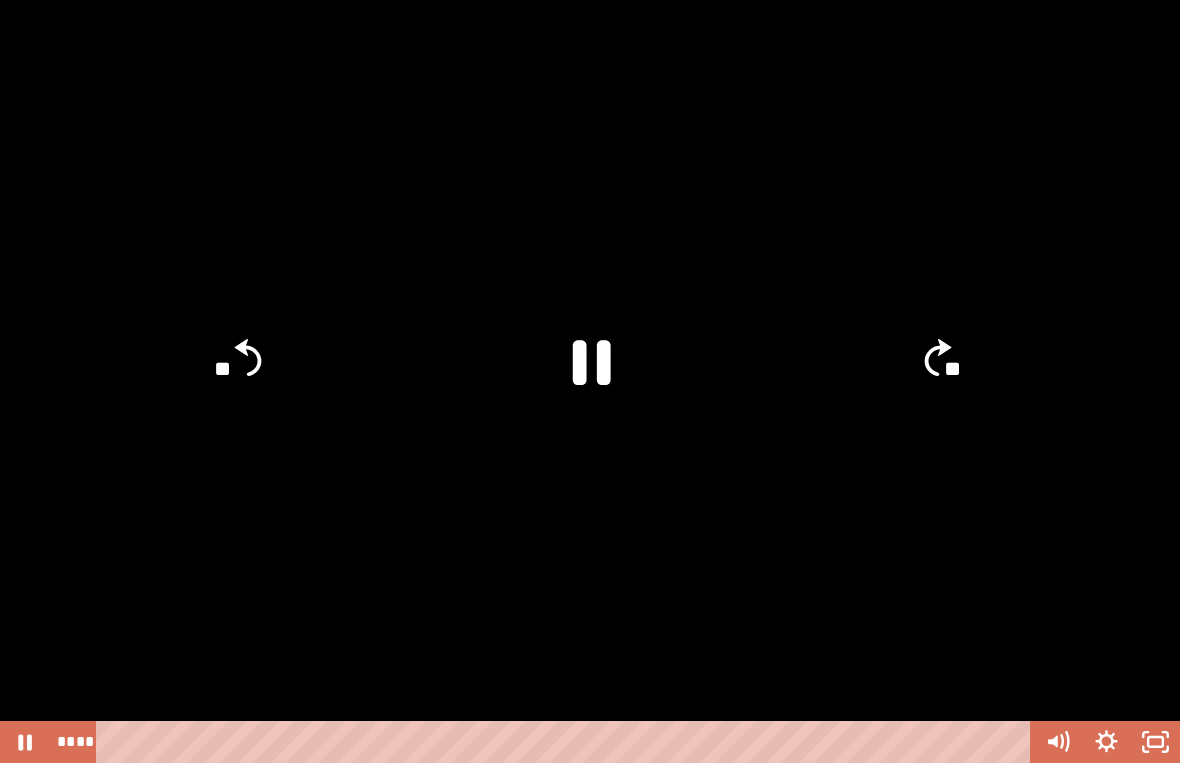 click on "**" 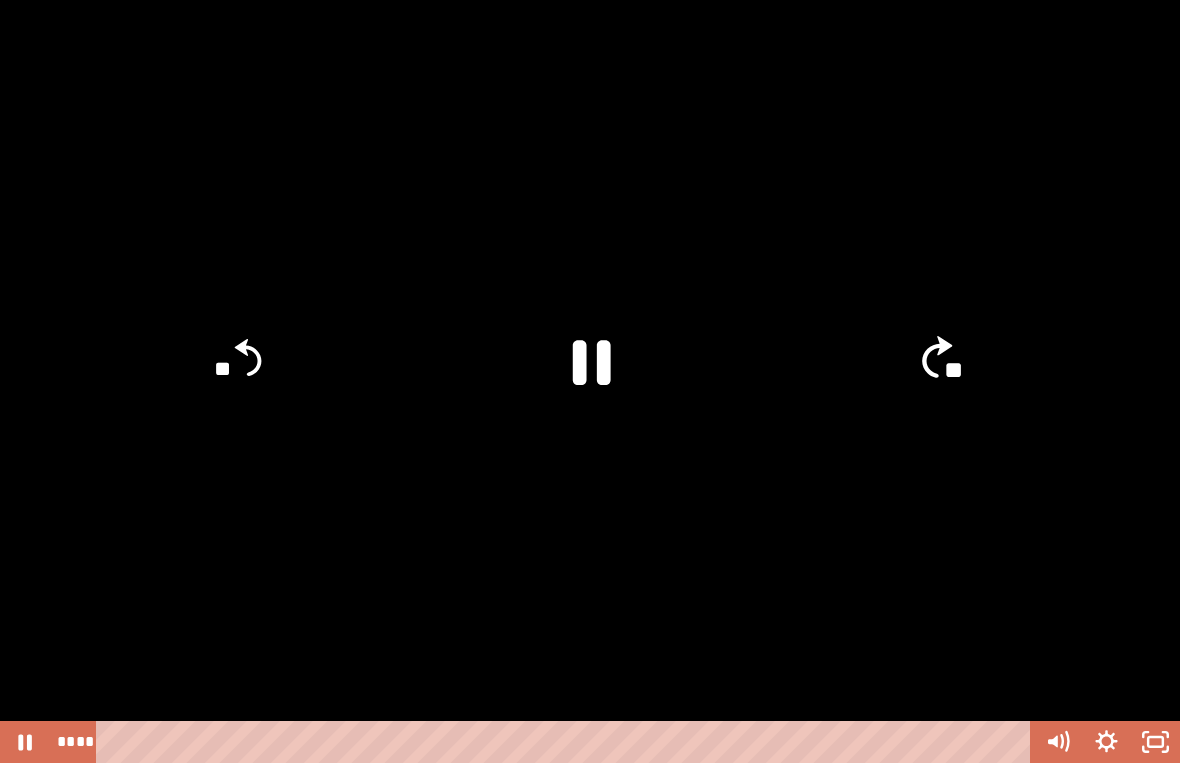 click on "**" 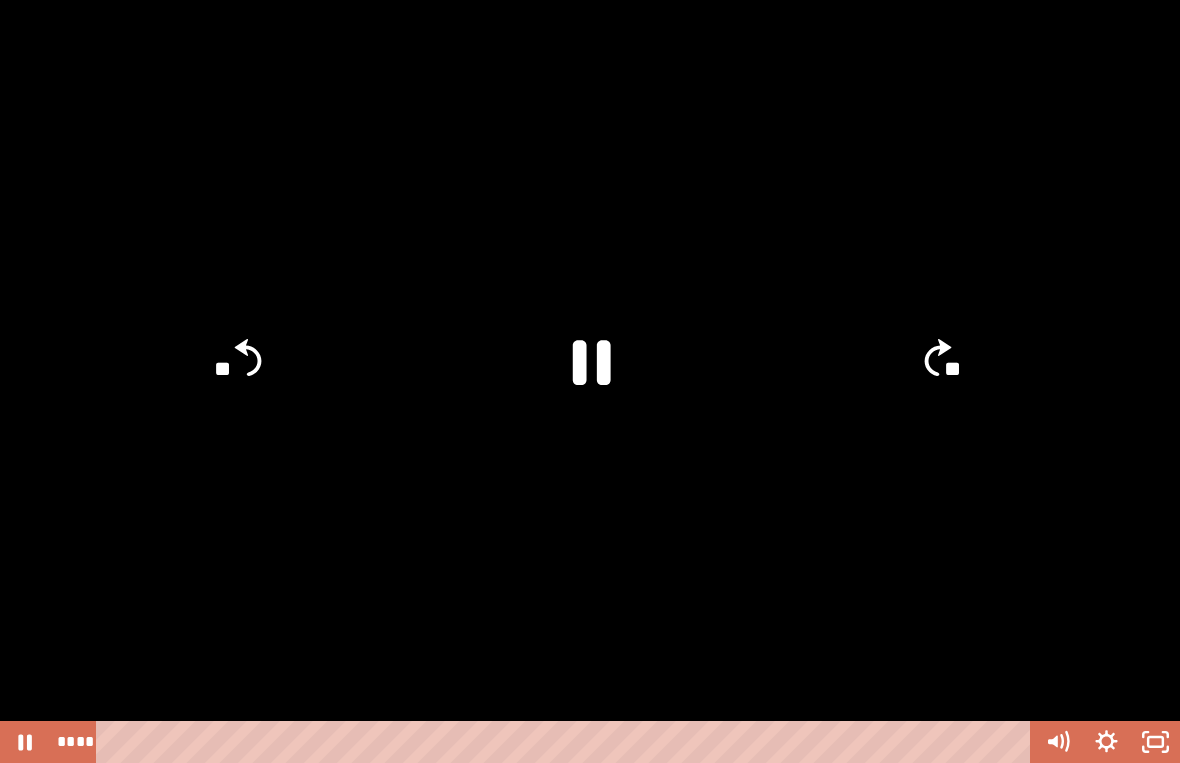 click on "**" 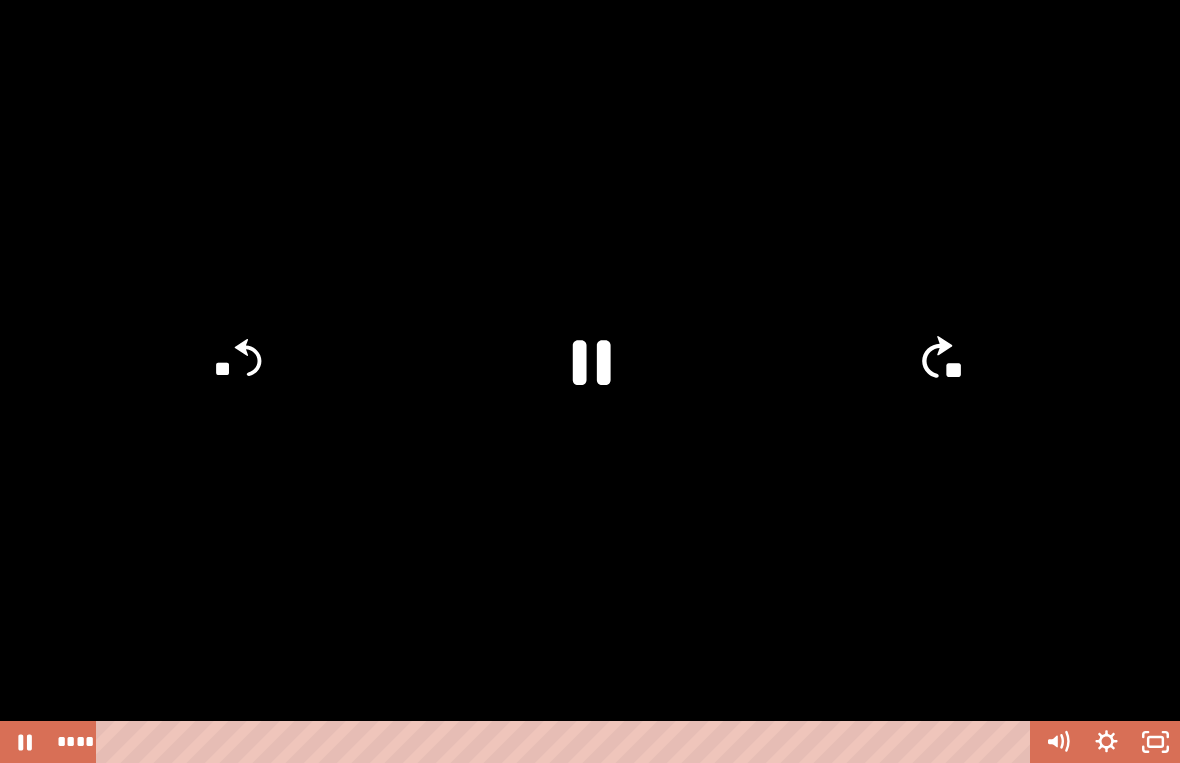 click 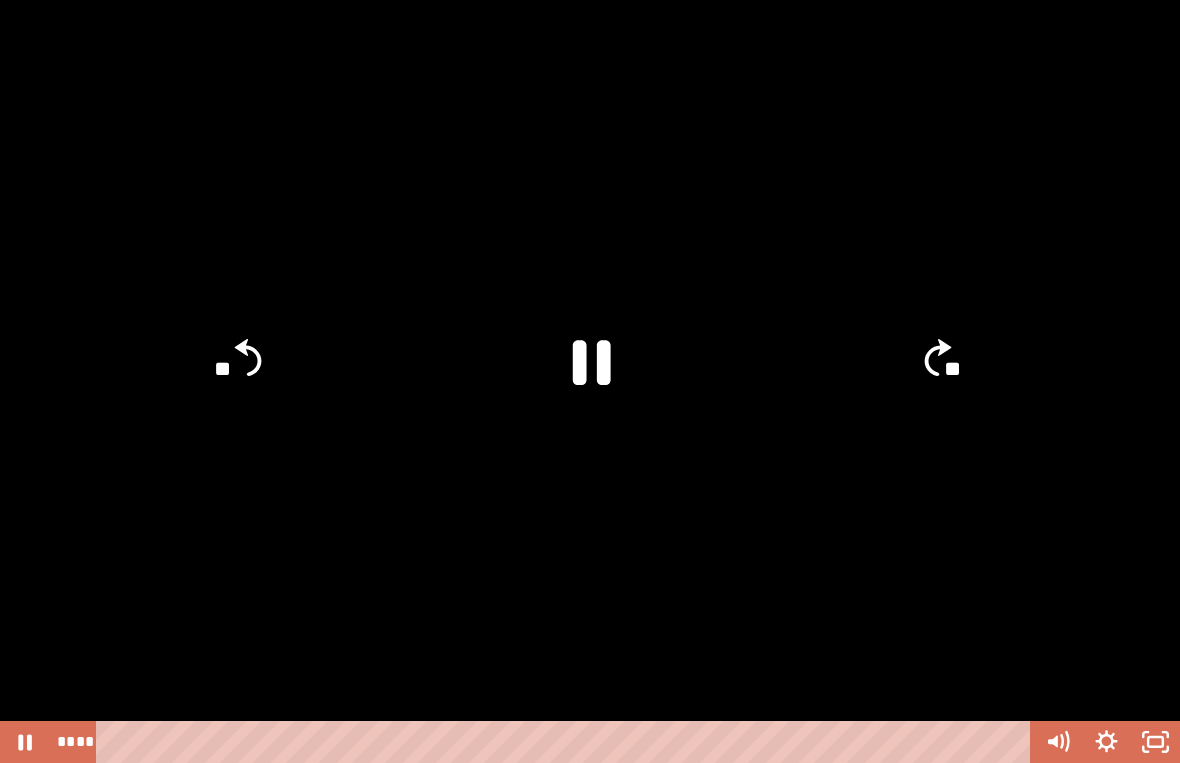 click on "**" 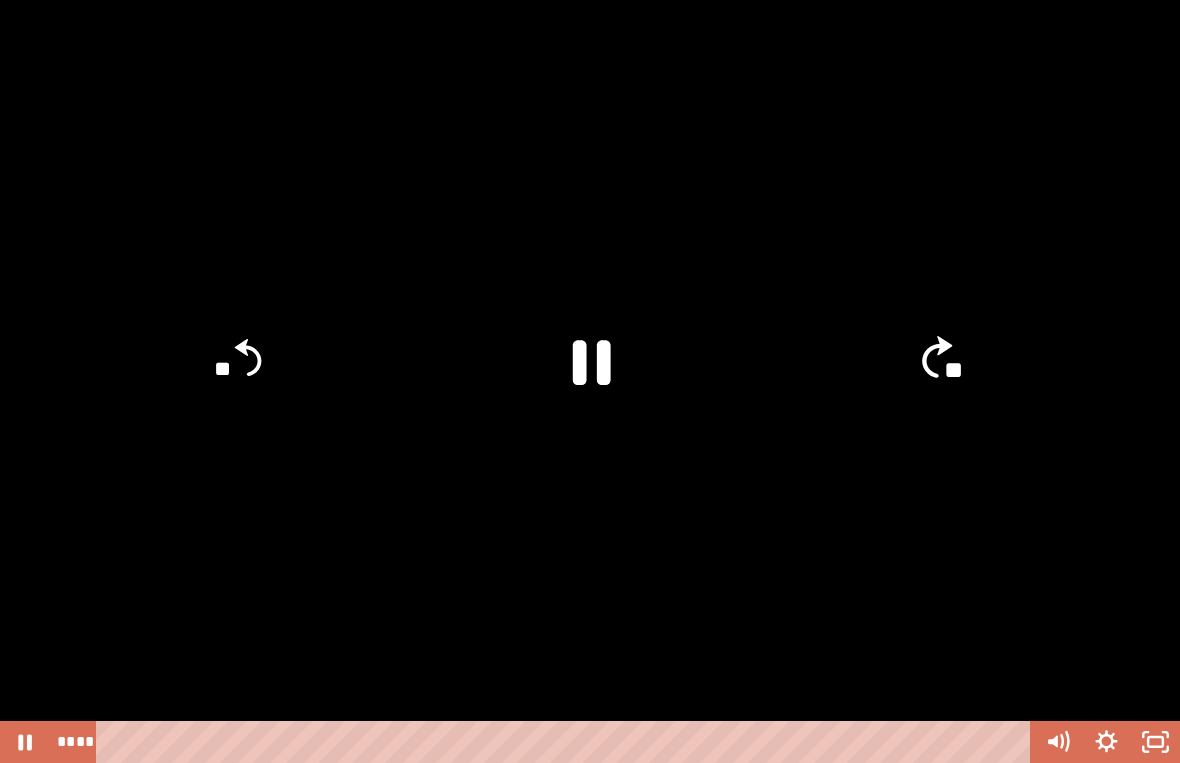 click on "**" 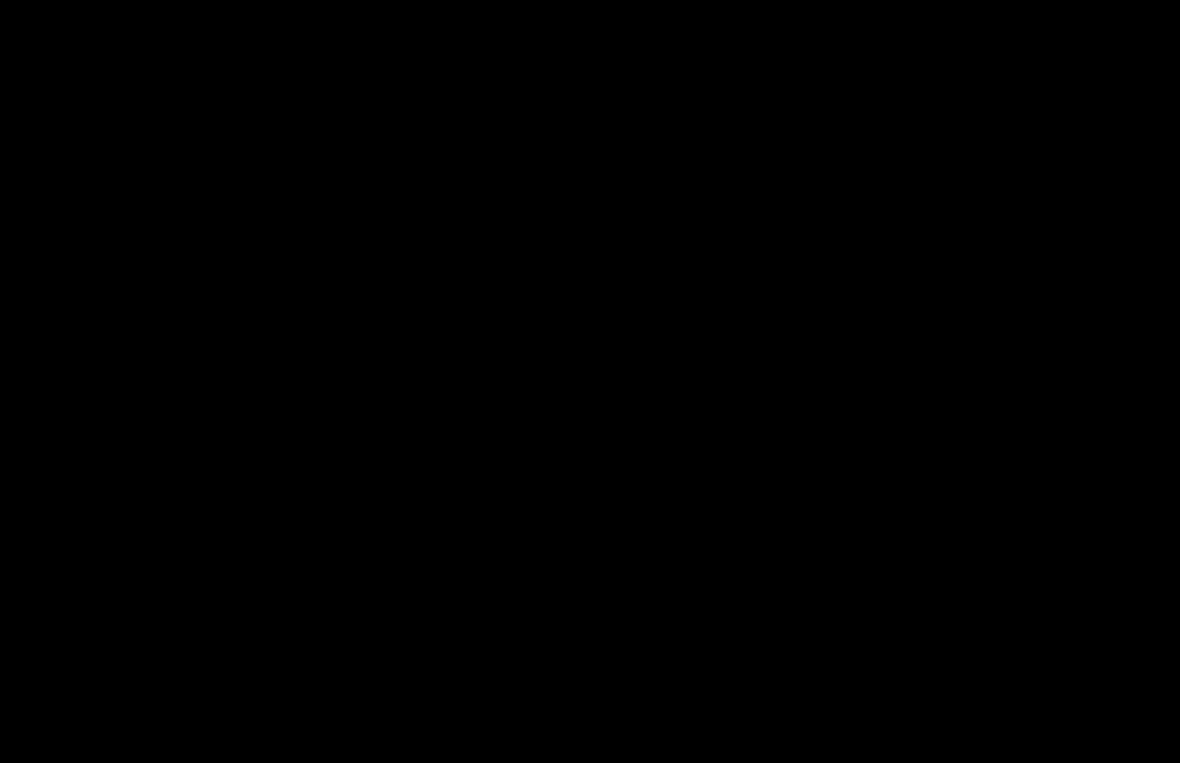 click at bounding box center [590, 381] 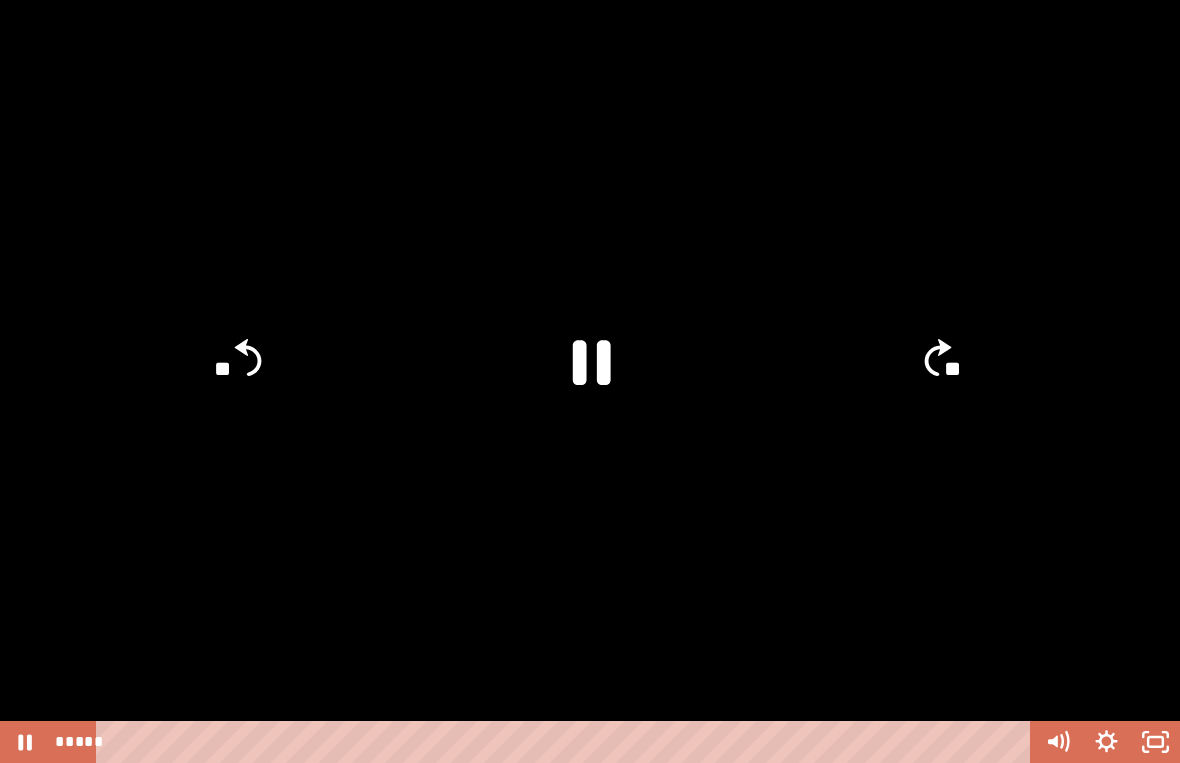 click on "**" 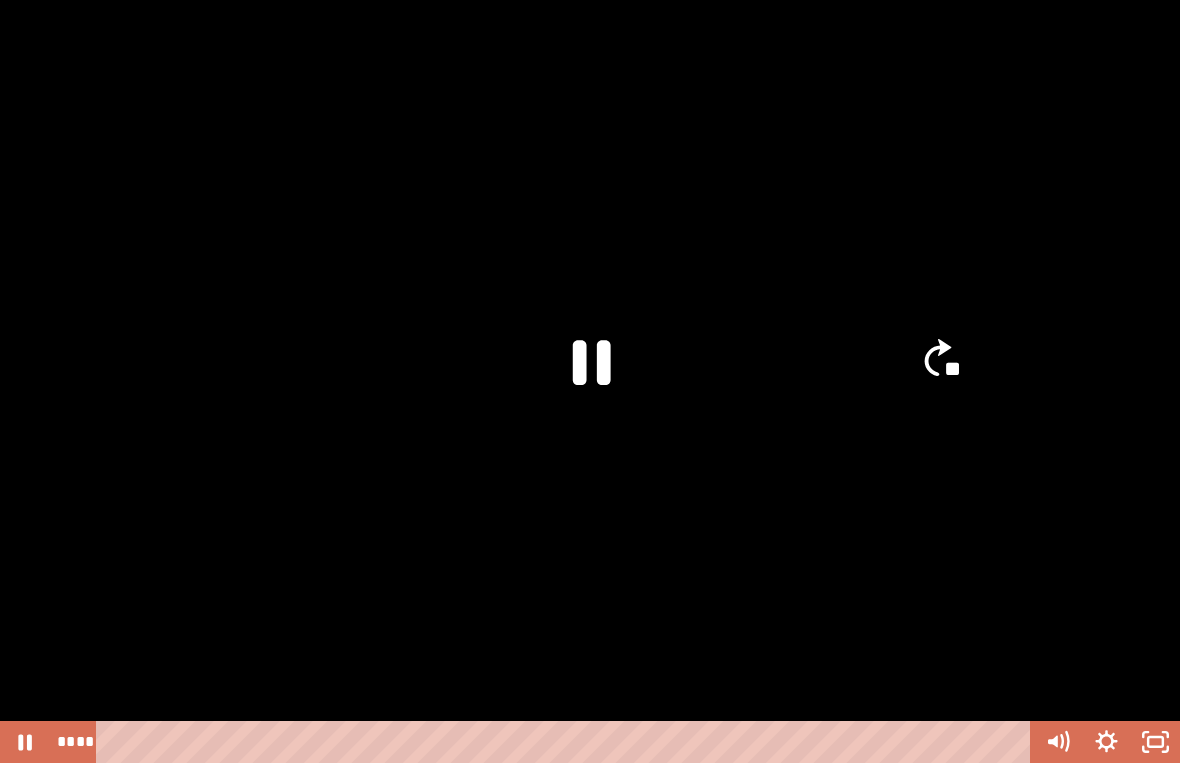 click on "**" 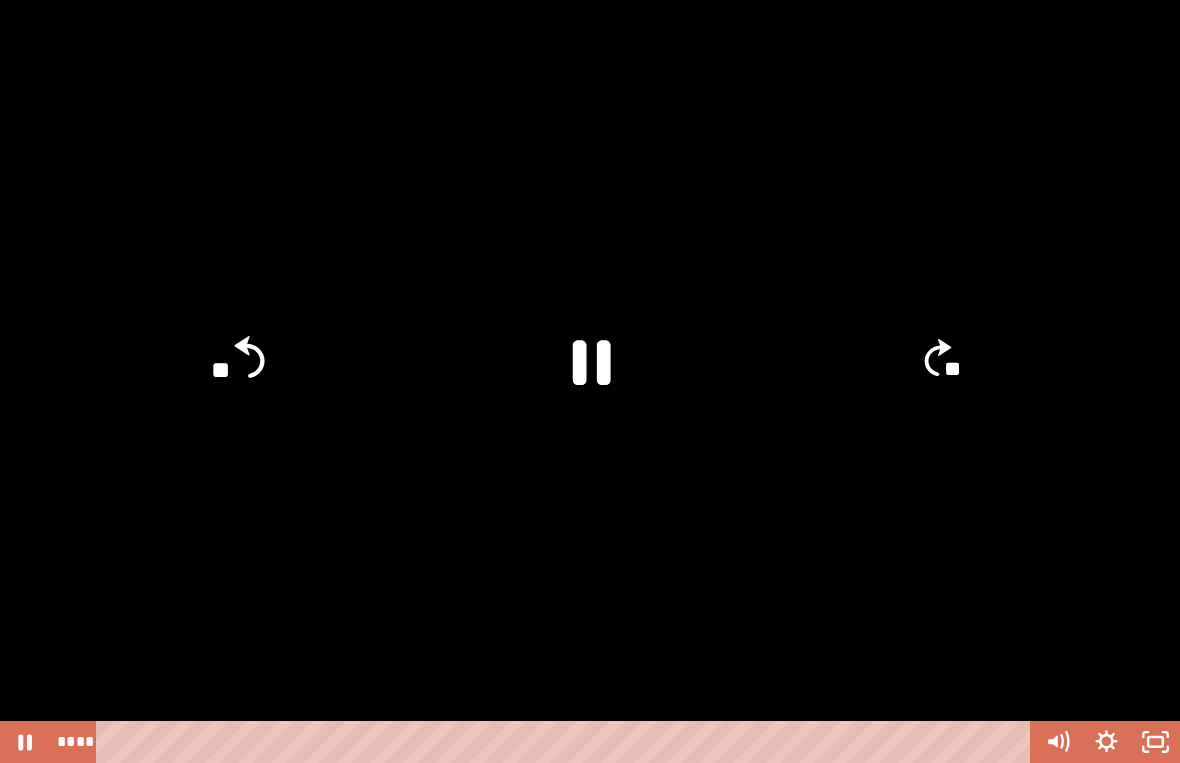 click on "**" 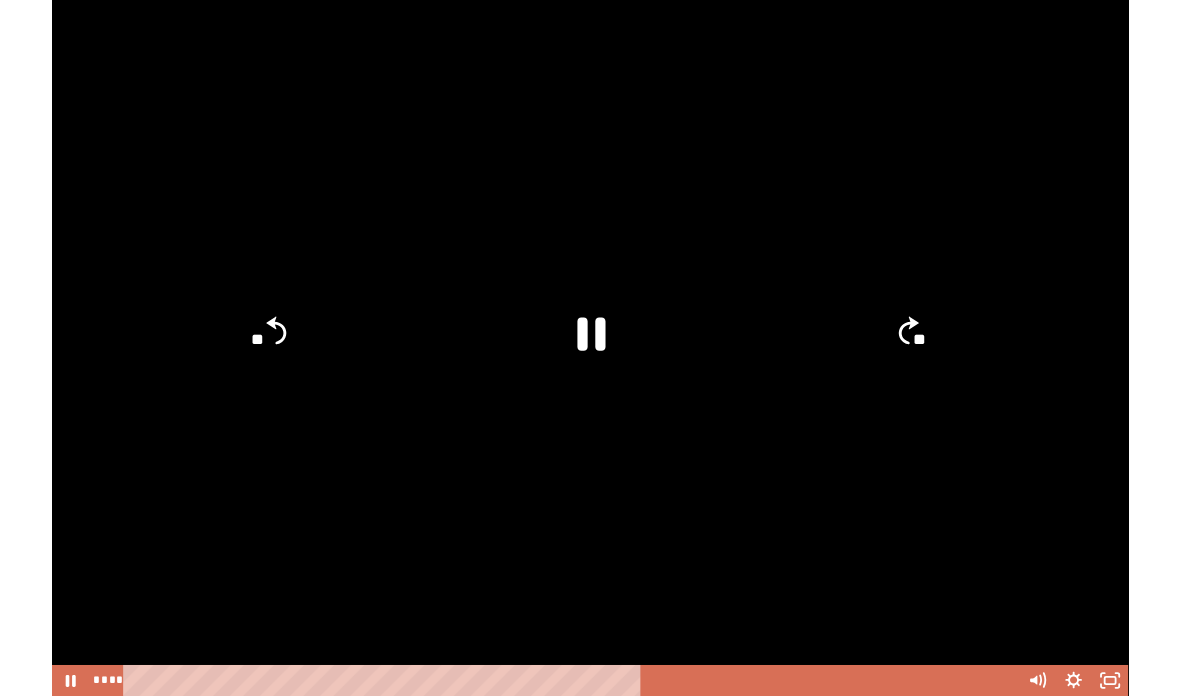 scroll, scrollTop: 343, scrollLeft: 0, axis: vertical 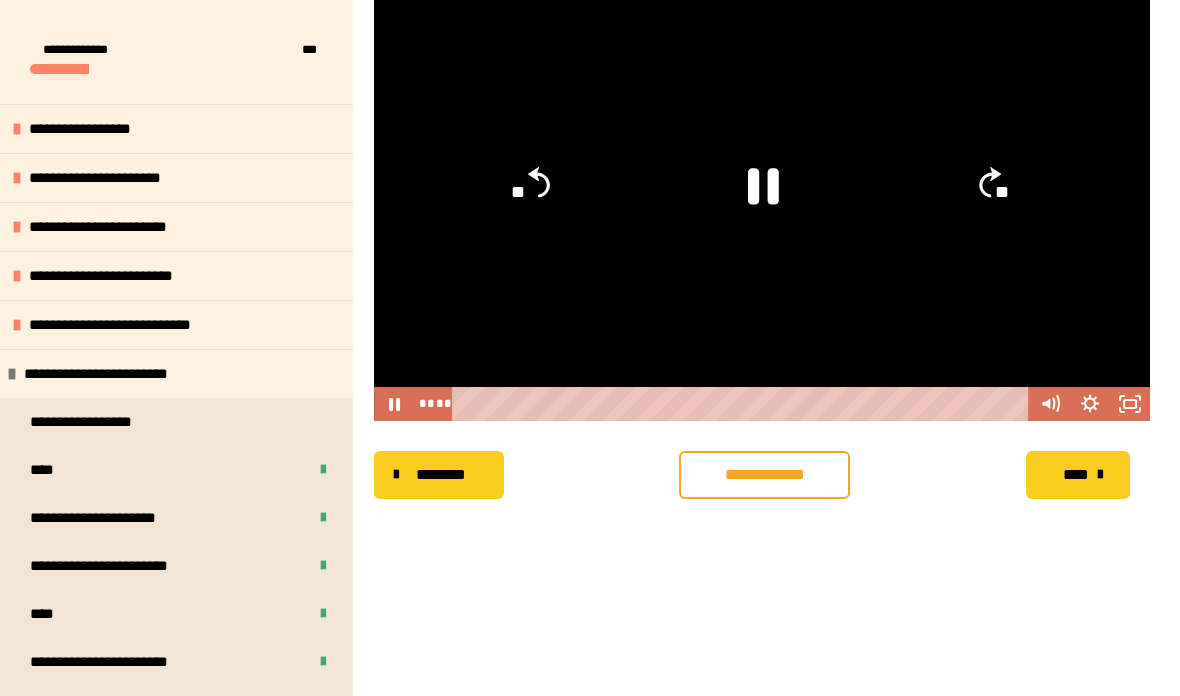 click on "**********" at bounding box center [764, 475] 